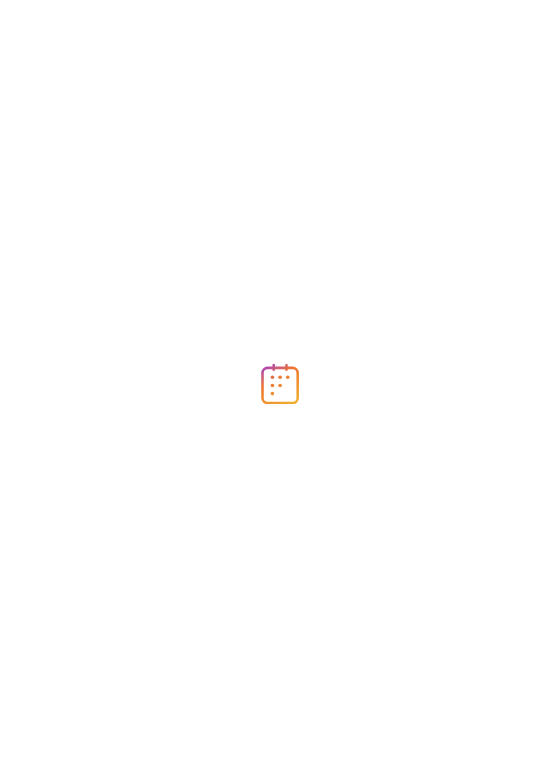scroll, scrollTop: 0, scrollLeft: 0, axis: both 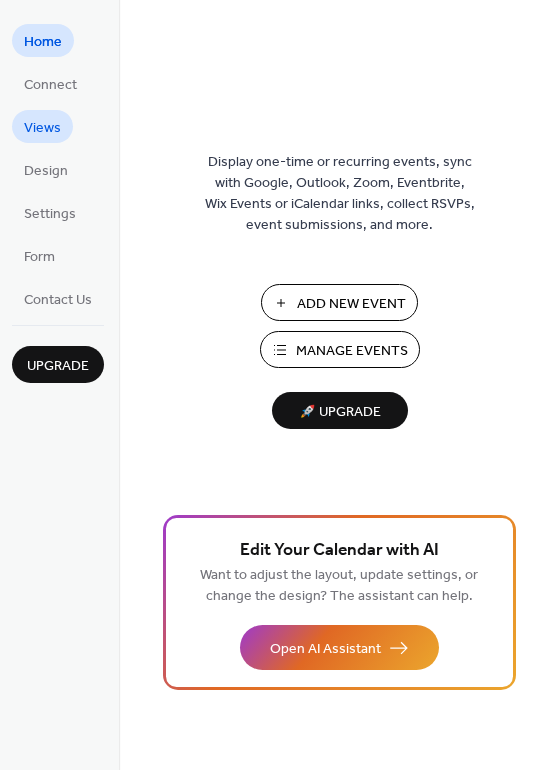 click on "Views" at bounding box center (42, 128) 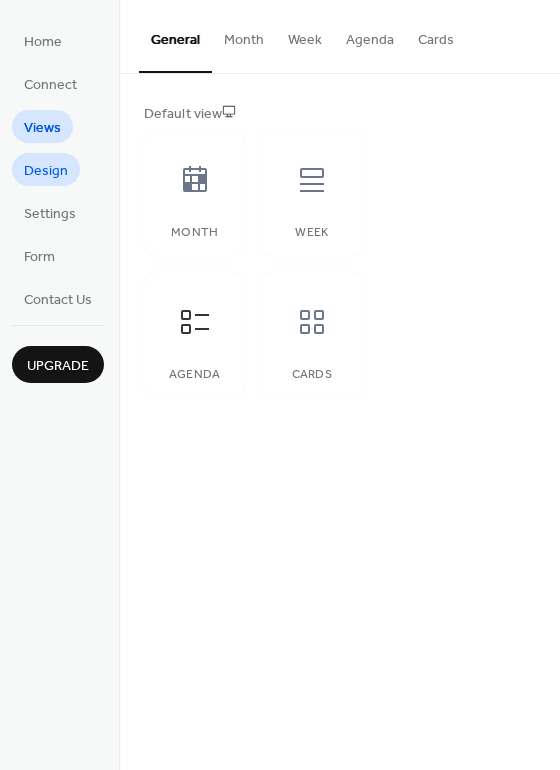 click on "Design" at bounding box center (46, 171) 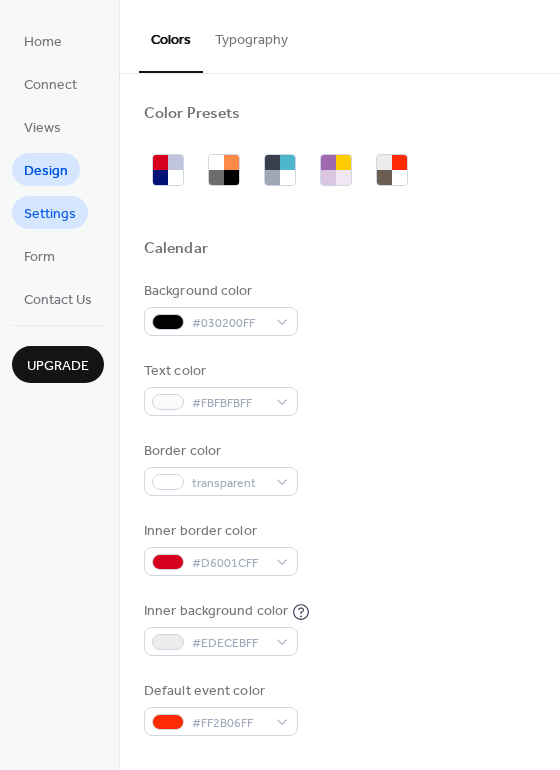 click on "Settings" at bounding box center (50, 214) 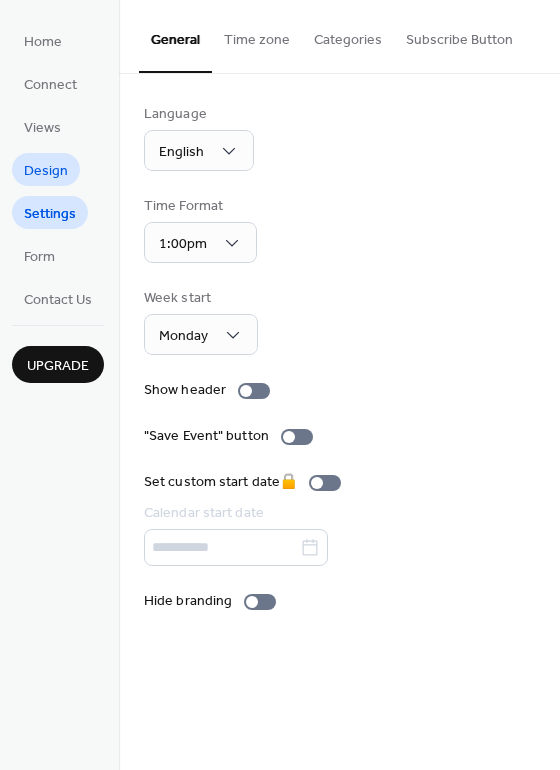 click on "Design" at bounding box center [46, 169] 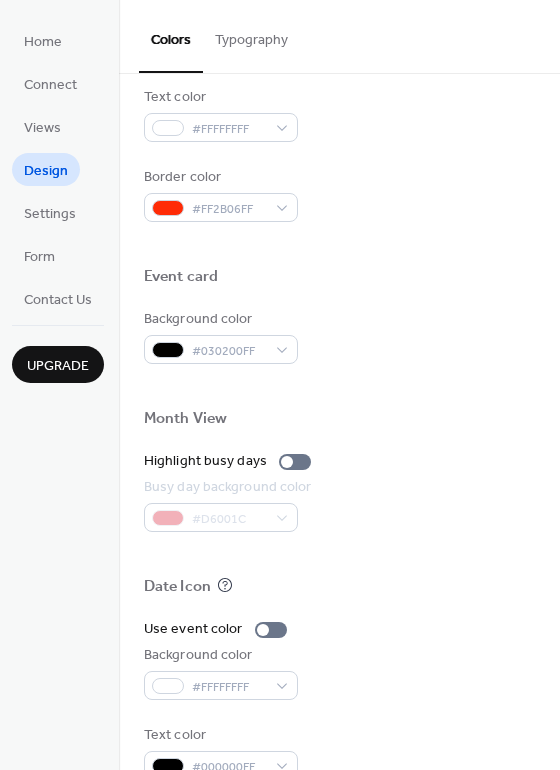 scroll, scrollTop: 856, scrollLeft: 0, axis: vertical 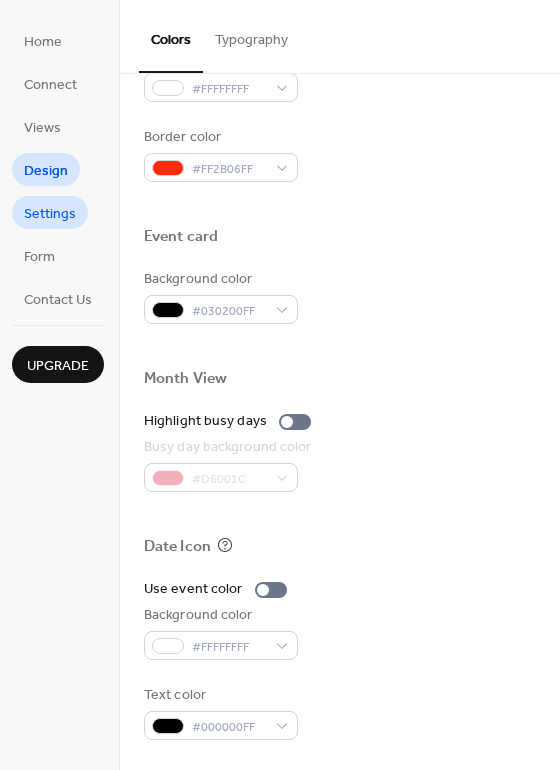 click on "Settings" at bounding box center [50, 214] 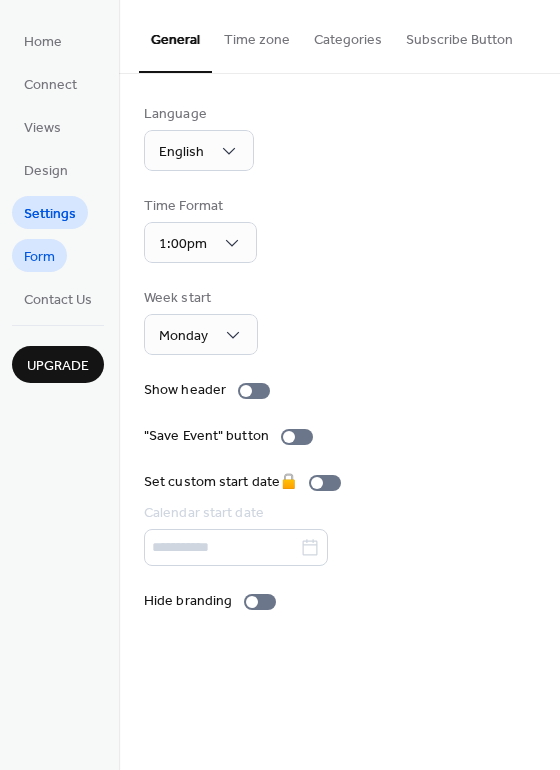 click on "Form" at bounding box center [39, 257] 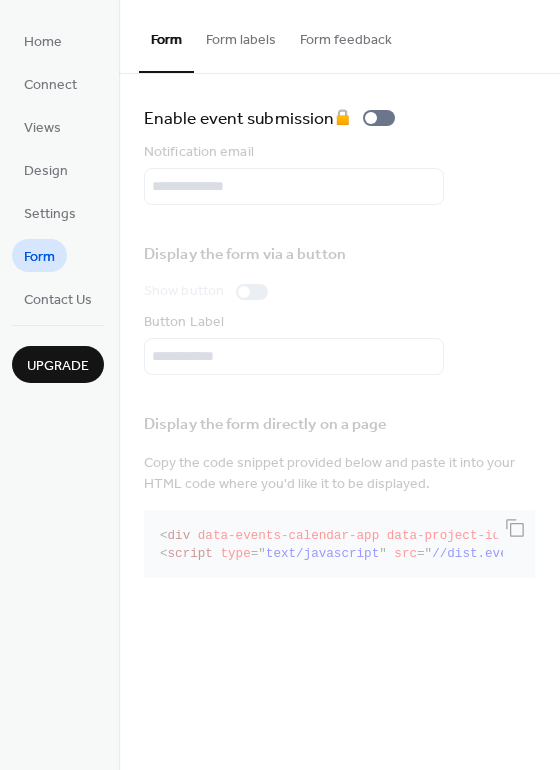 click on "Home Connect Views Design Settings Form Contact Us" at bounding box center [58, 169] 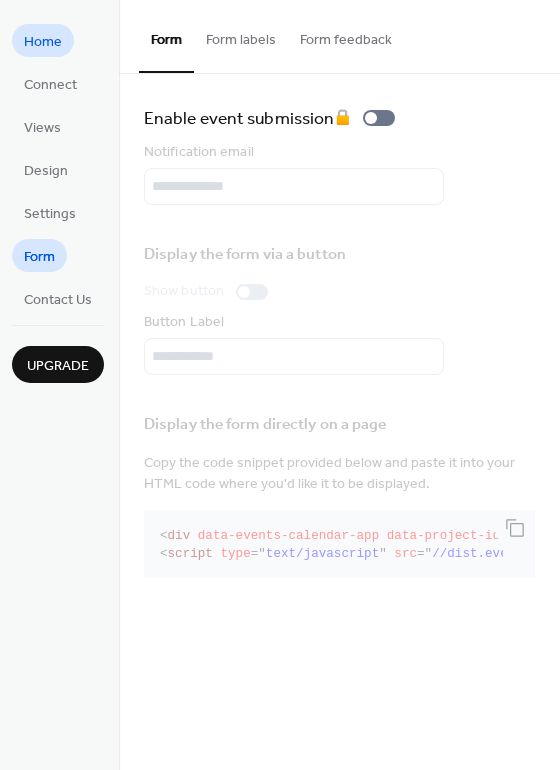 click on "Home" at bounding box center [43, 42] 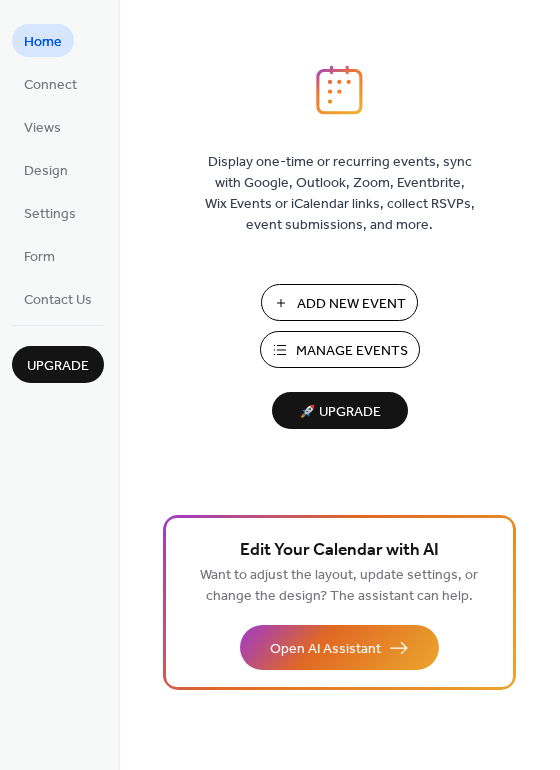 click on "Add New Event" at bounding box center [351, 304] 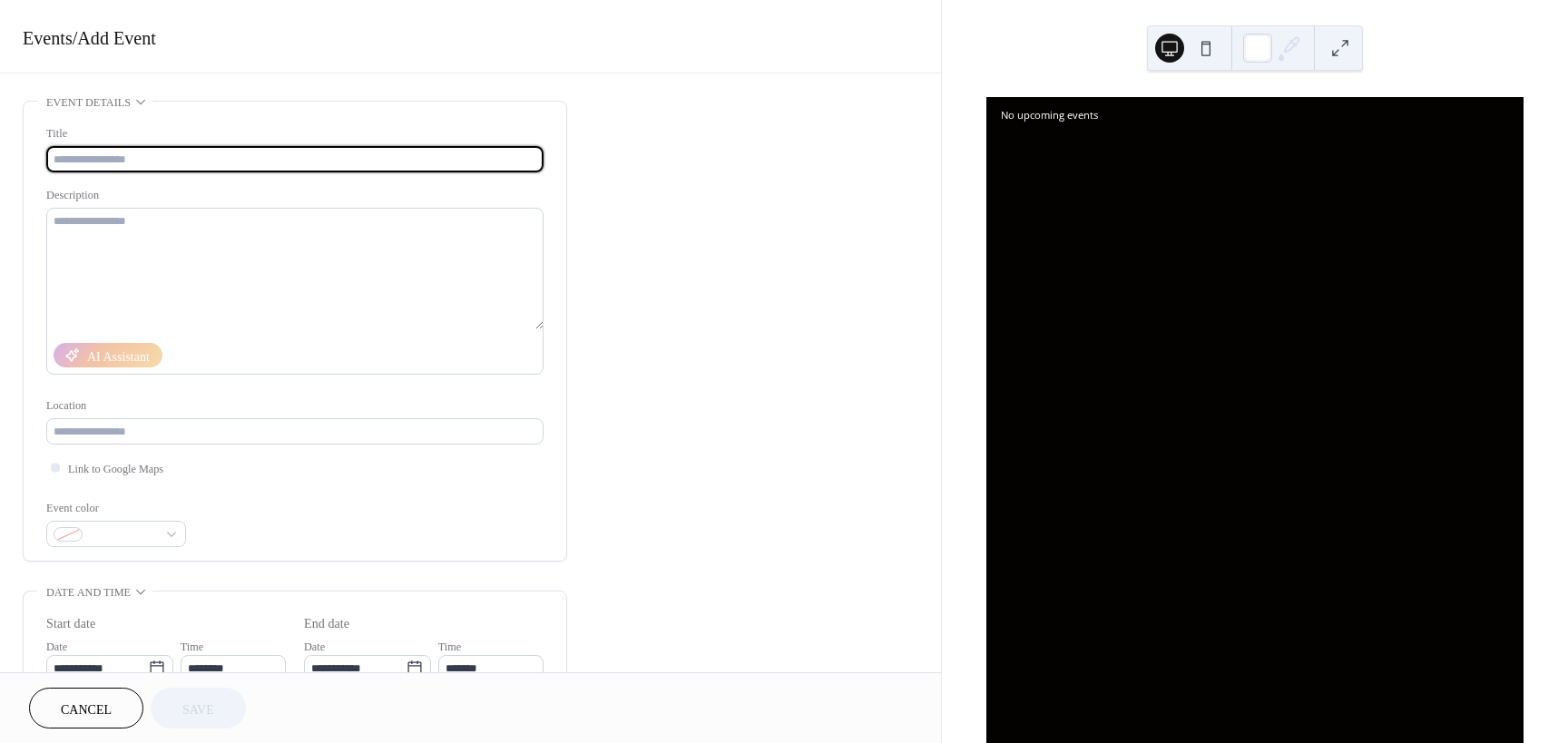 scroll, scrollTop: 0, scrollLeft: 0, axis: both 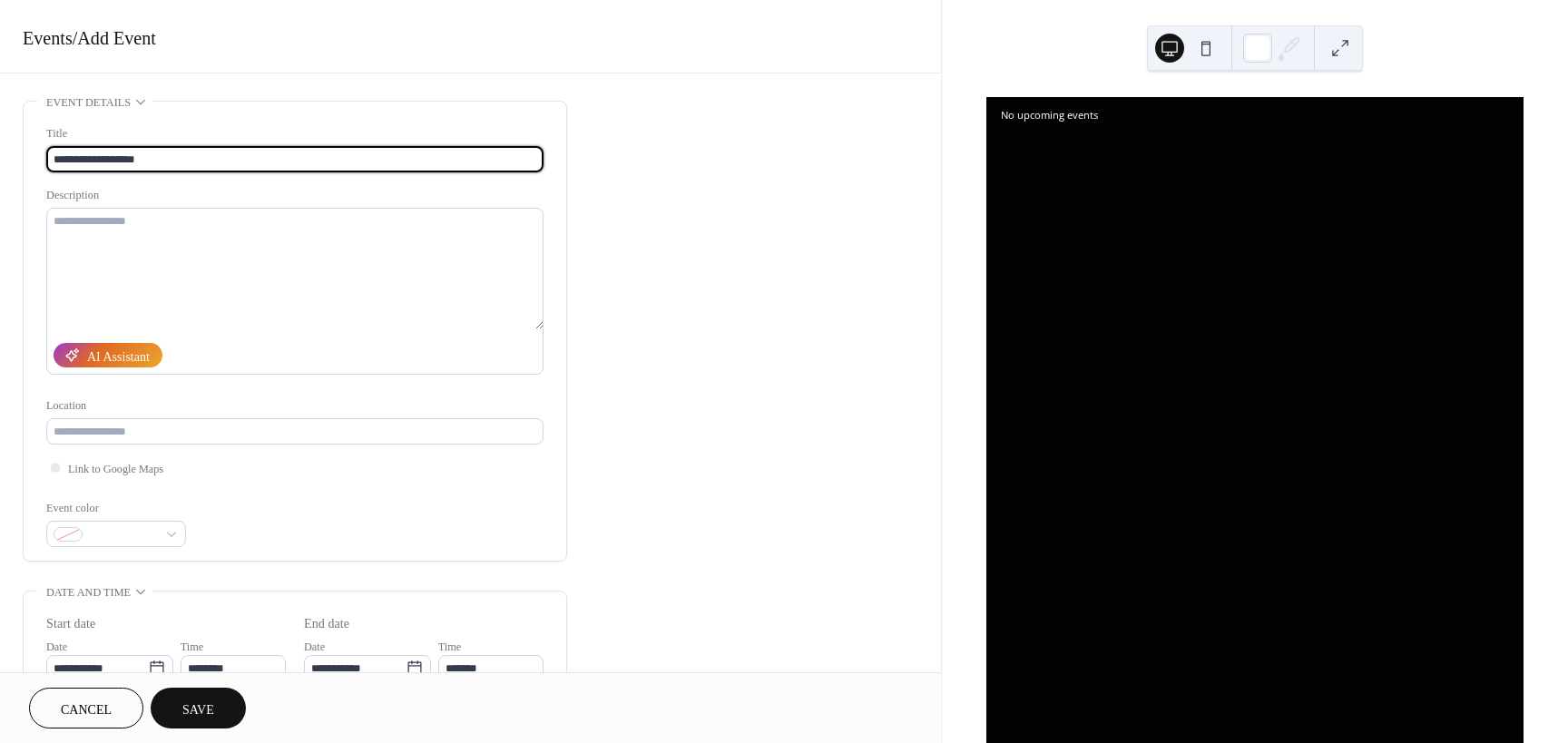 type on "**********" 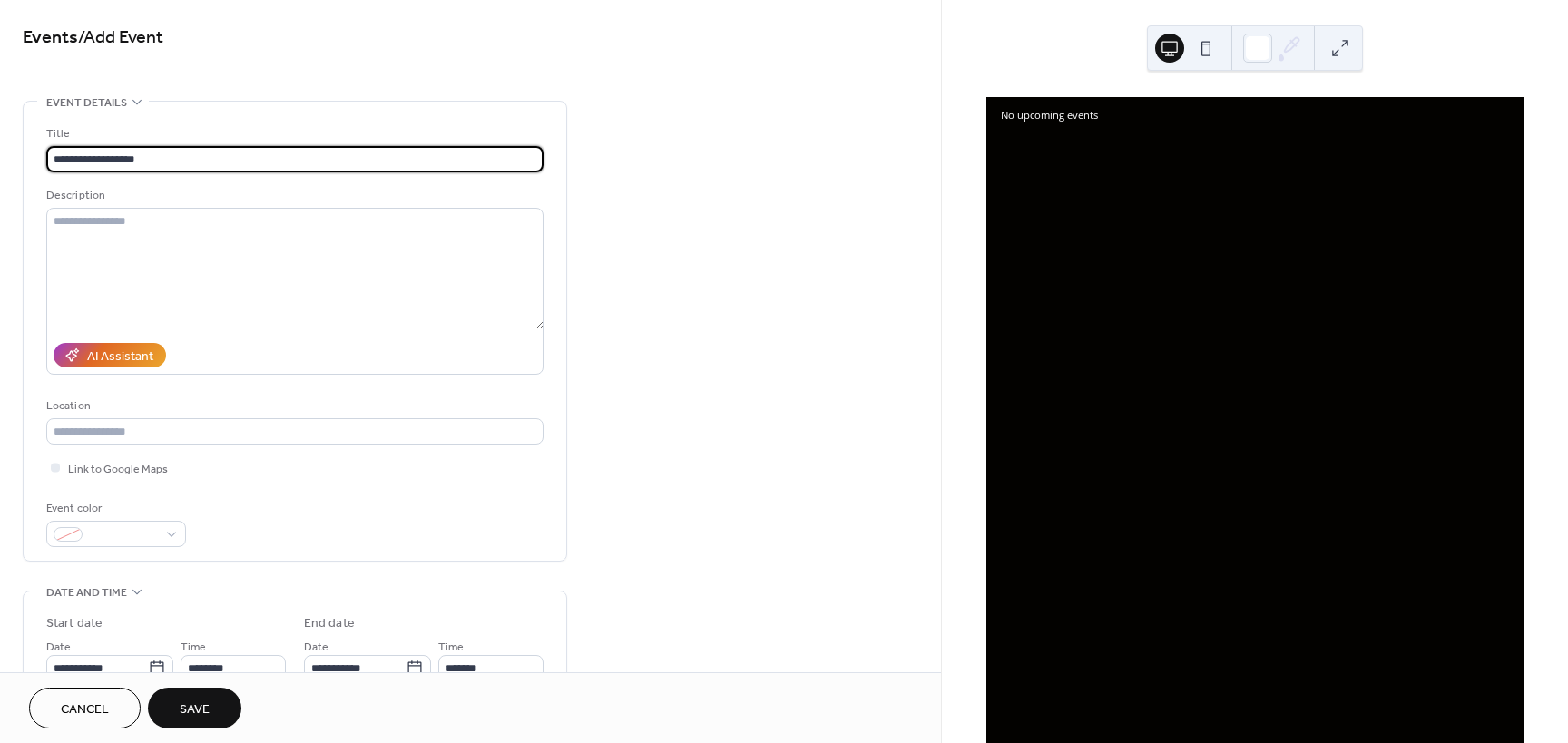 click on "**********" at bounding box center [470, 724] 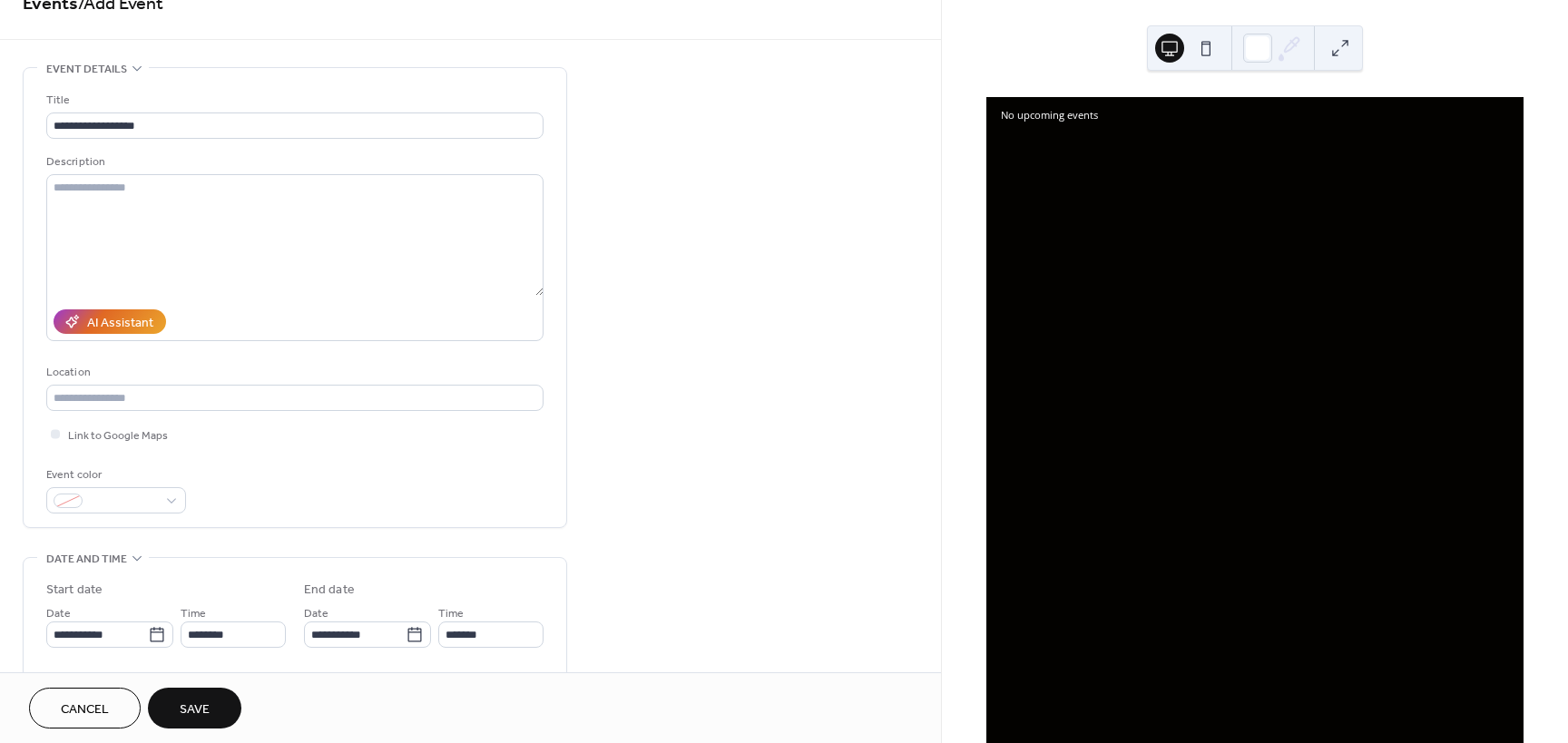 scroll, scrollTop: 181, scrollLeft: 0, axis: vertical 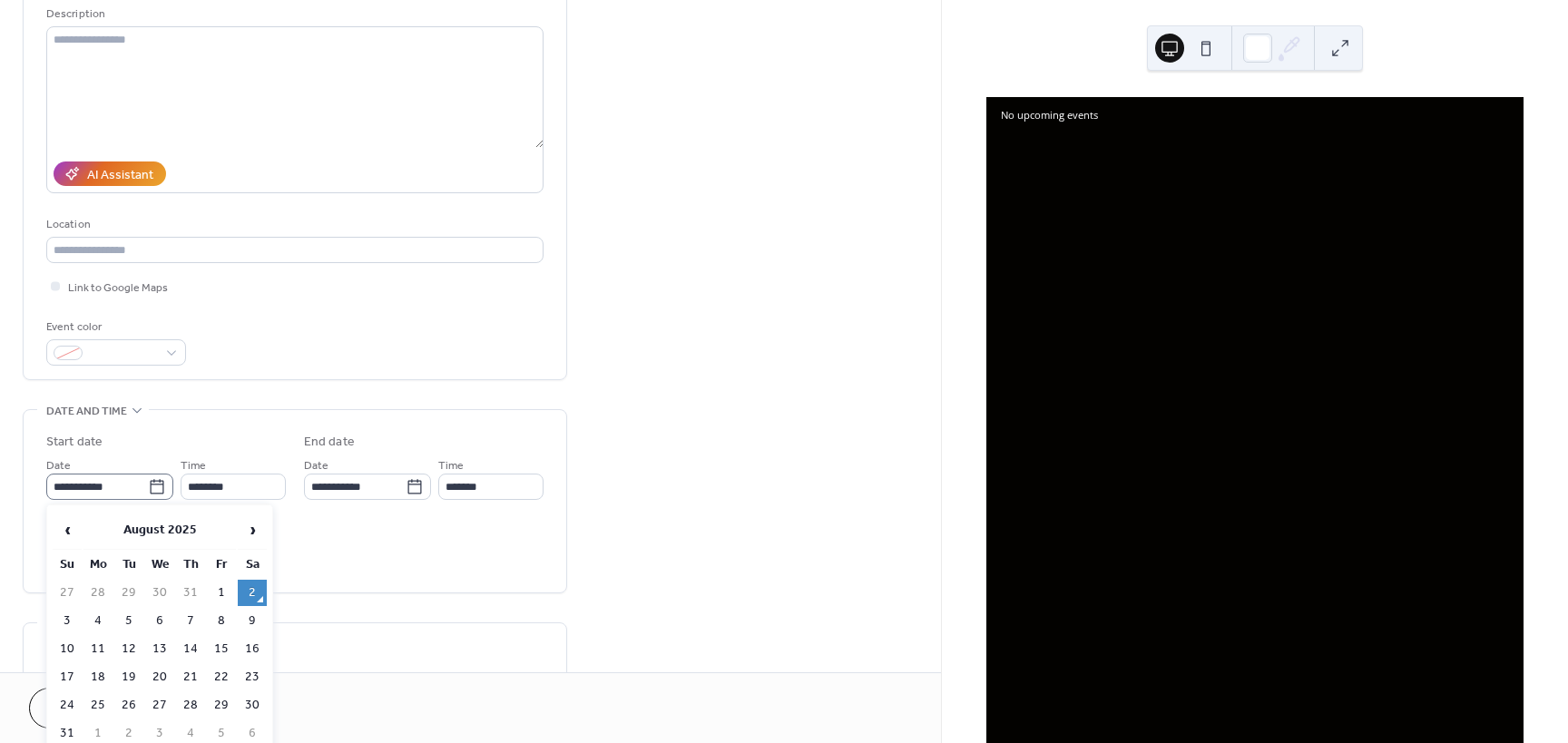 click 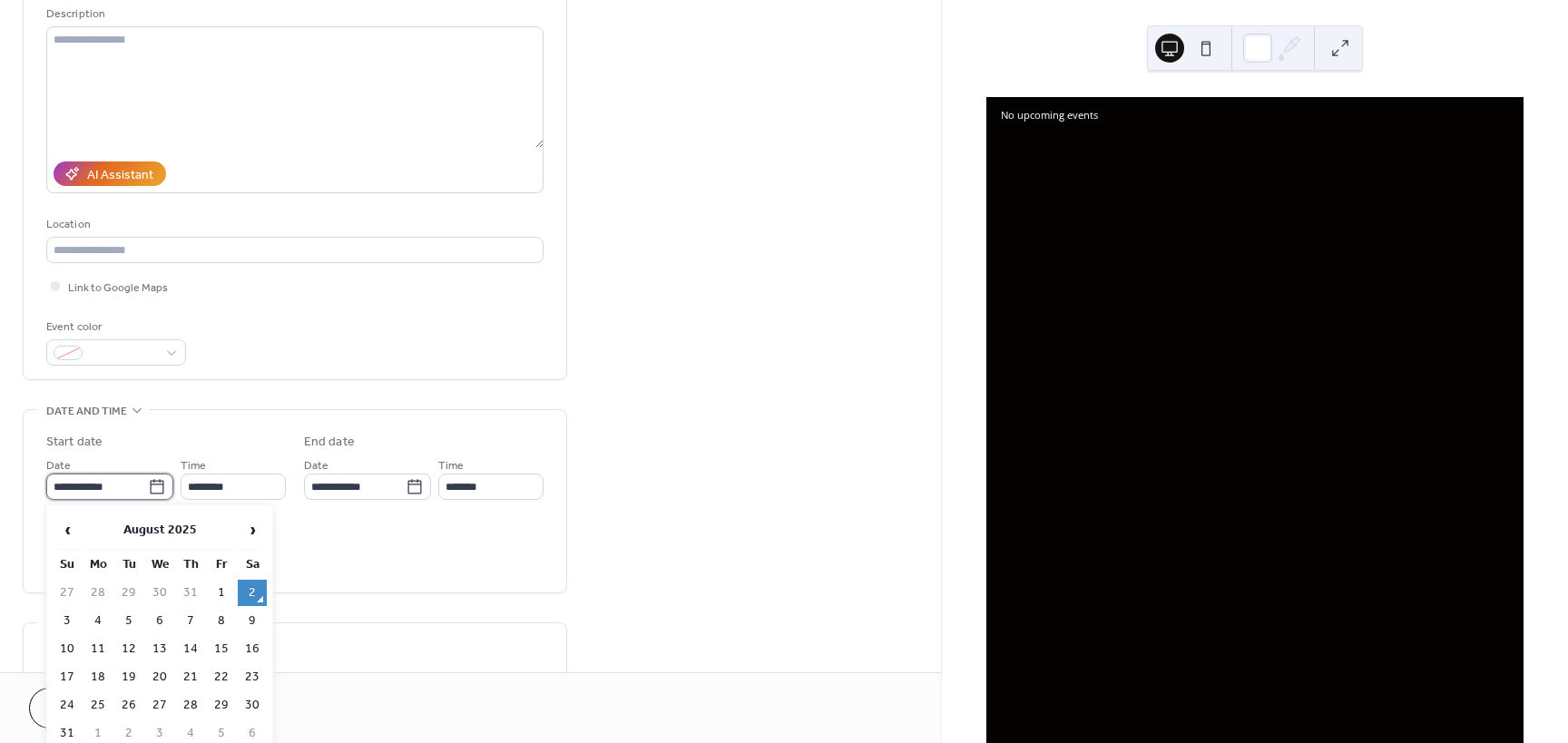 click on "**********" at bounding box center [97, 486] 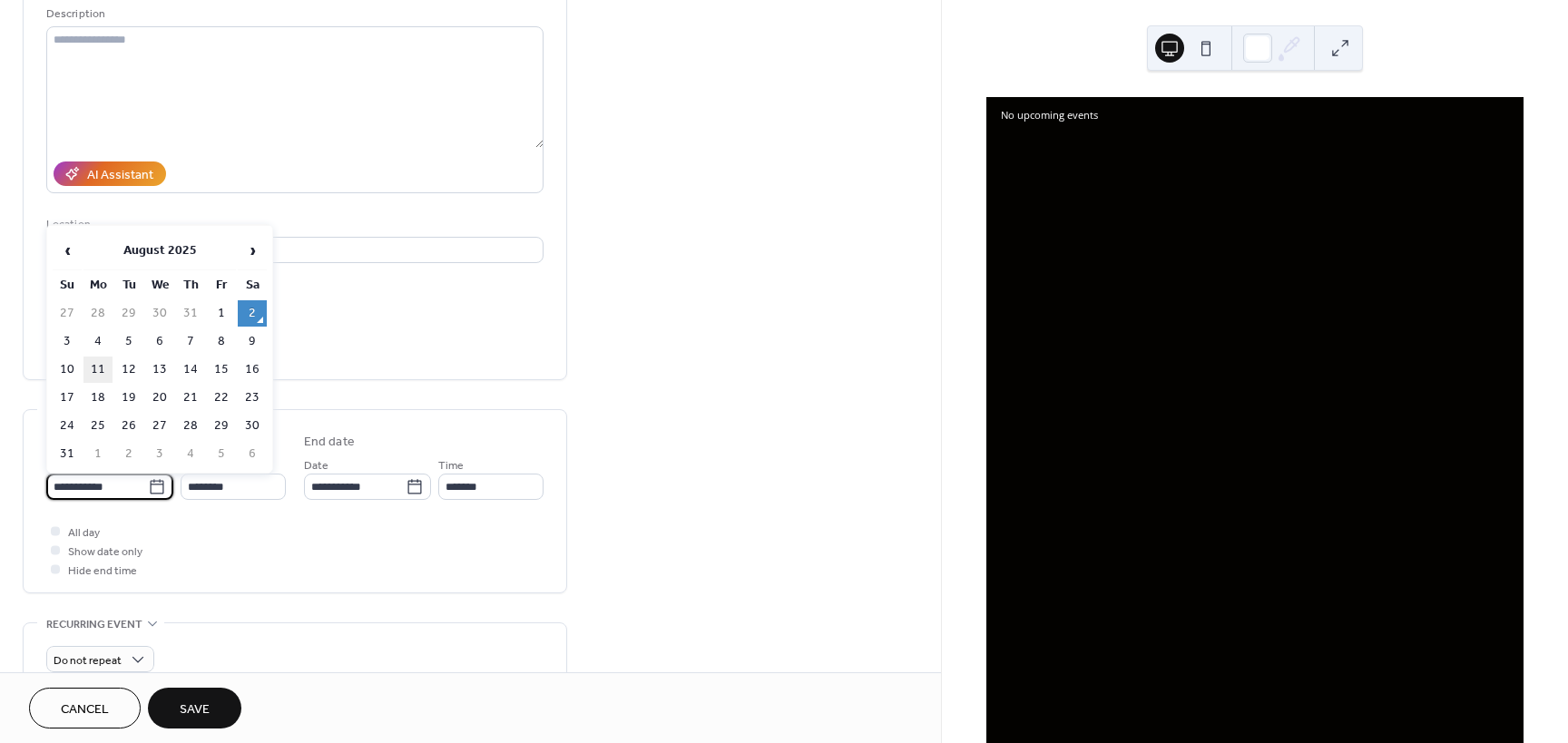 click on "11" at bounding box center [98, 369] 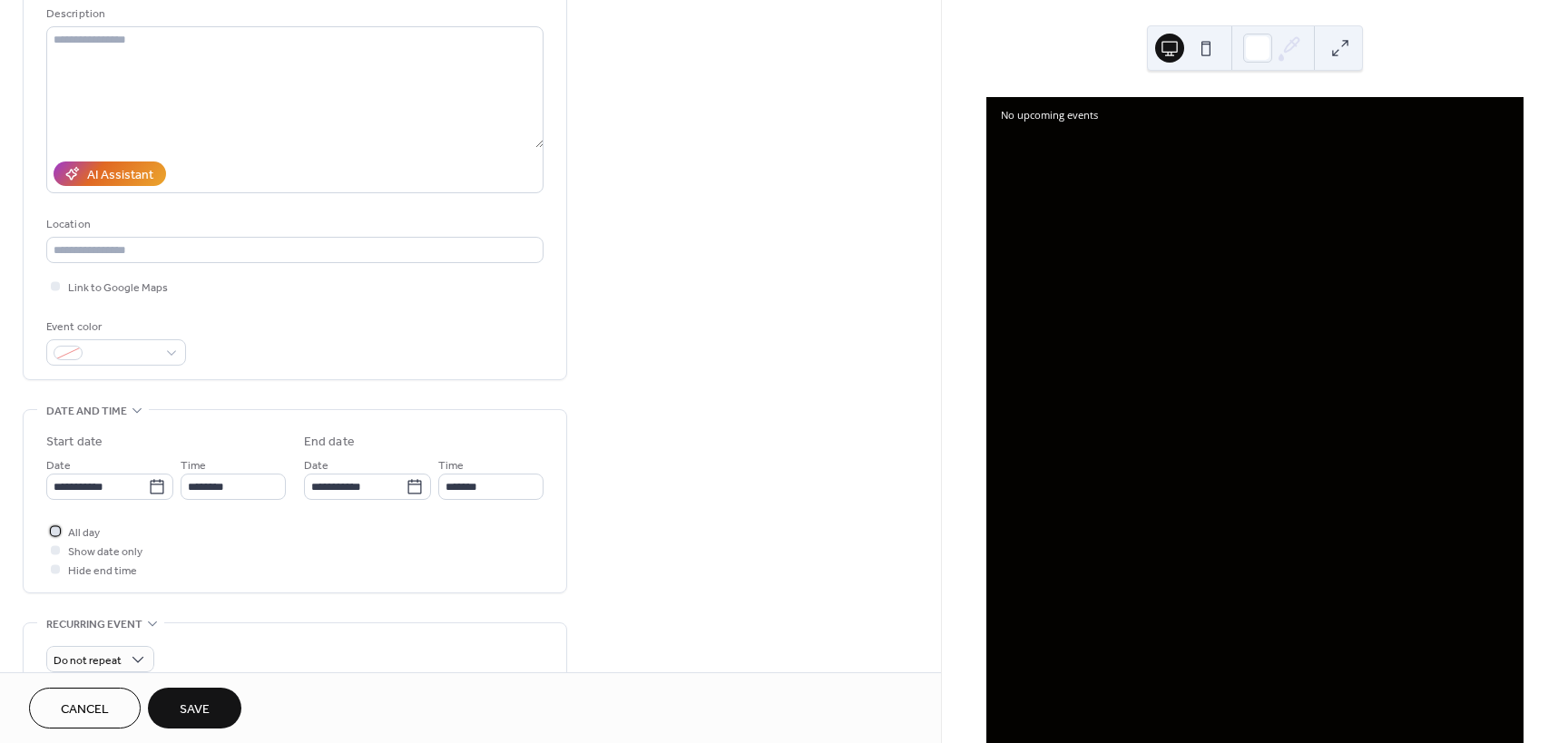 click at bounding box center (55, 531) 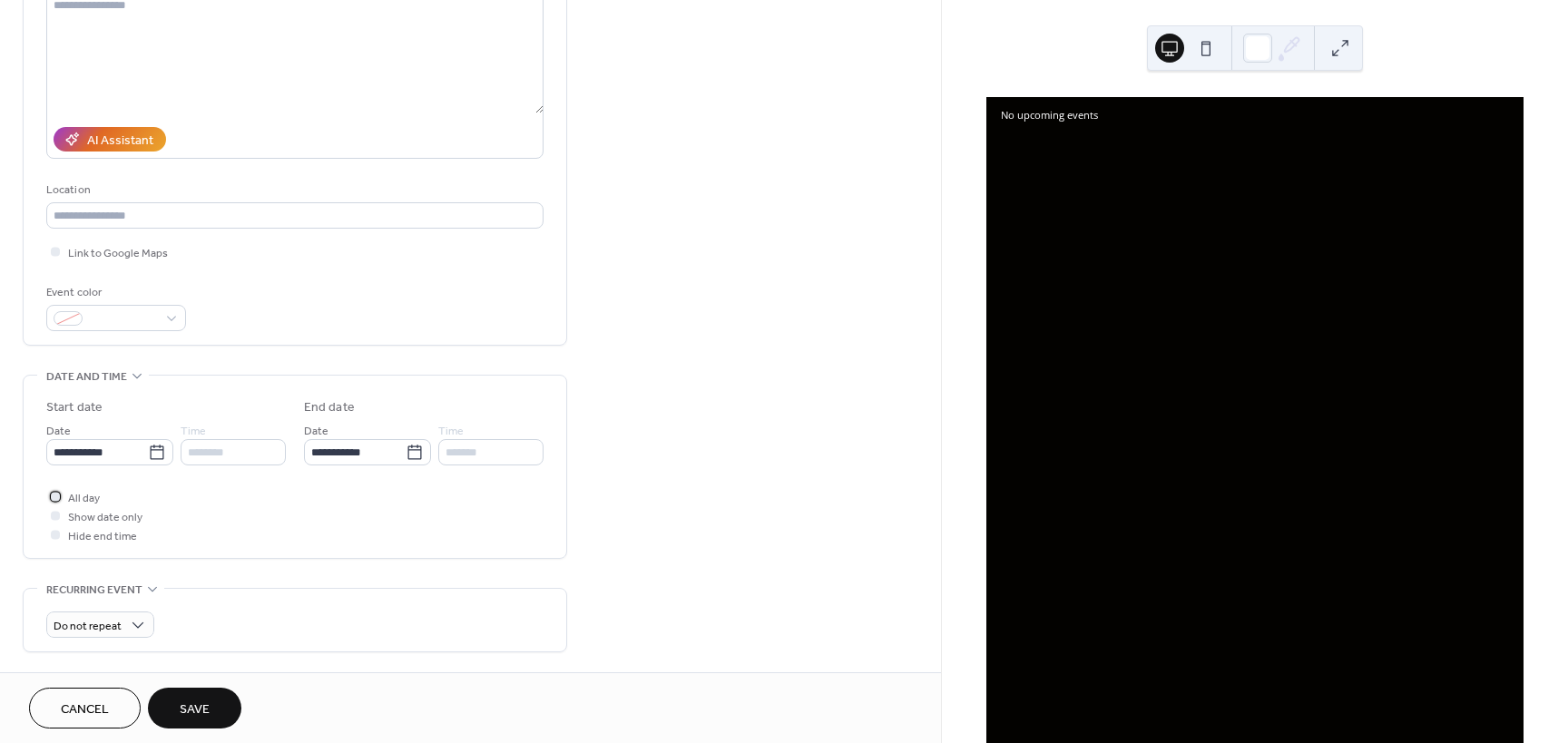 scroll, scrollTop: 363, scrollLeft: 0, axis: vertical 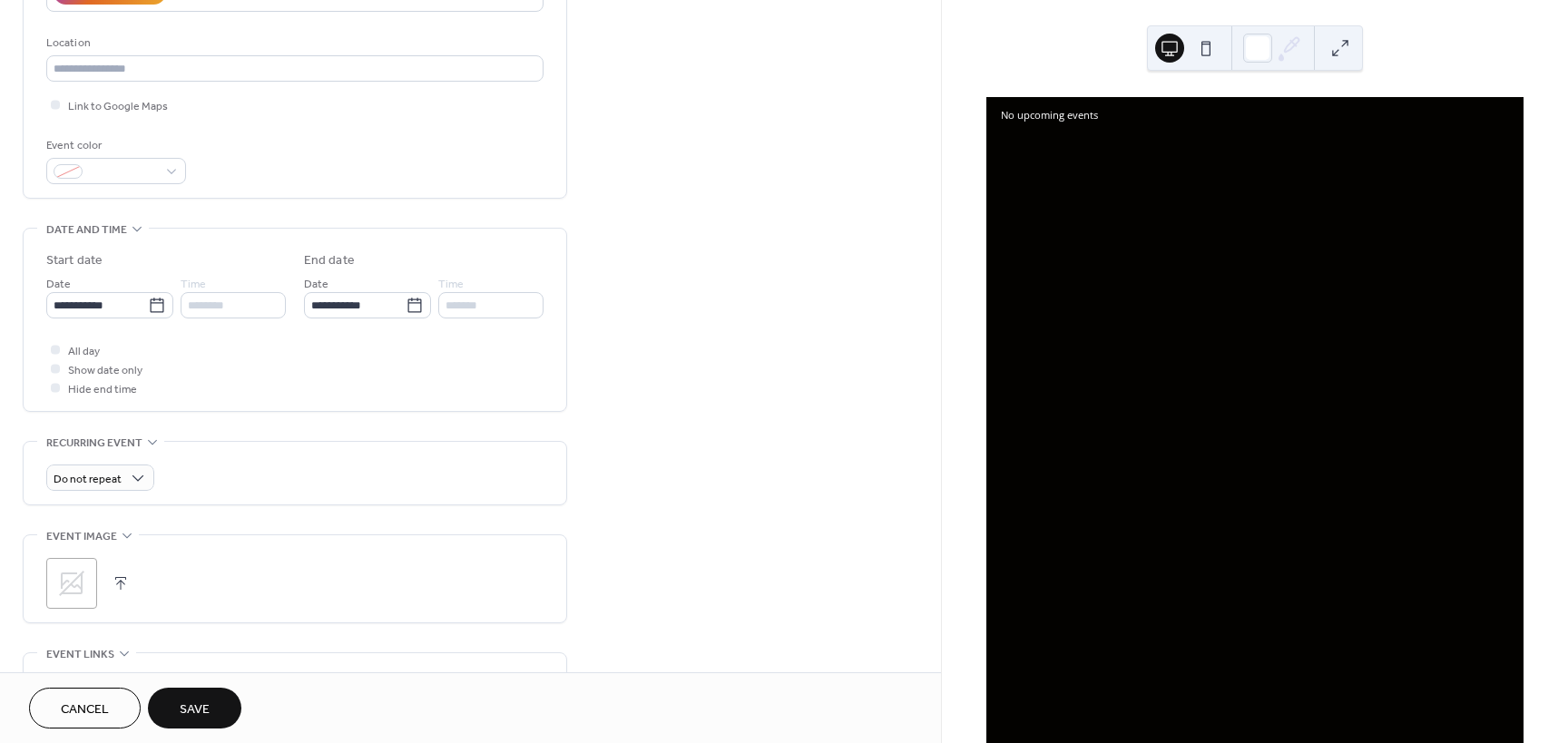 click on "Save" at bounding box center [194, 709] 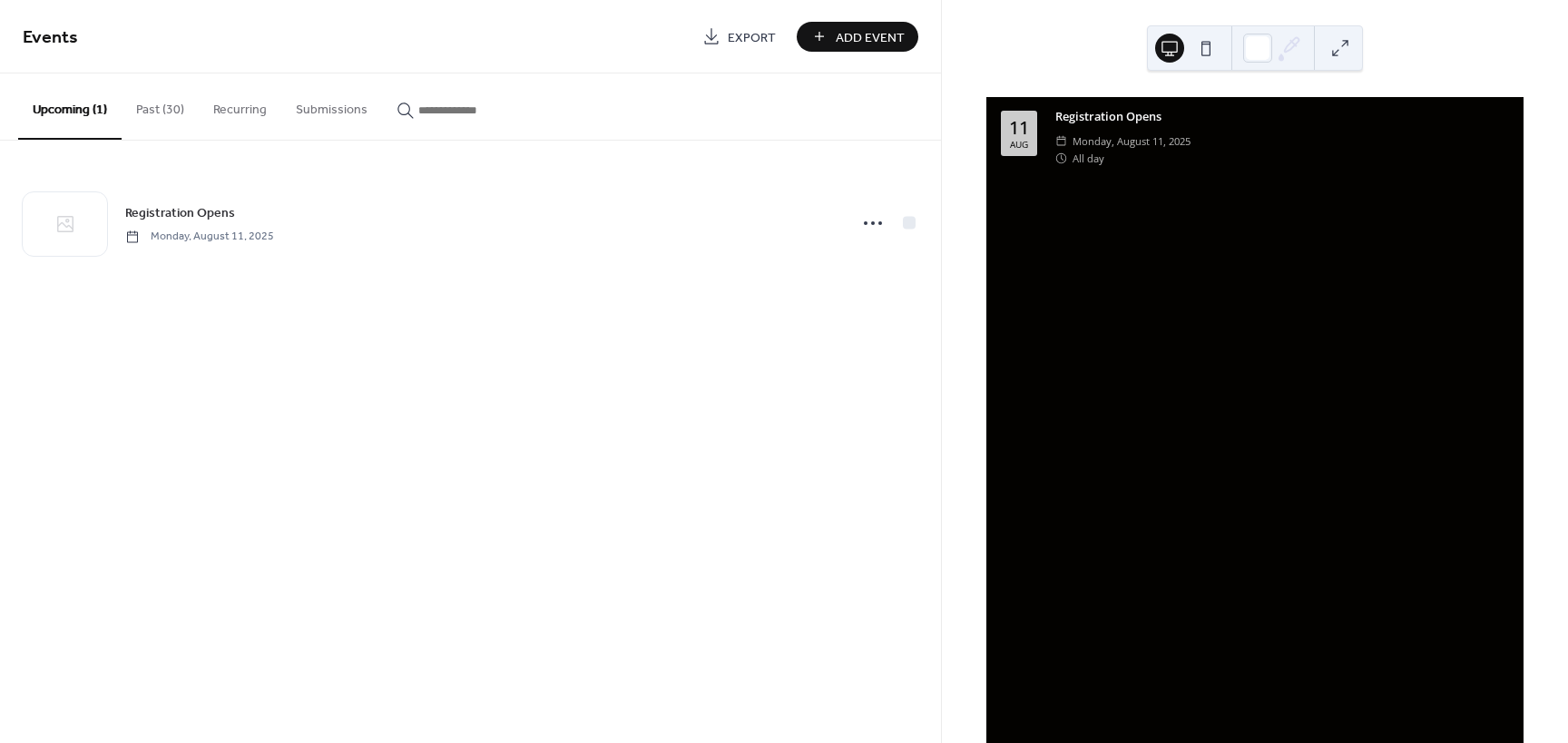 click on "Past (30)" at bounding box center [160, 105] 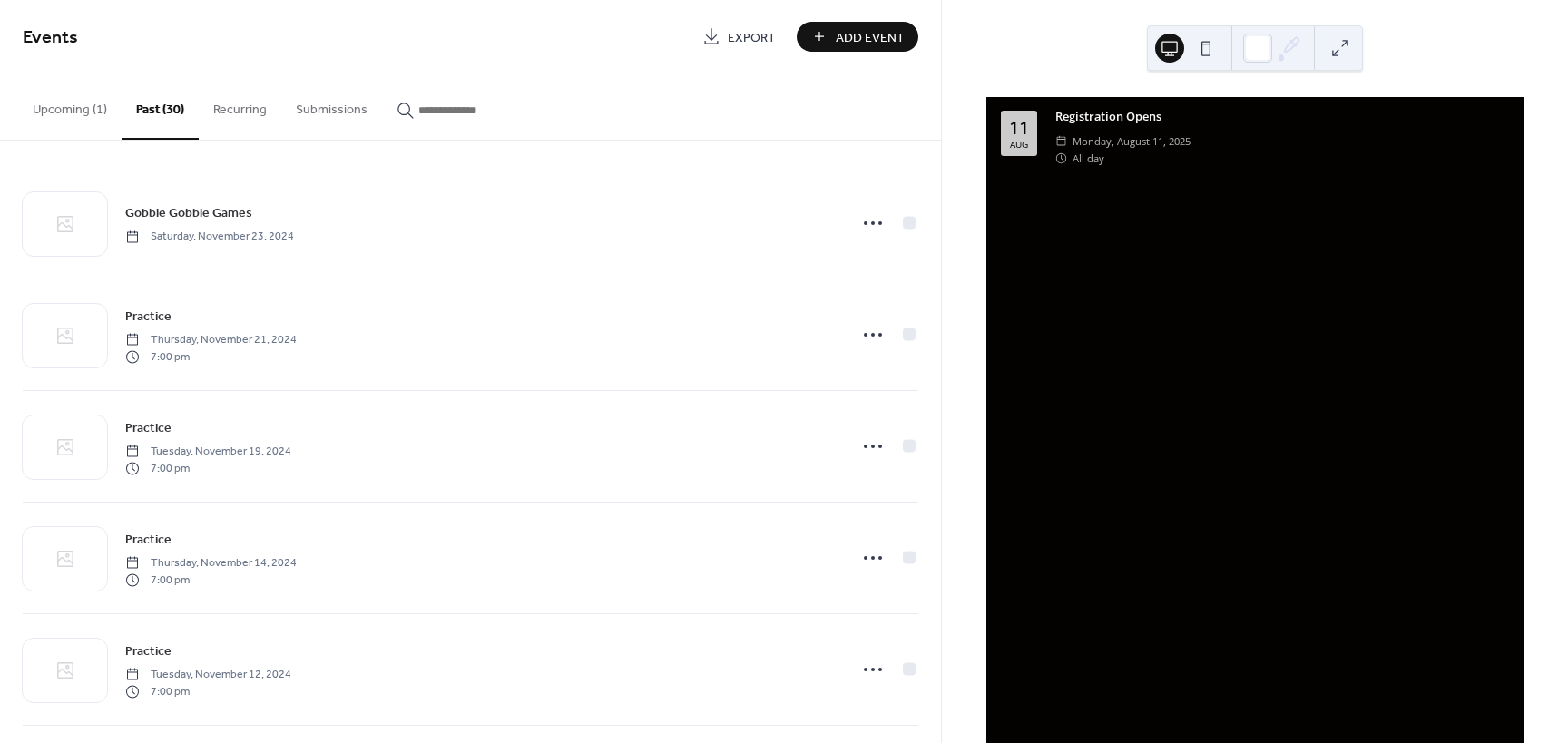 click on "Upcoming (1)" at bounding box center (70, 105) 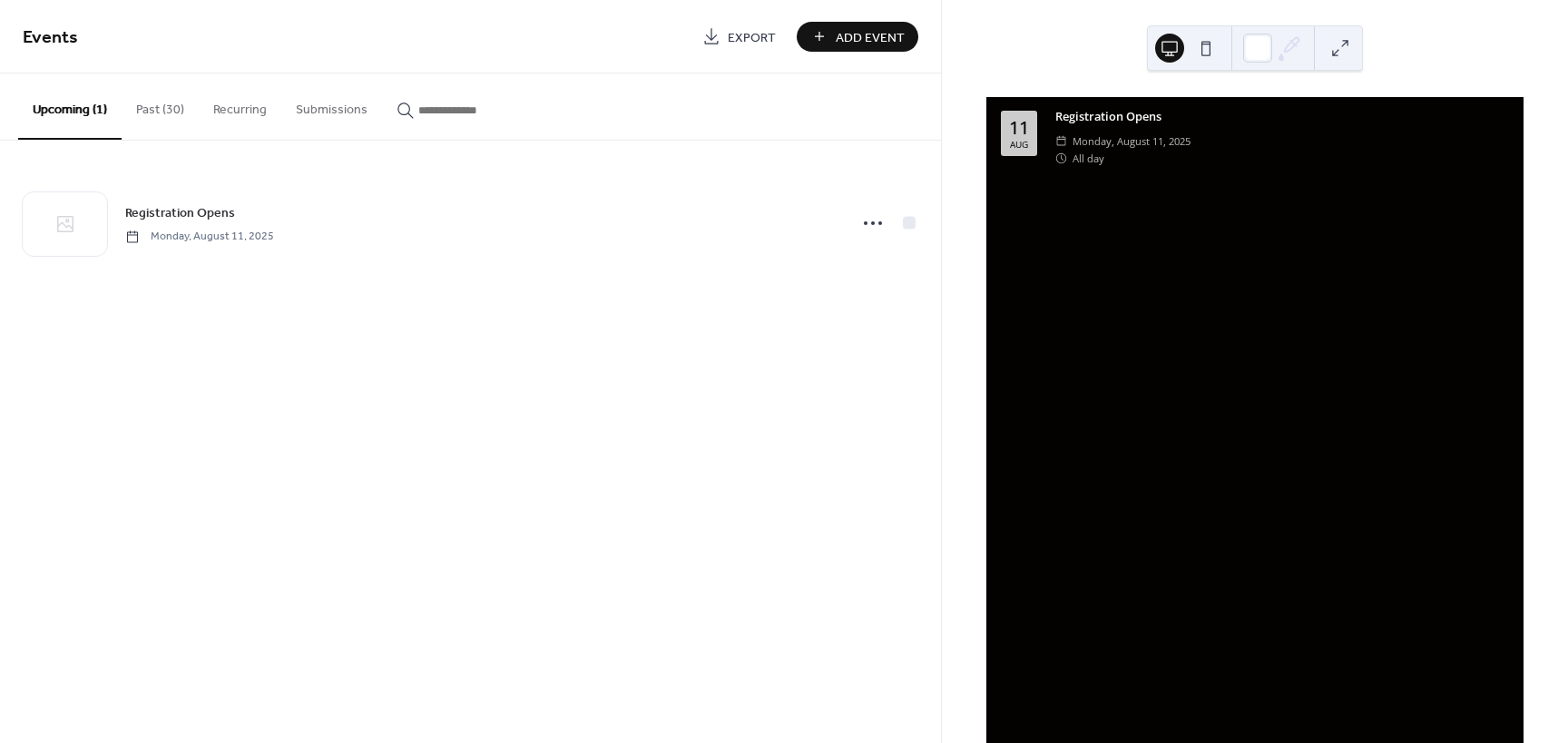 click on "Add Event" at bounding box center (858, 36) 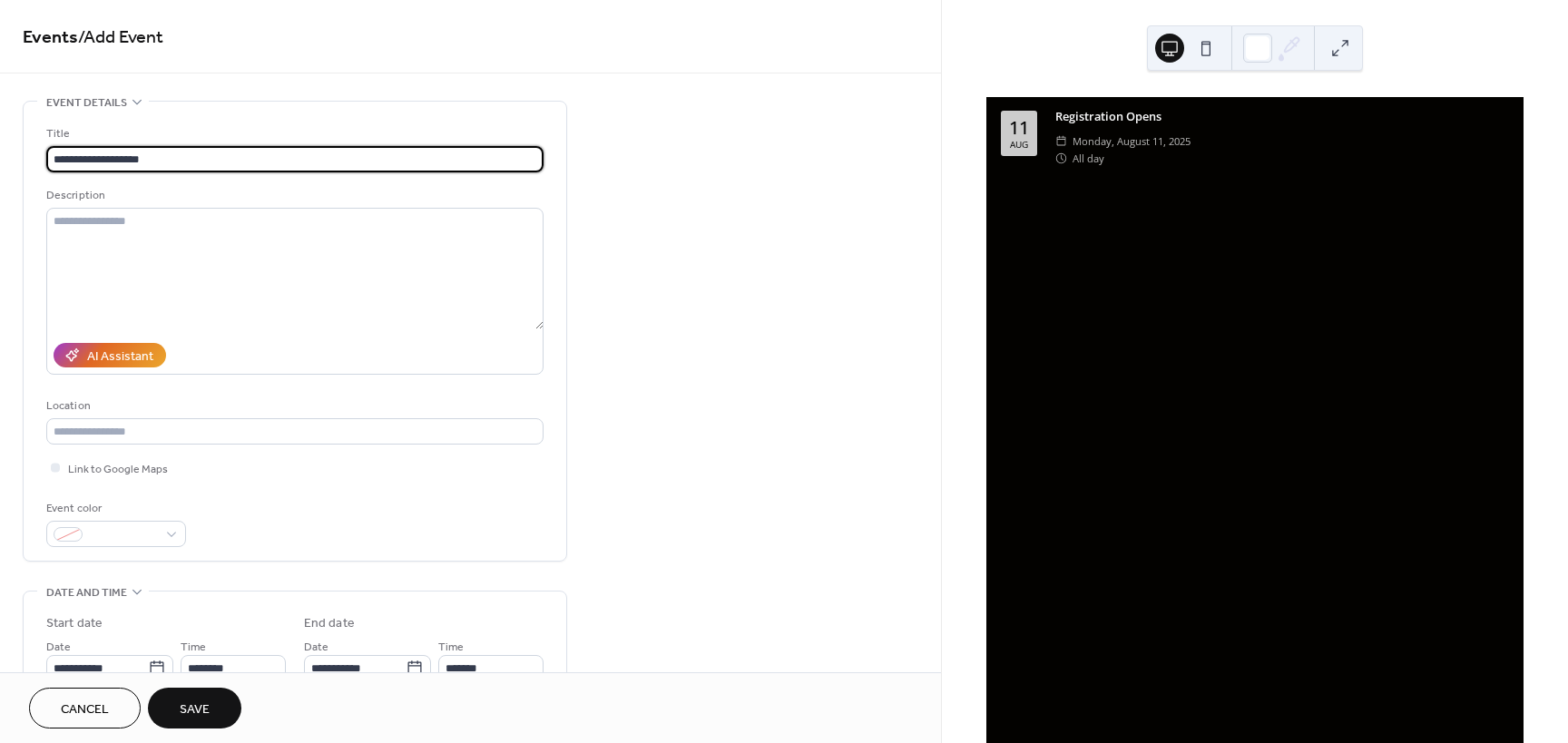 type on "**********" 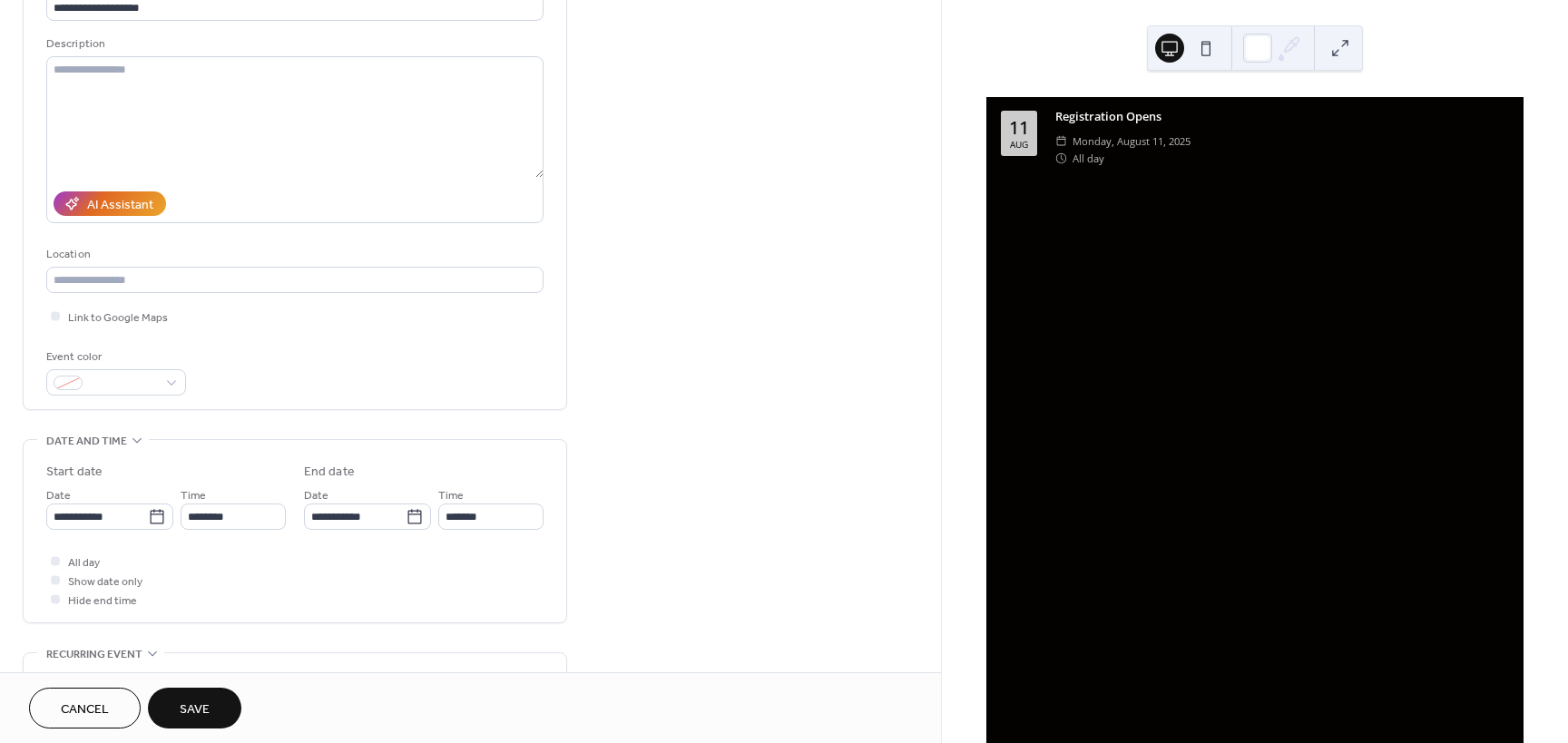 scroll, scrollTop: 181, scrollLeft: 0, axis: vertical 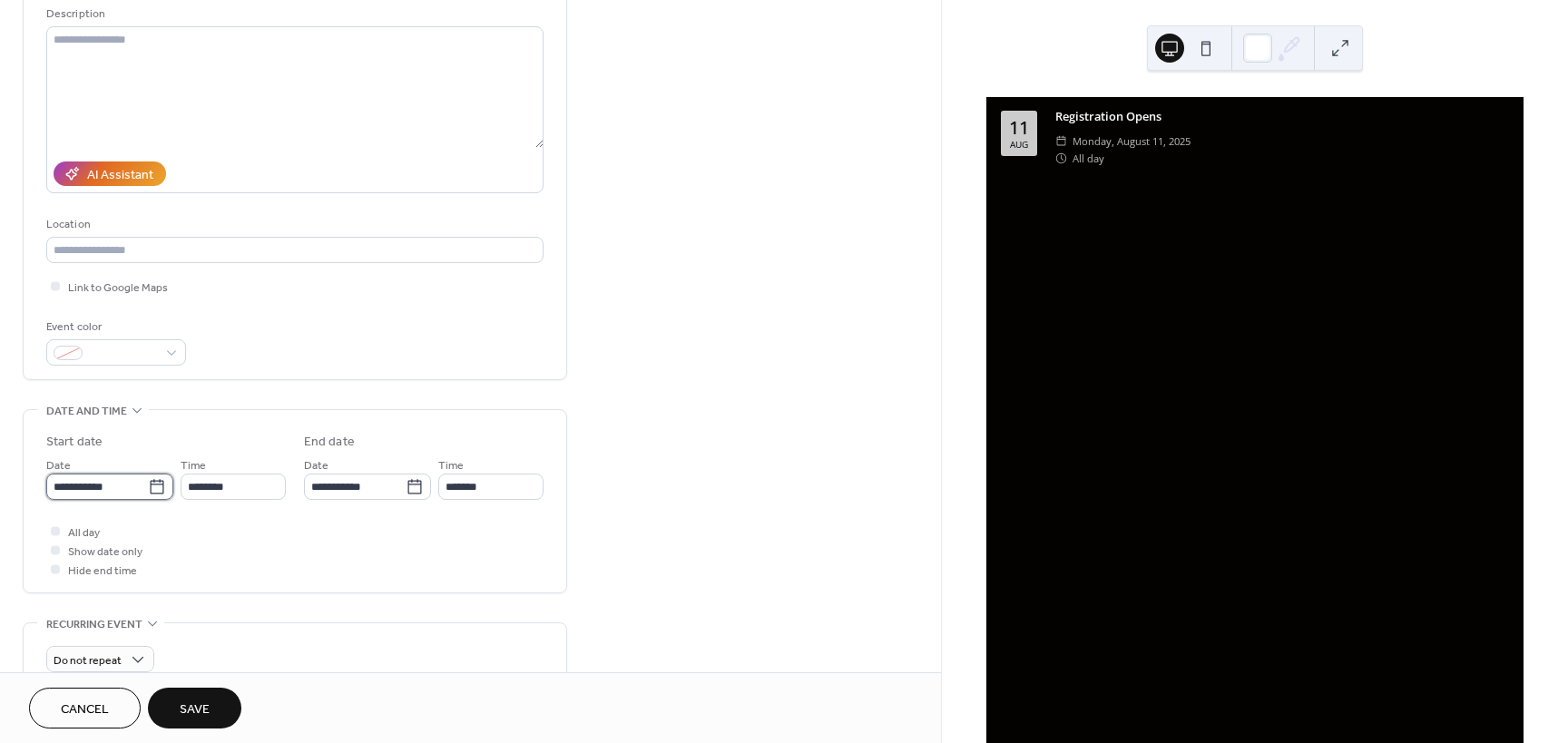 click on "**********" at bounding box center [97, 486] 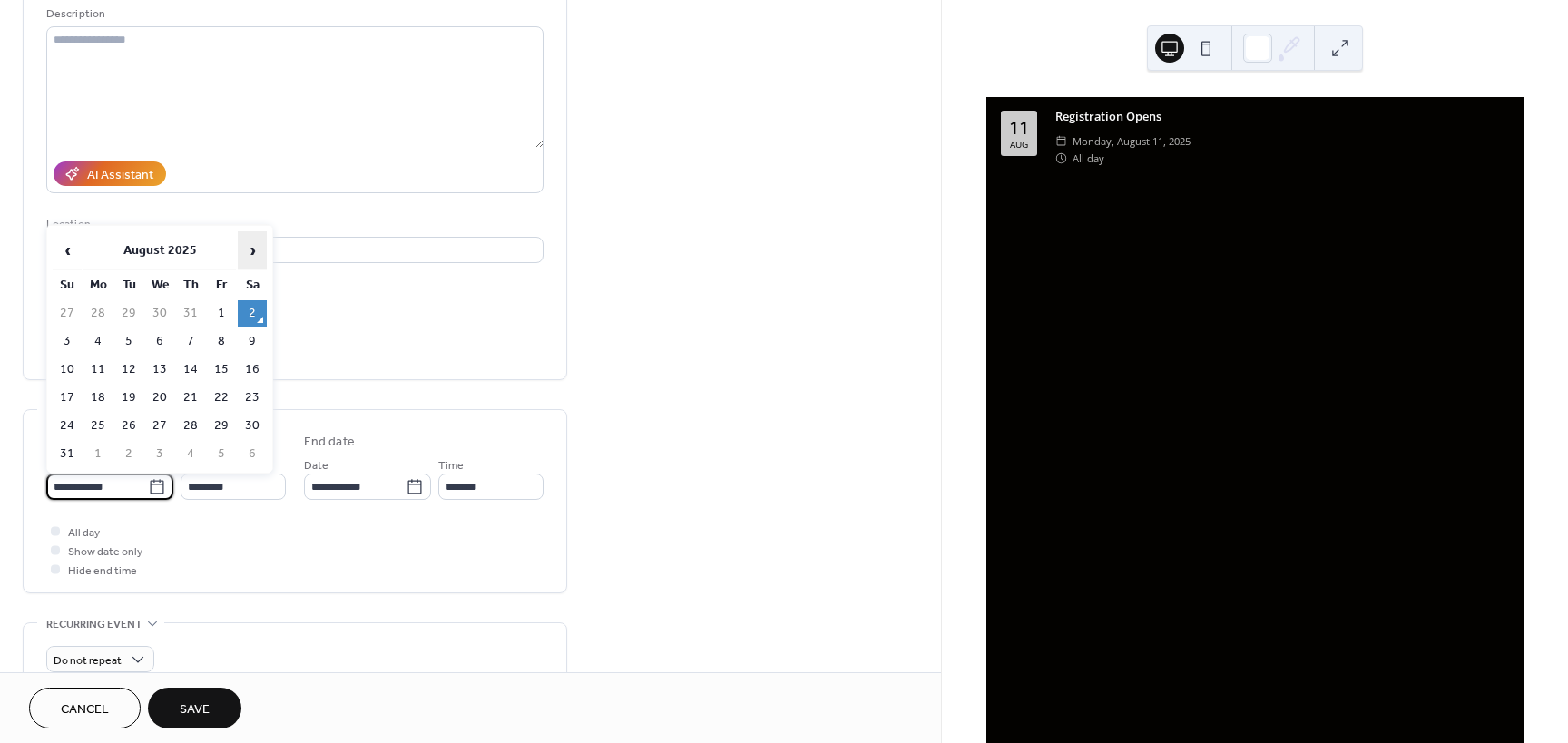click on "›" at bounding box center [252, 250] 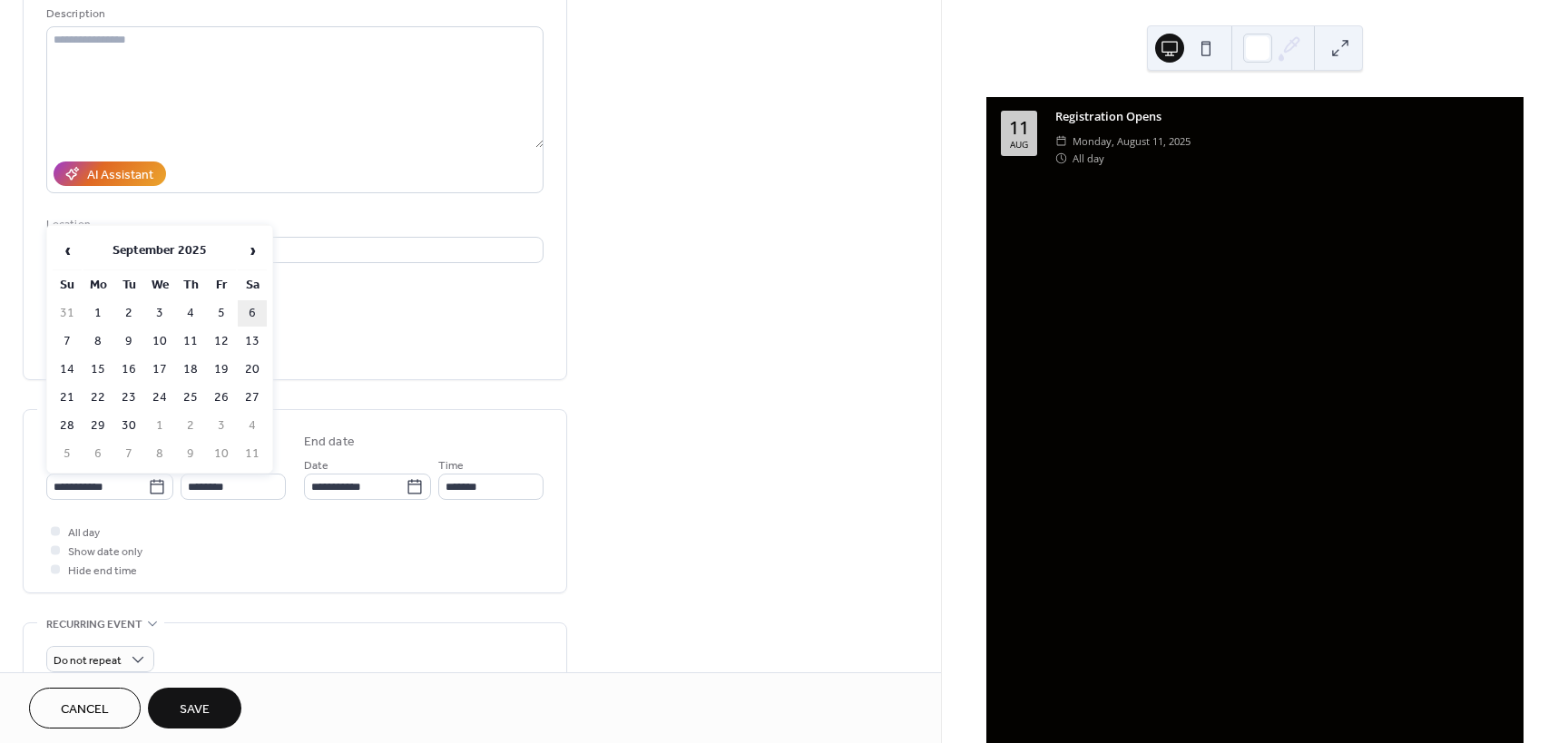 click on "6" at bounding box center (252, 313) 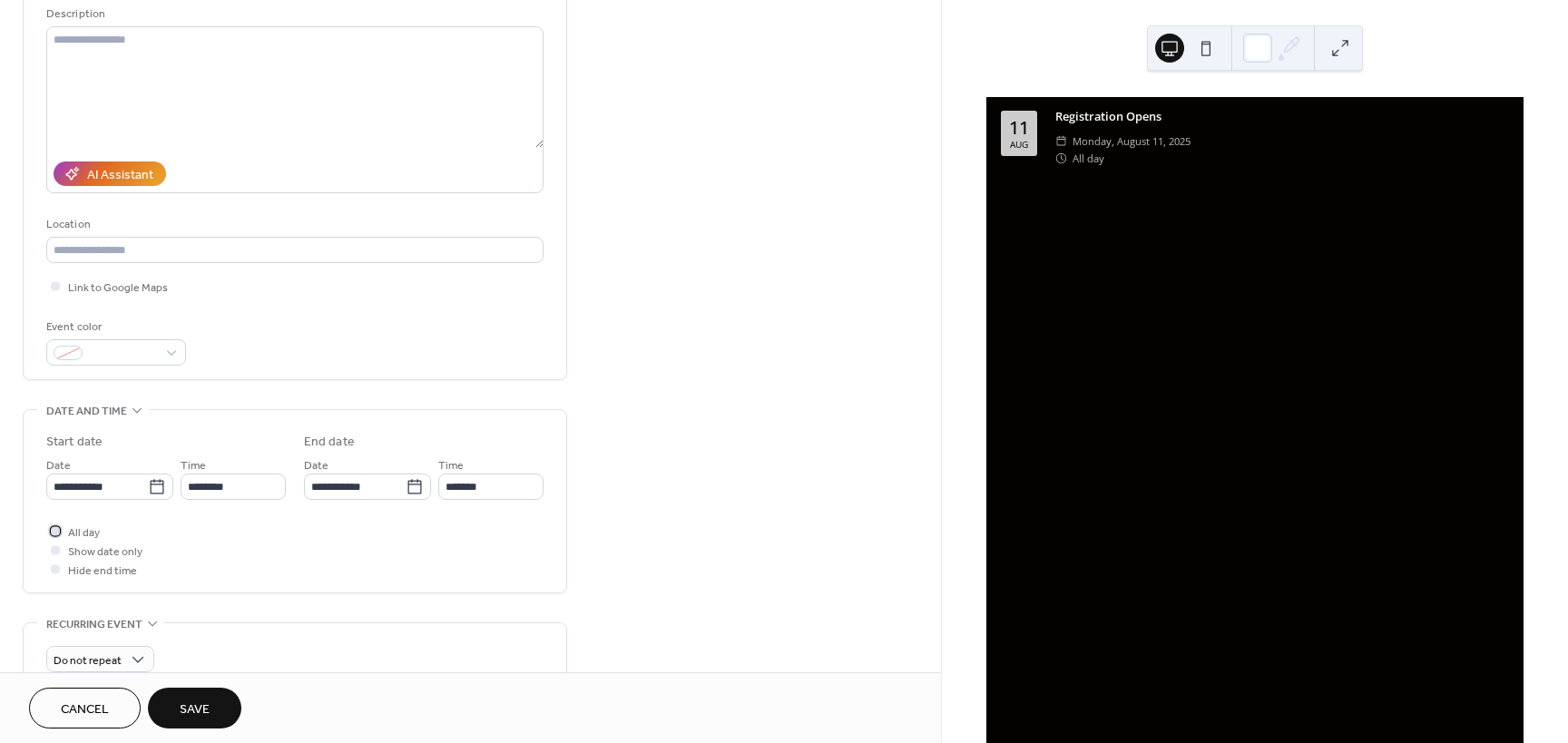 click at bounding box center [55, 531] 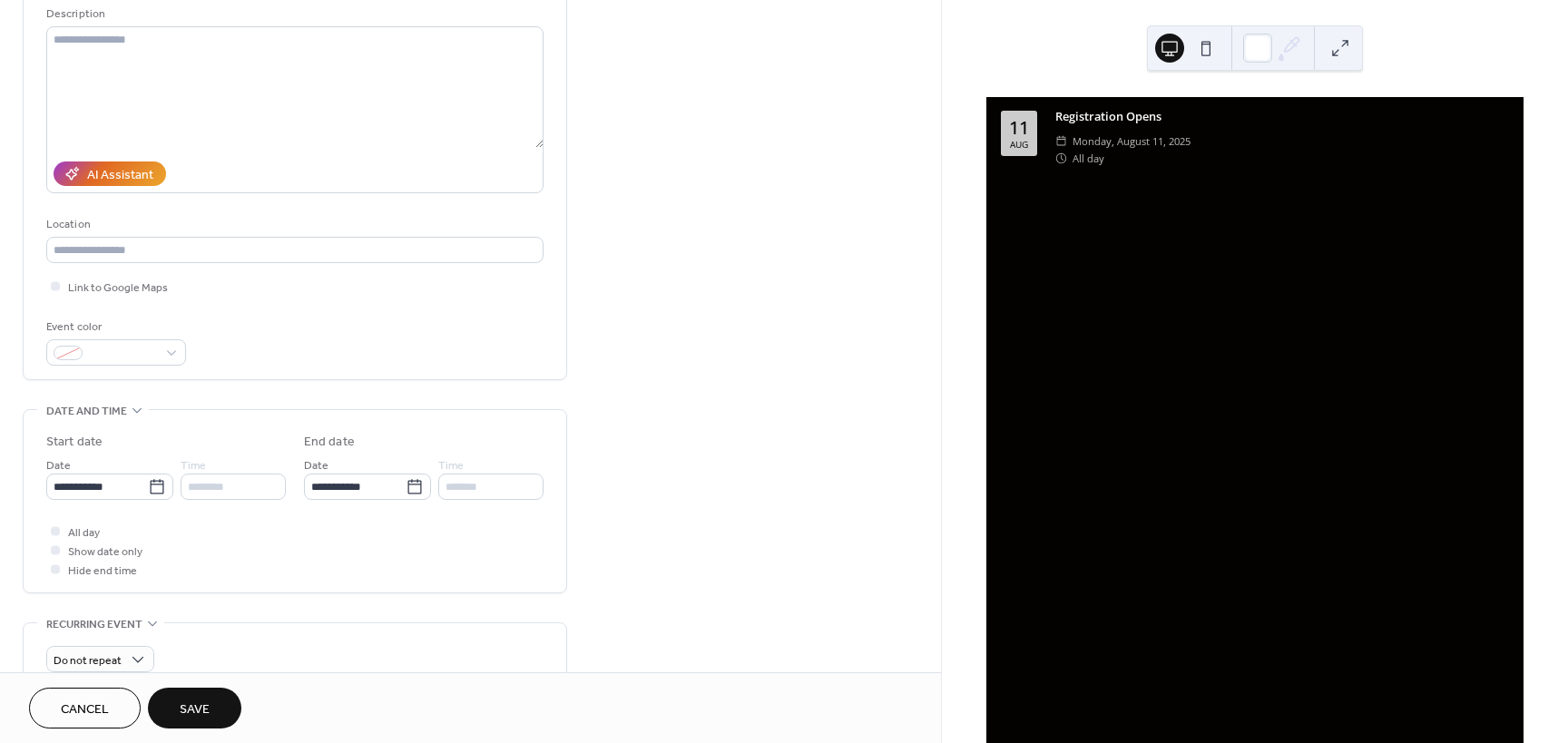 click on "Save" at bounding box center [194, 709] 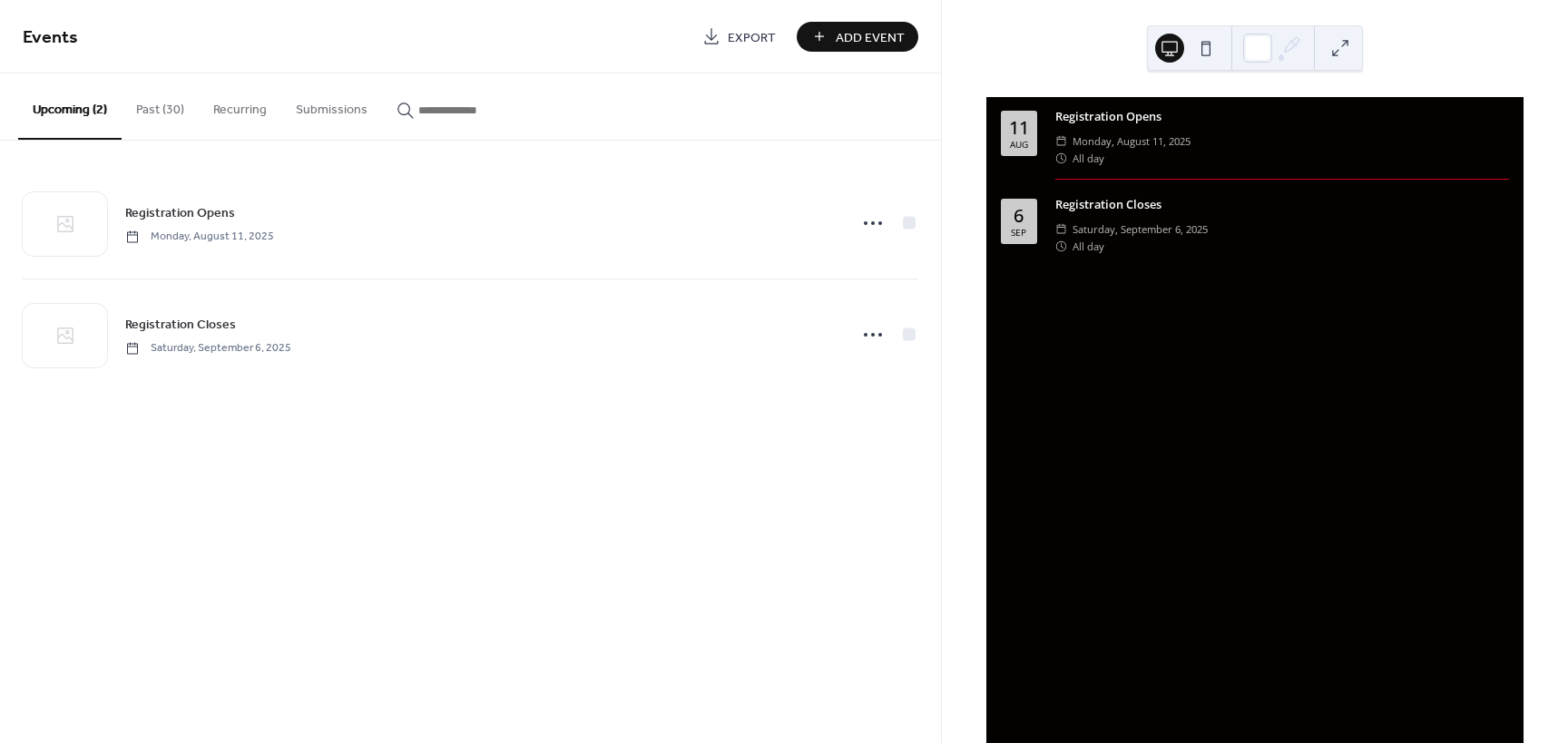 click on "Past (30)" at bounding box center [160, 105] 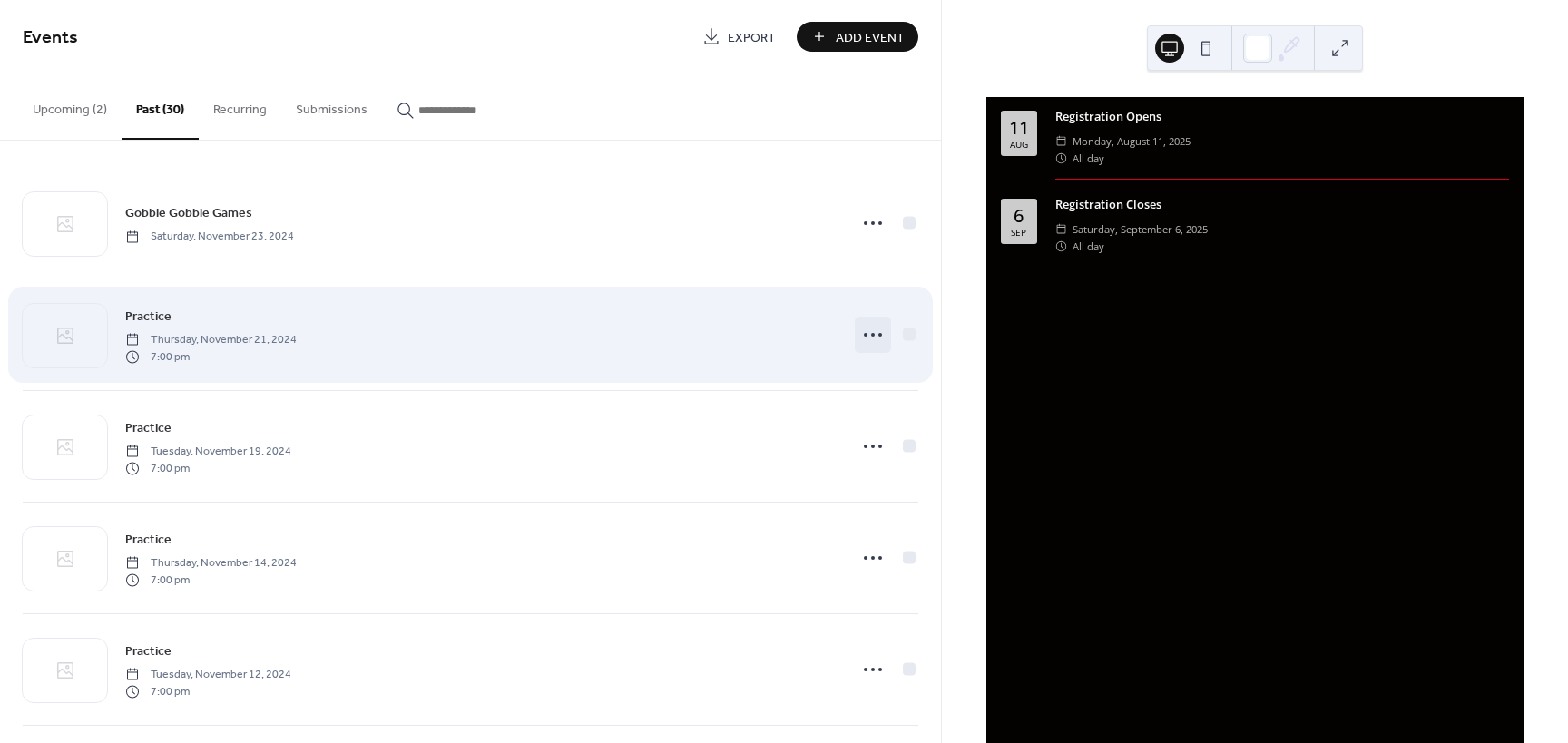 click 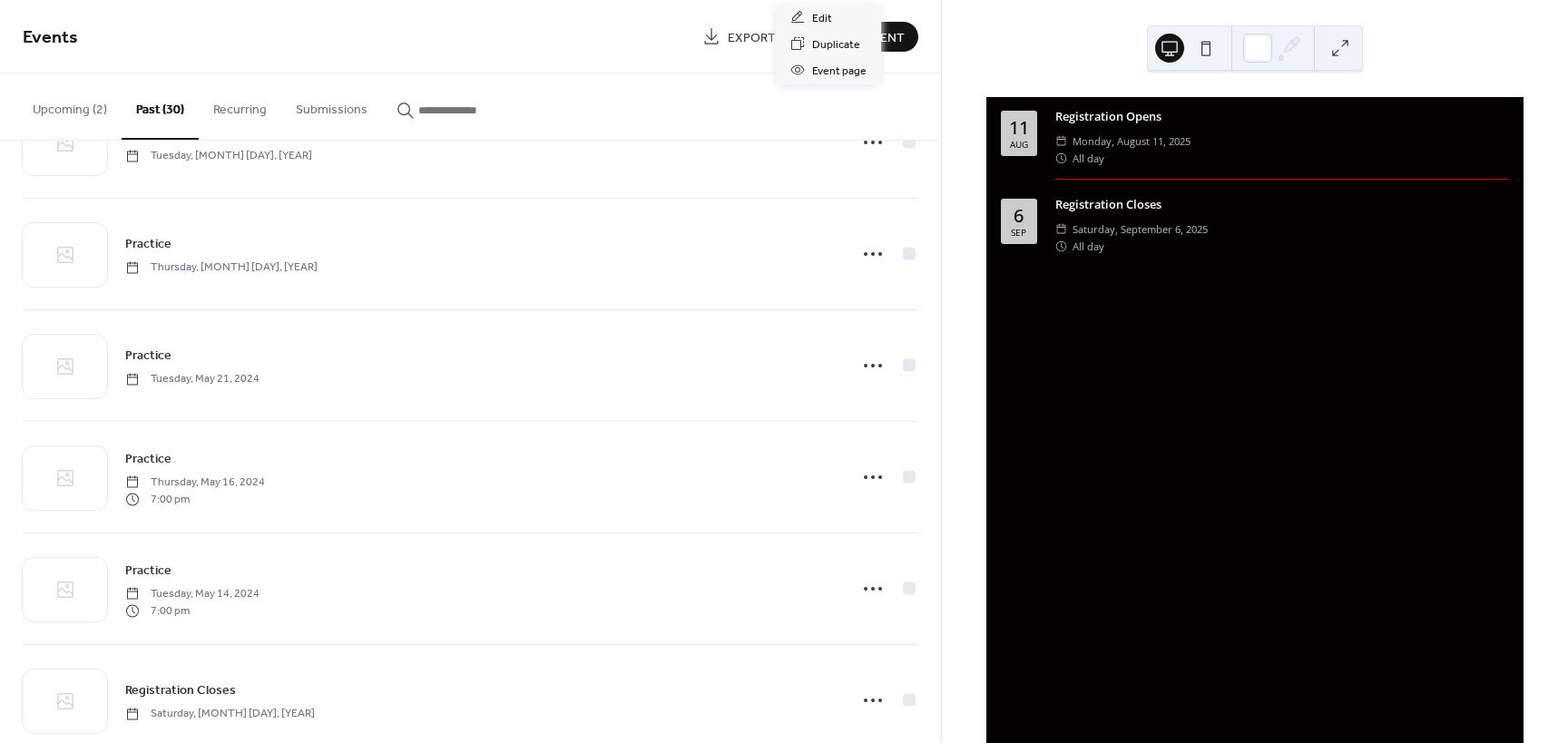 scroll, scrollTop: 2799, scrollLeft: 0, axis: vertical 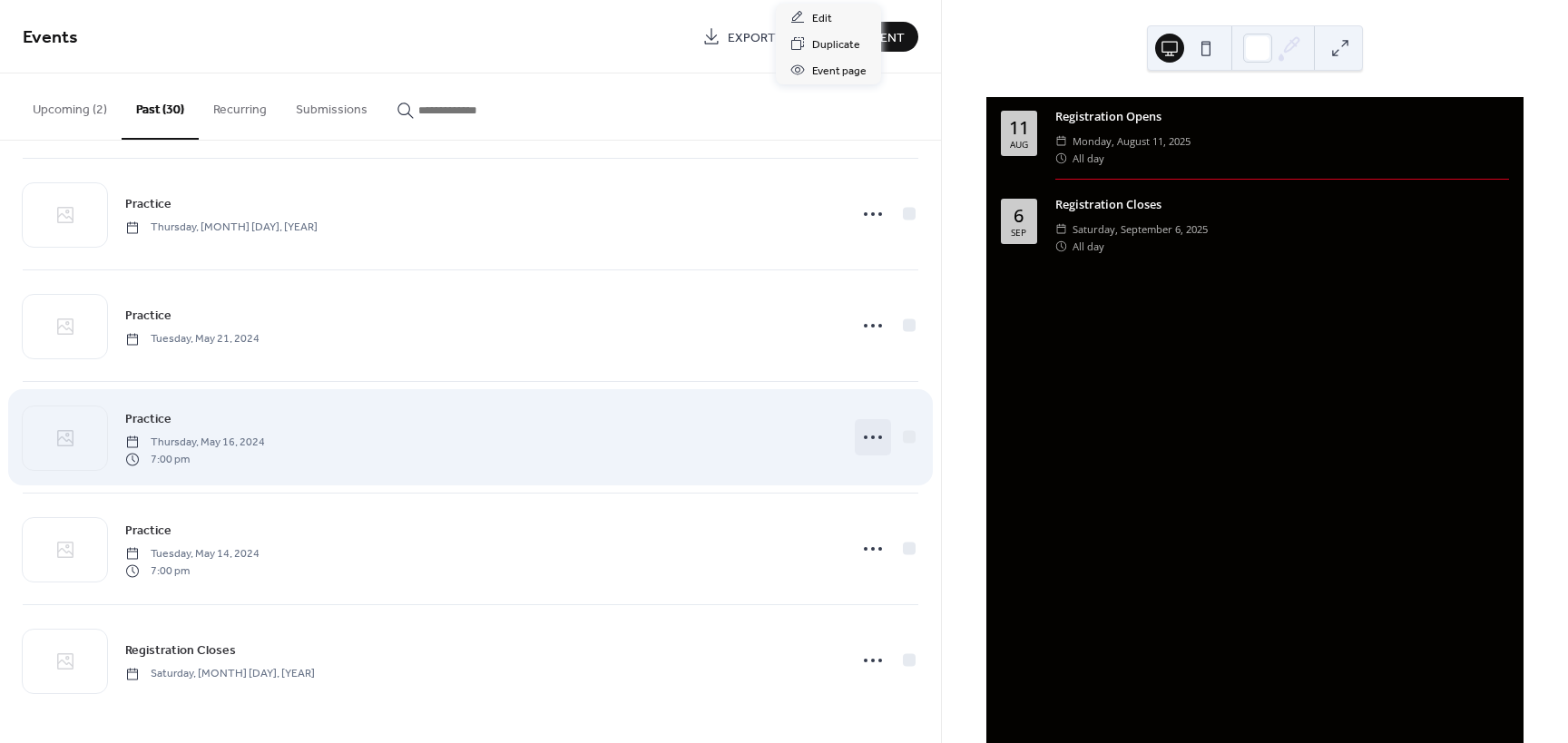 click 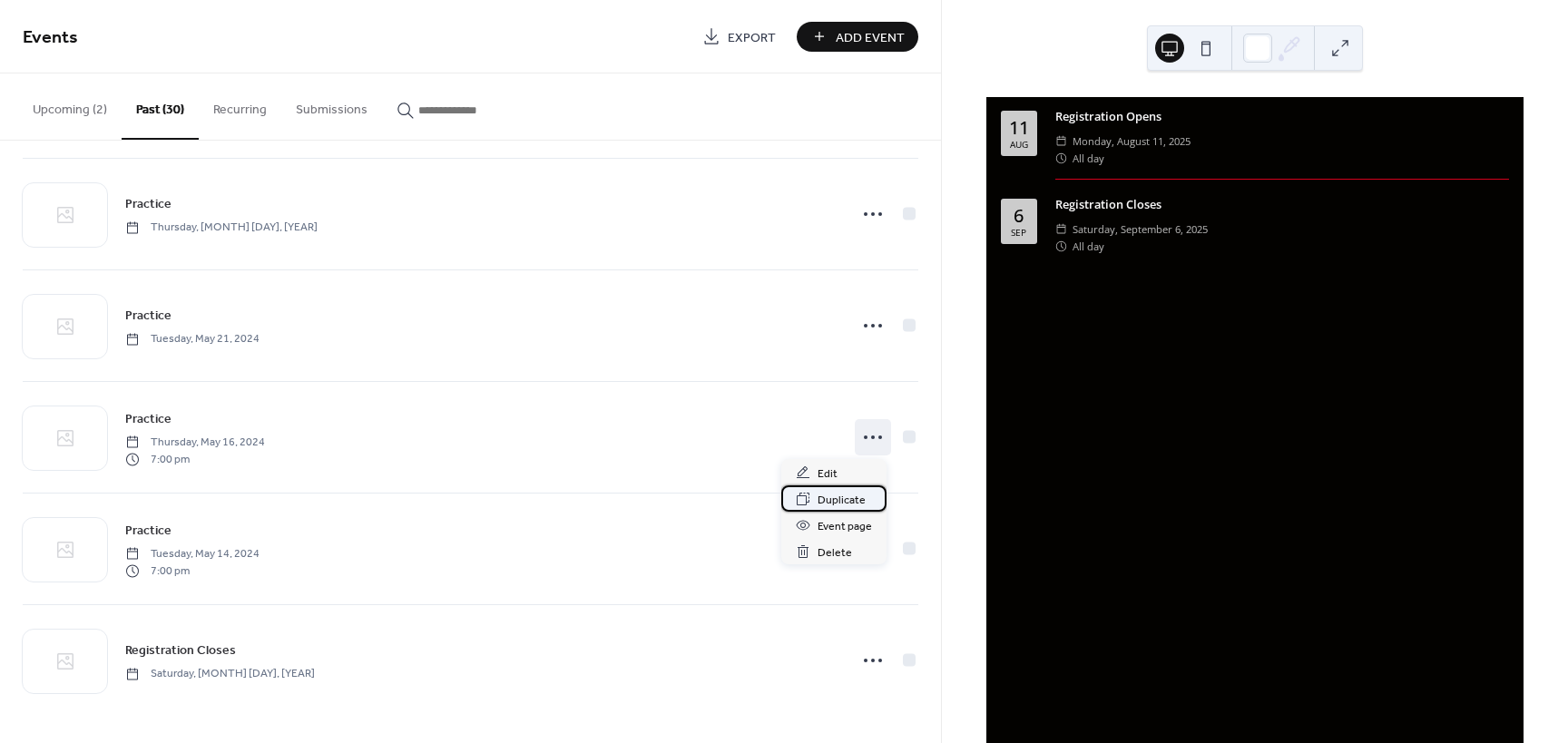 click on "Duplicate" at bounding box center (841, 500) 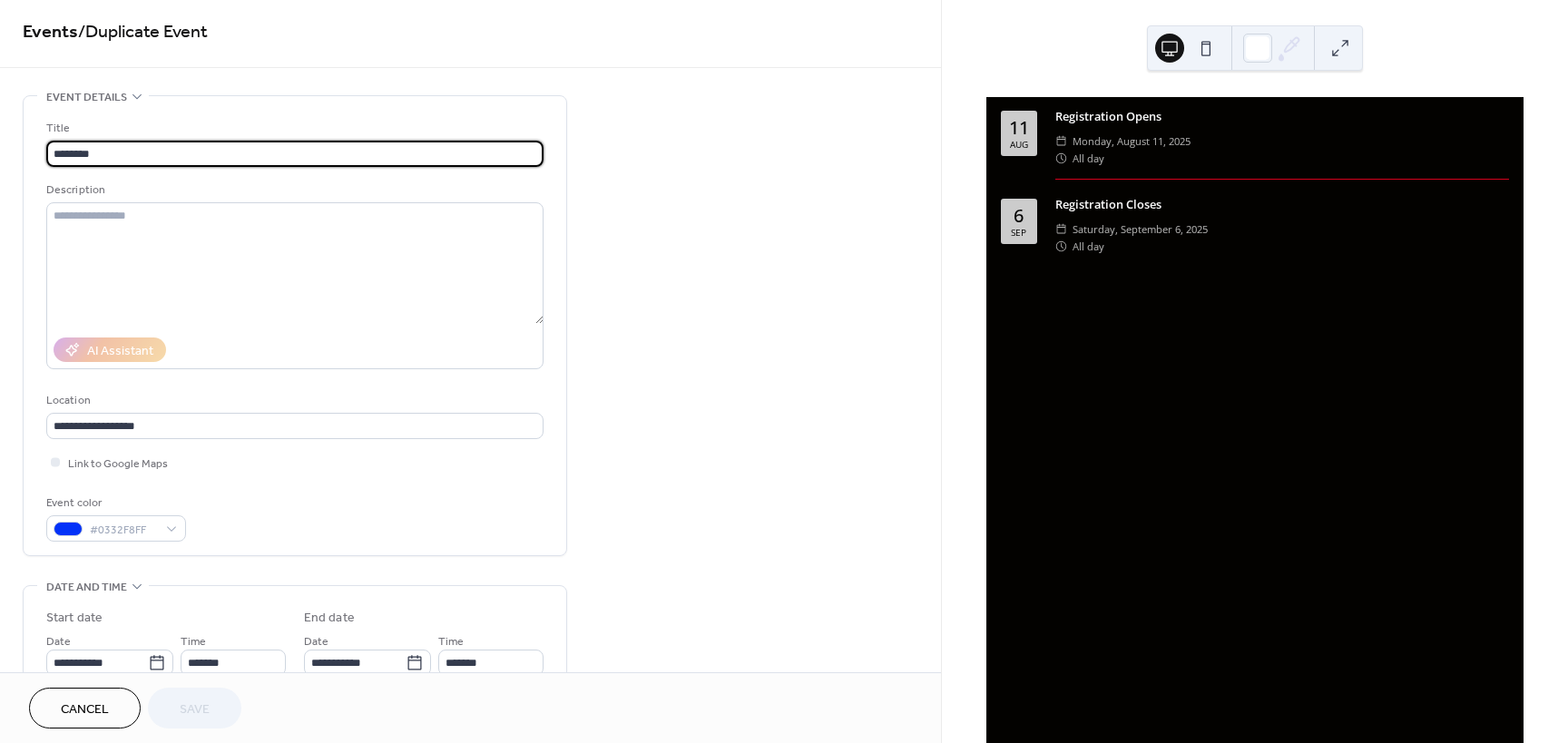 scroll, scrollTop: 0, scrollLeft: 0, axis: both 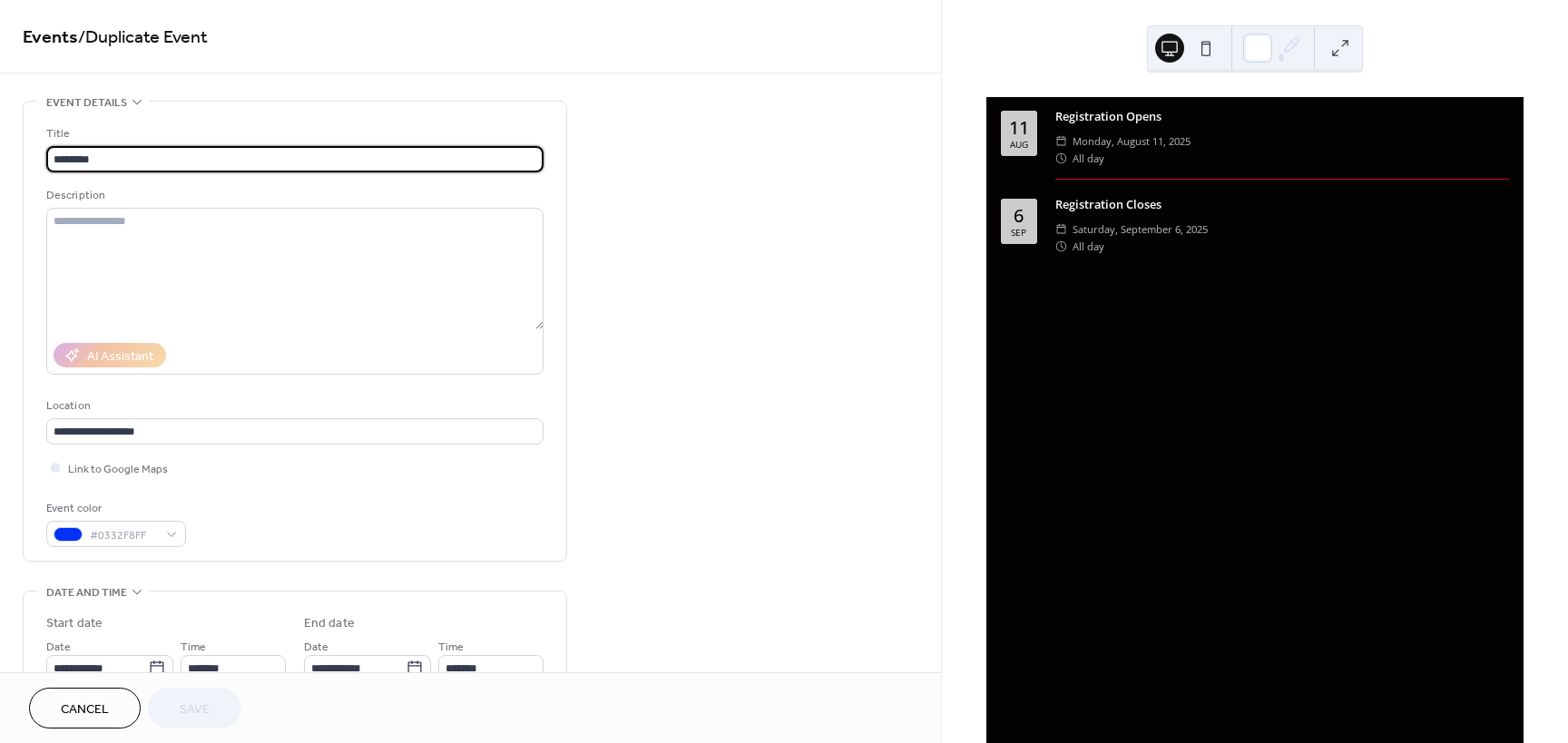 click on "Cancel" at bounding box center [84, 709] 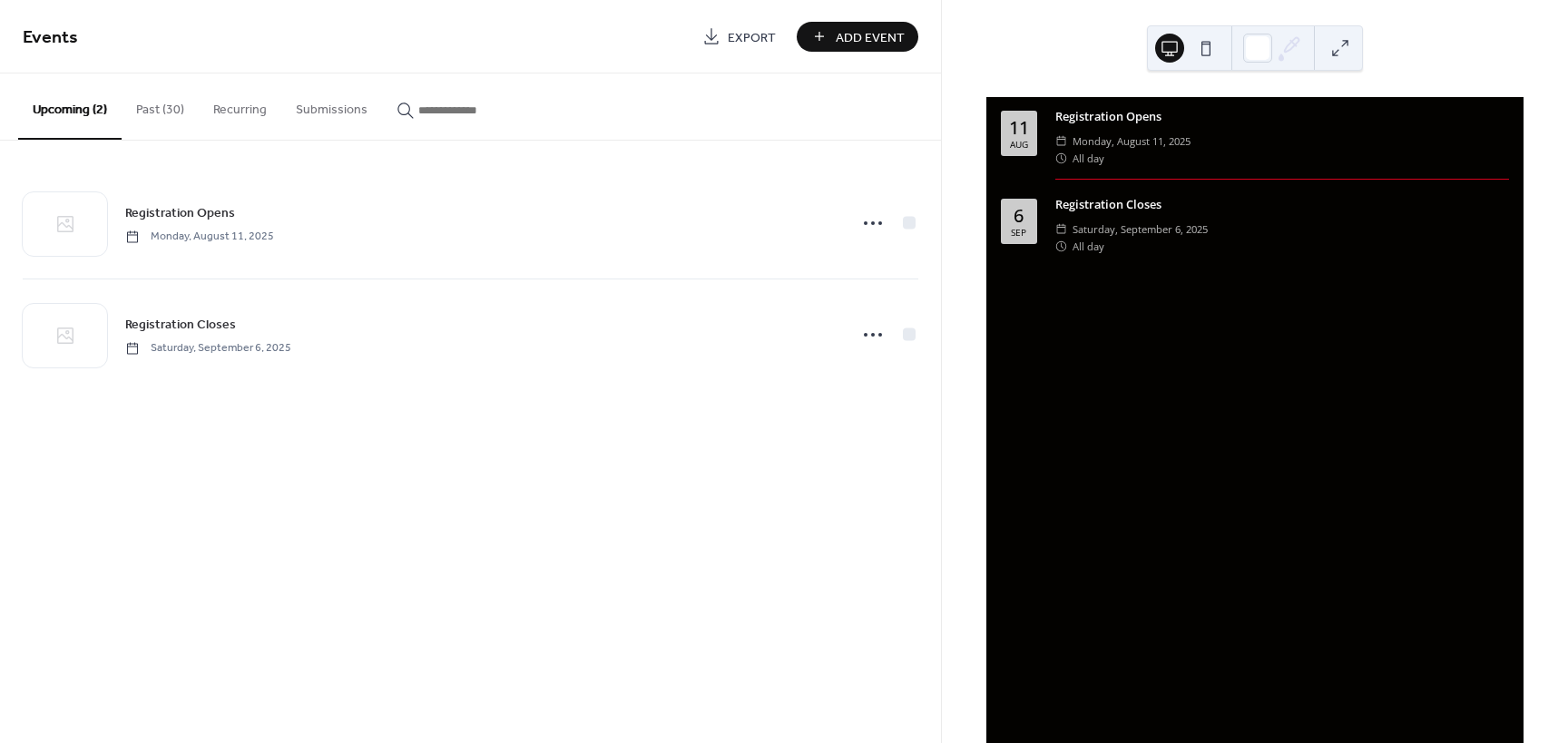 click on "Past (30)" at bounding box center [160, 105] 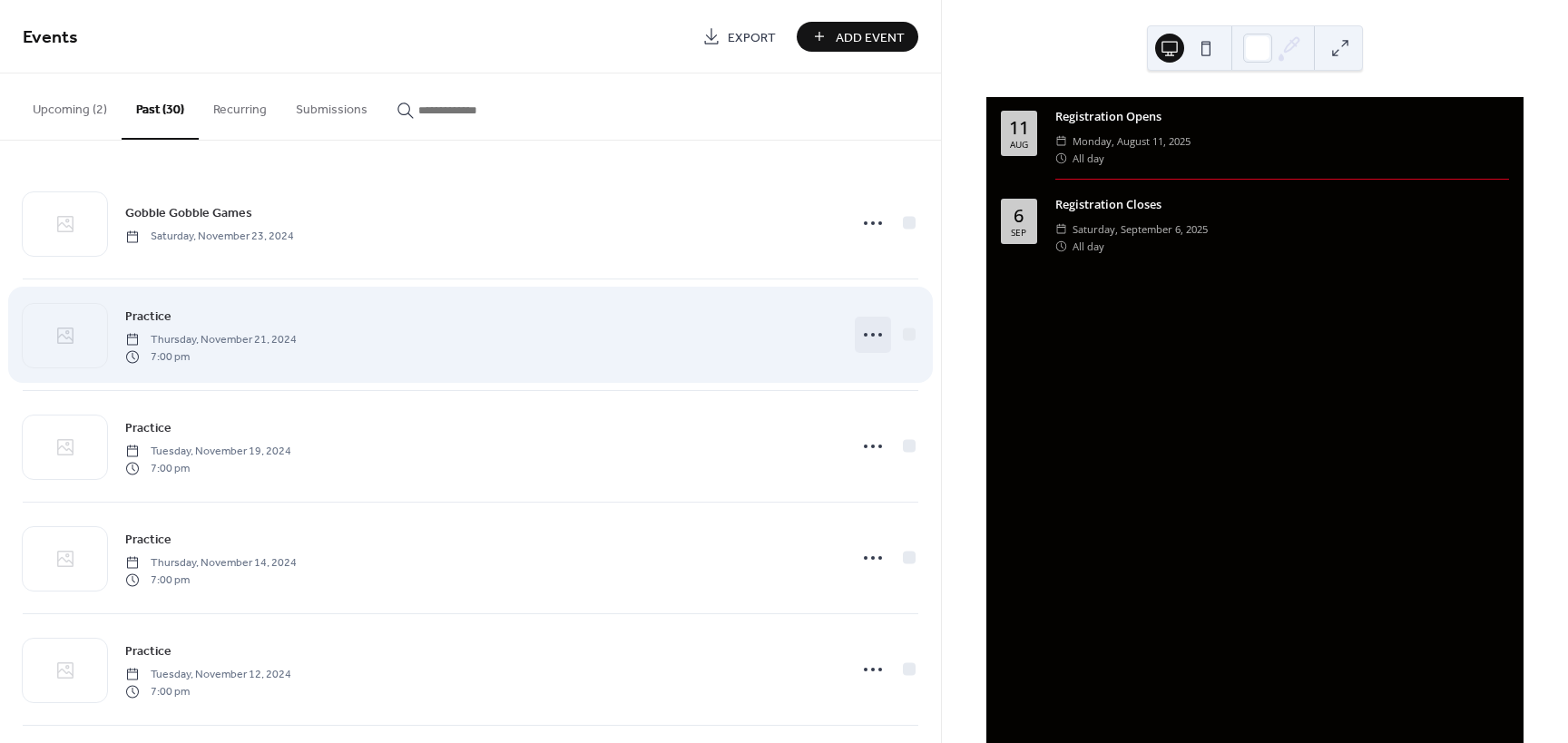 click 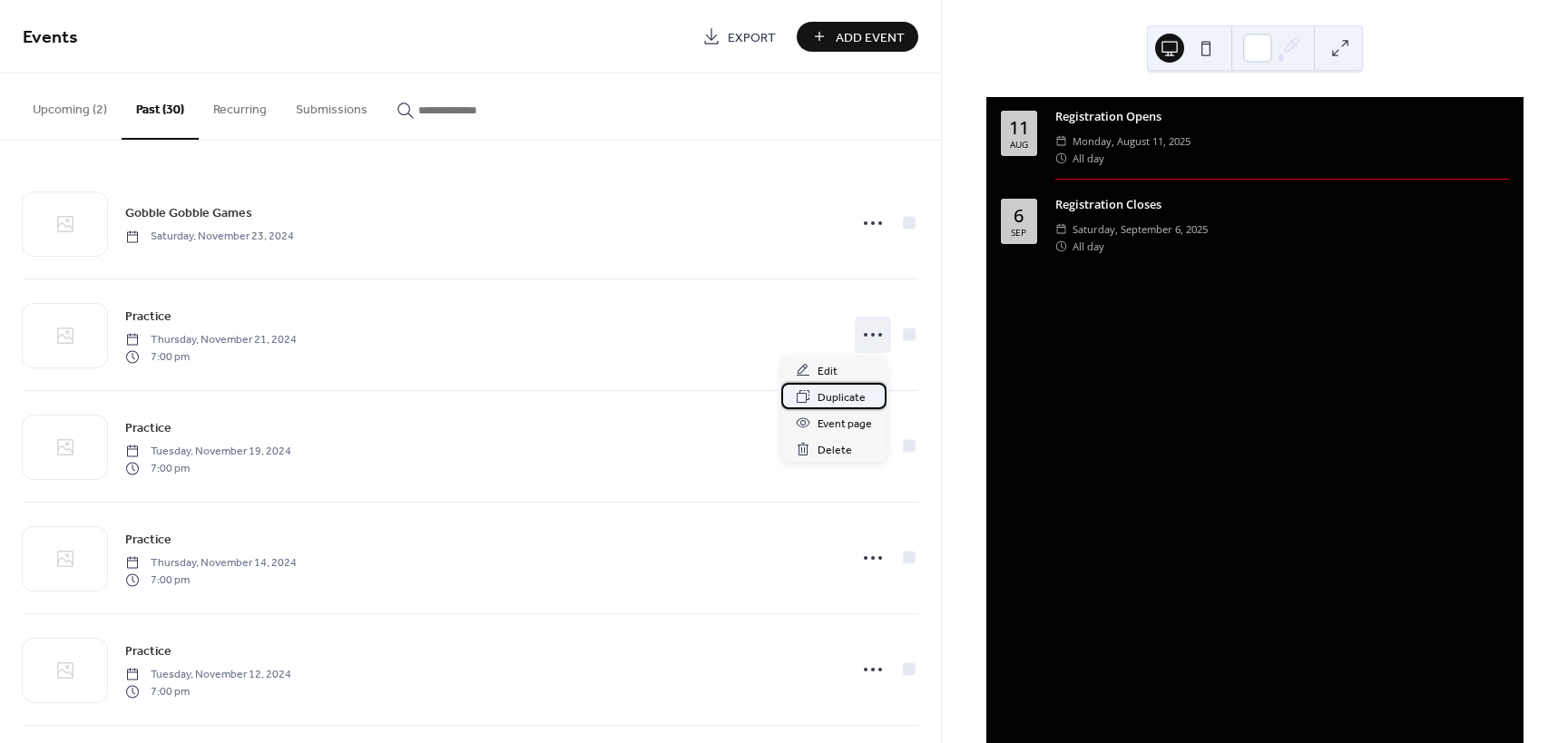 click on "Duplicate" at bounding box center [841, 397] 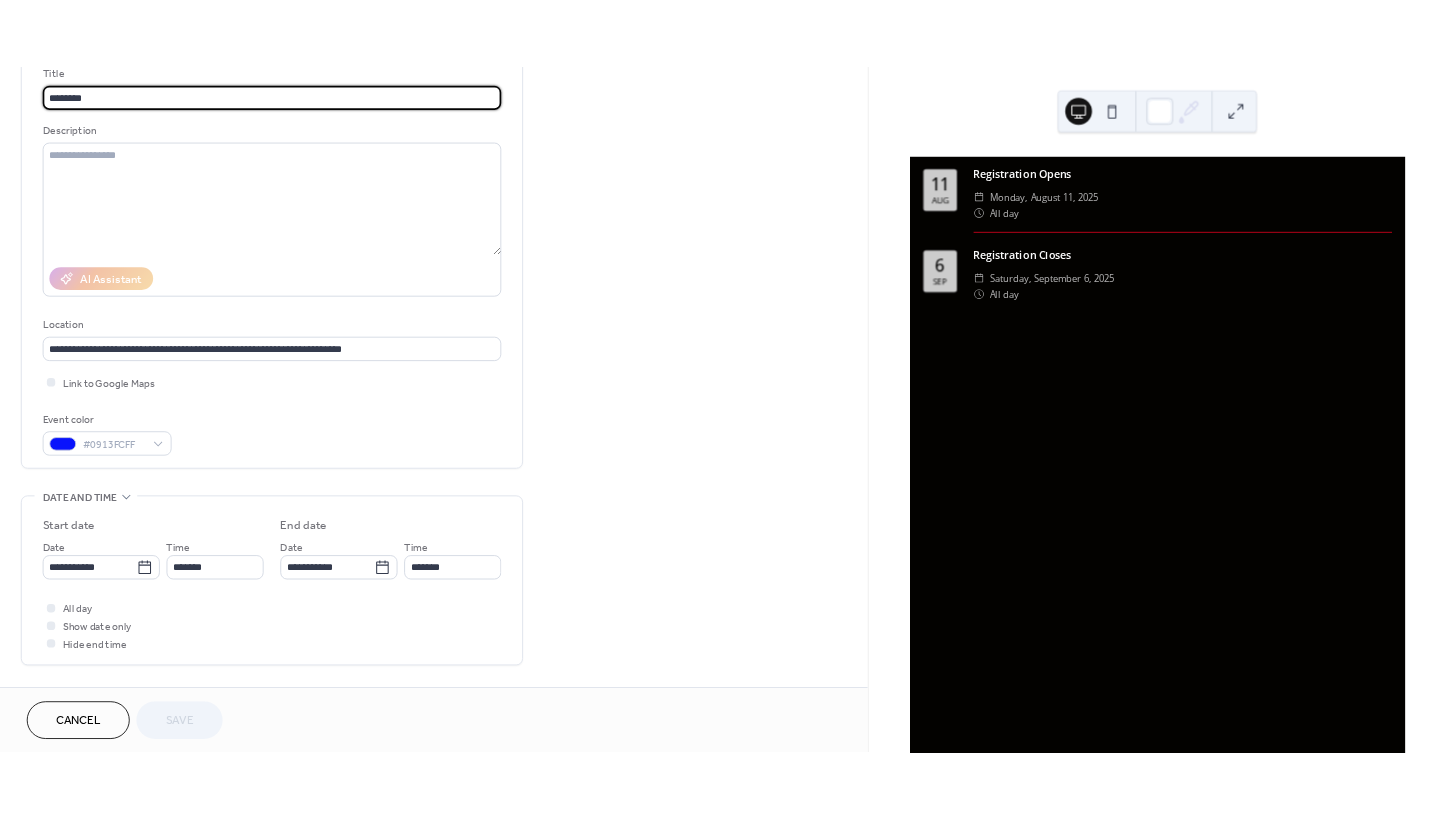 scroll, scrollTop: 200, scrollLeft: 0, axis: vertical 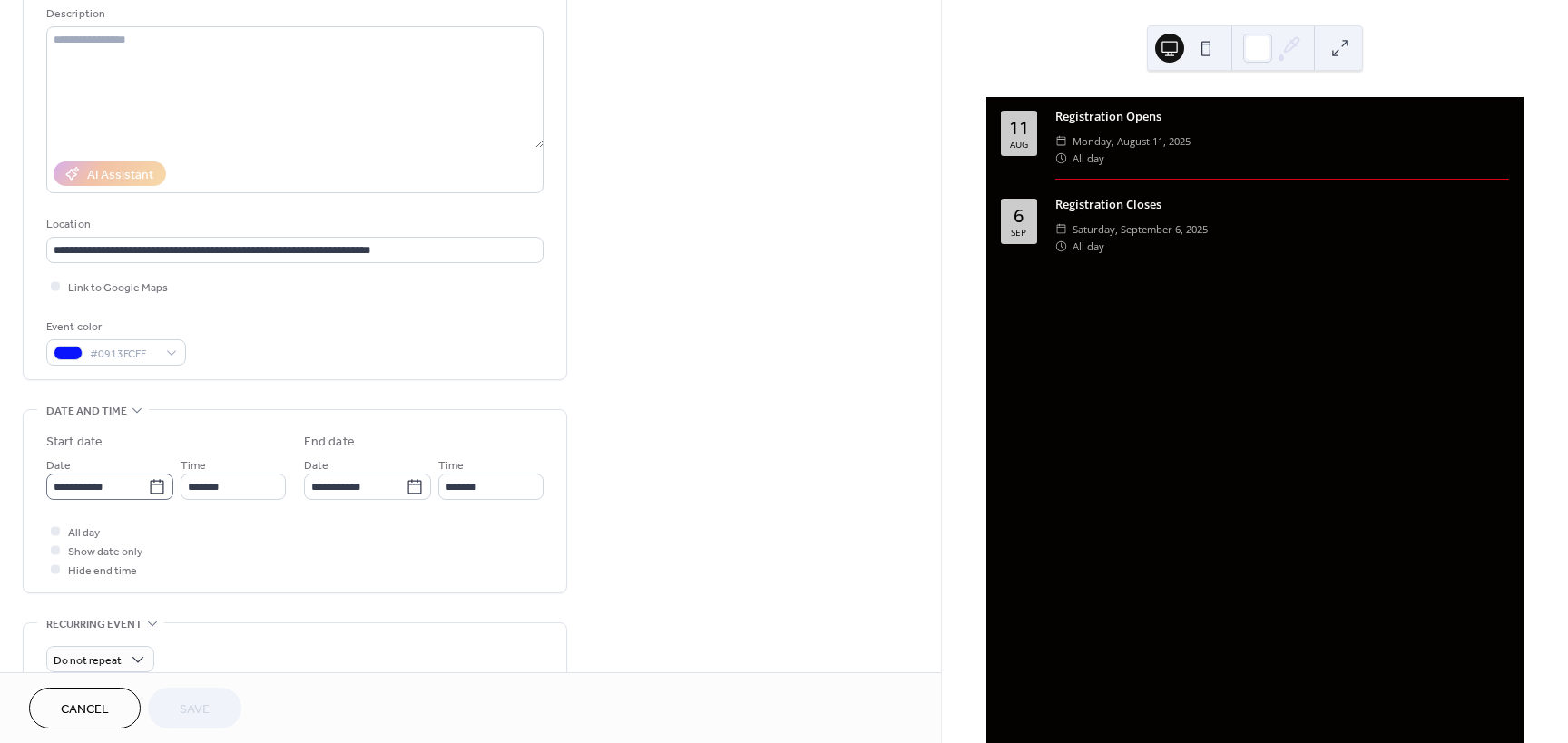 click 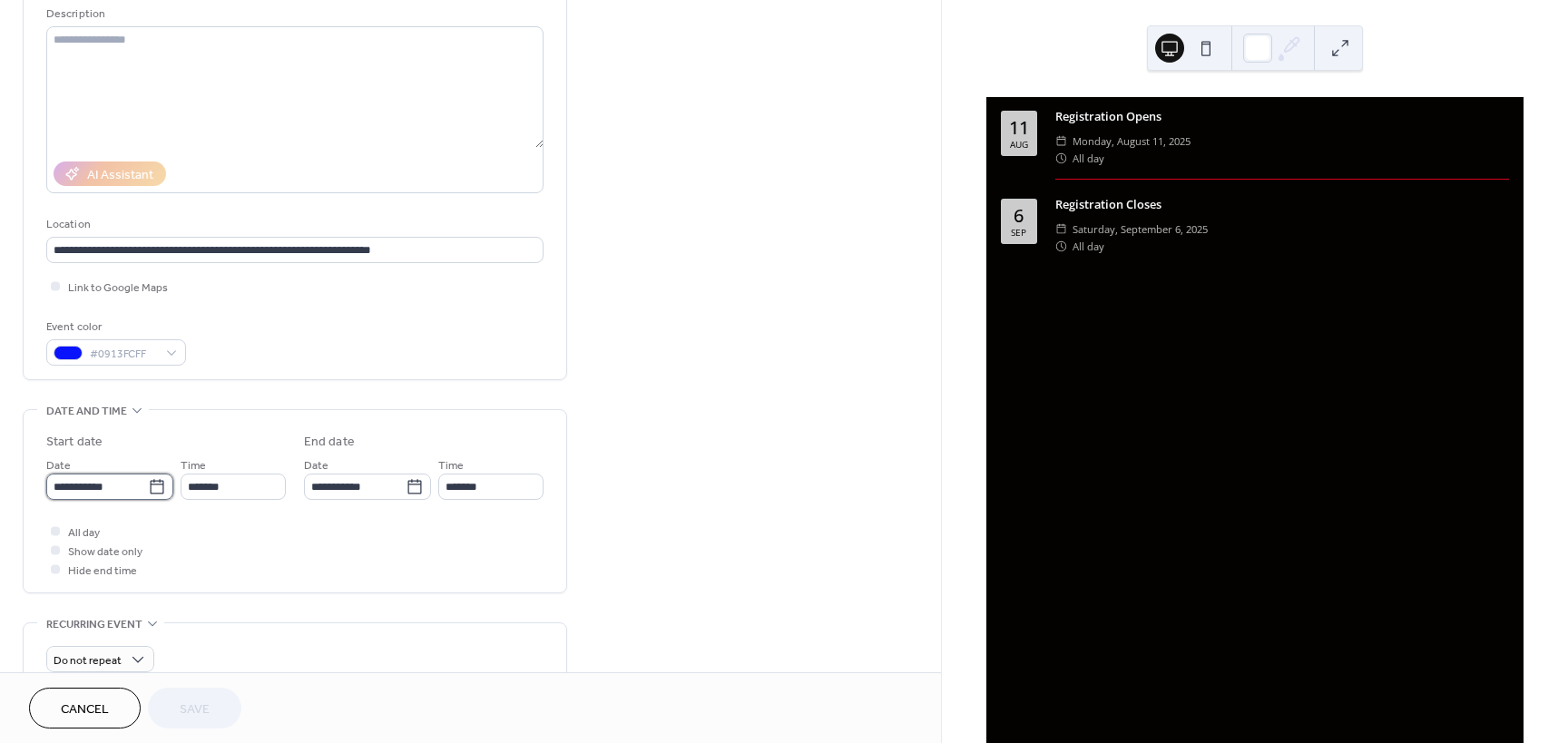 click on "**********" at bounding box center (97, 486) 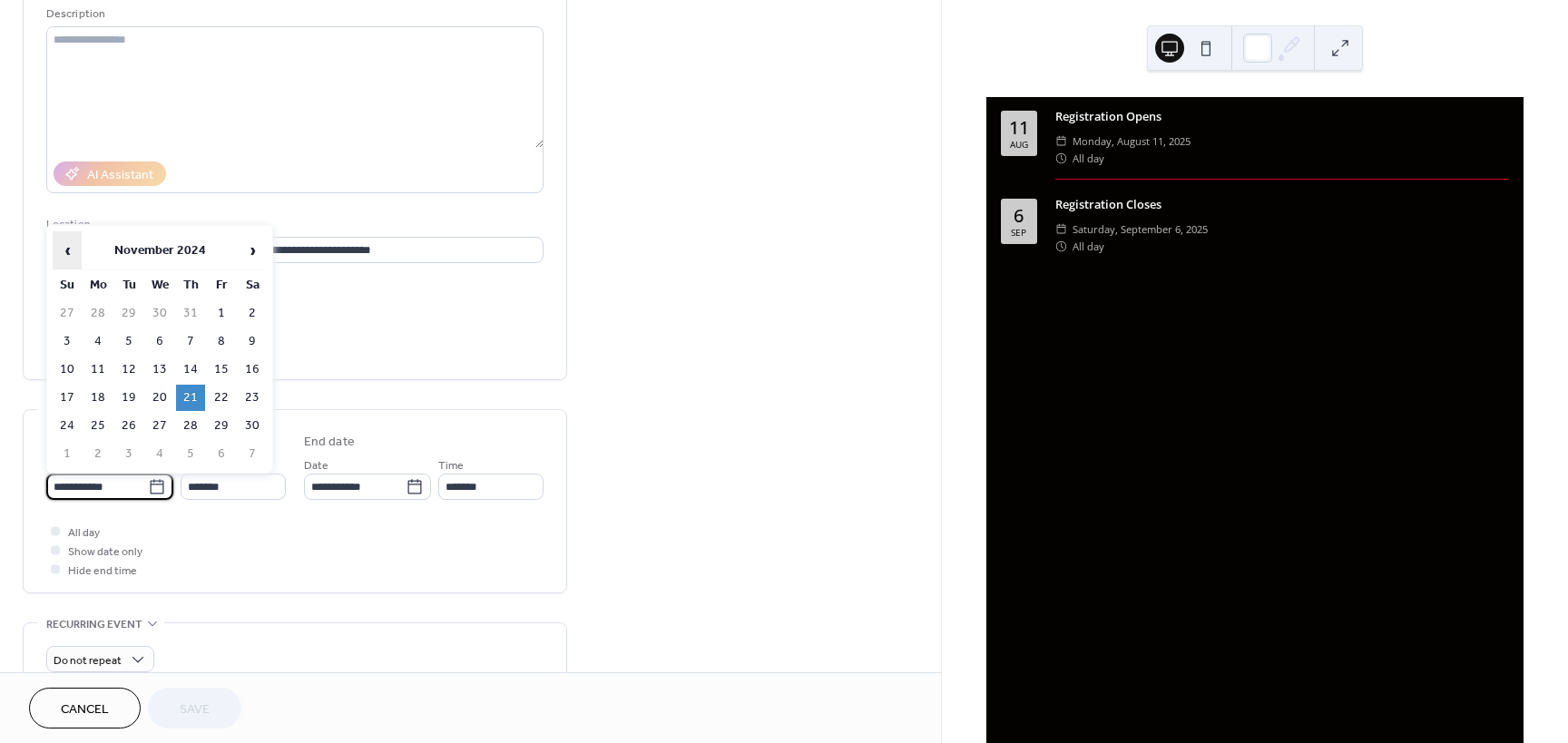 click on "‹" at bounding box center (67, 250) 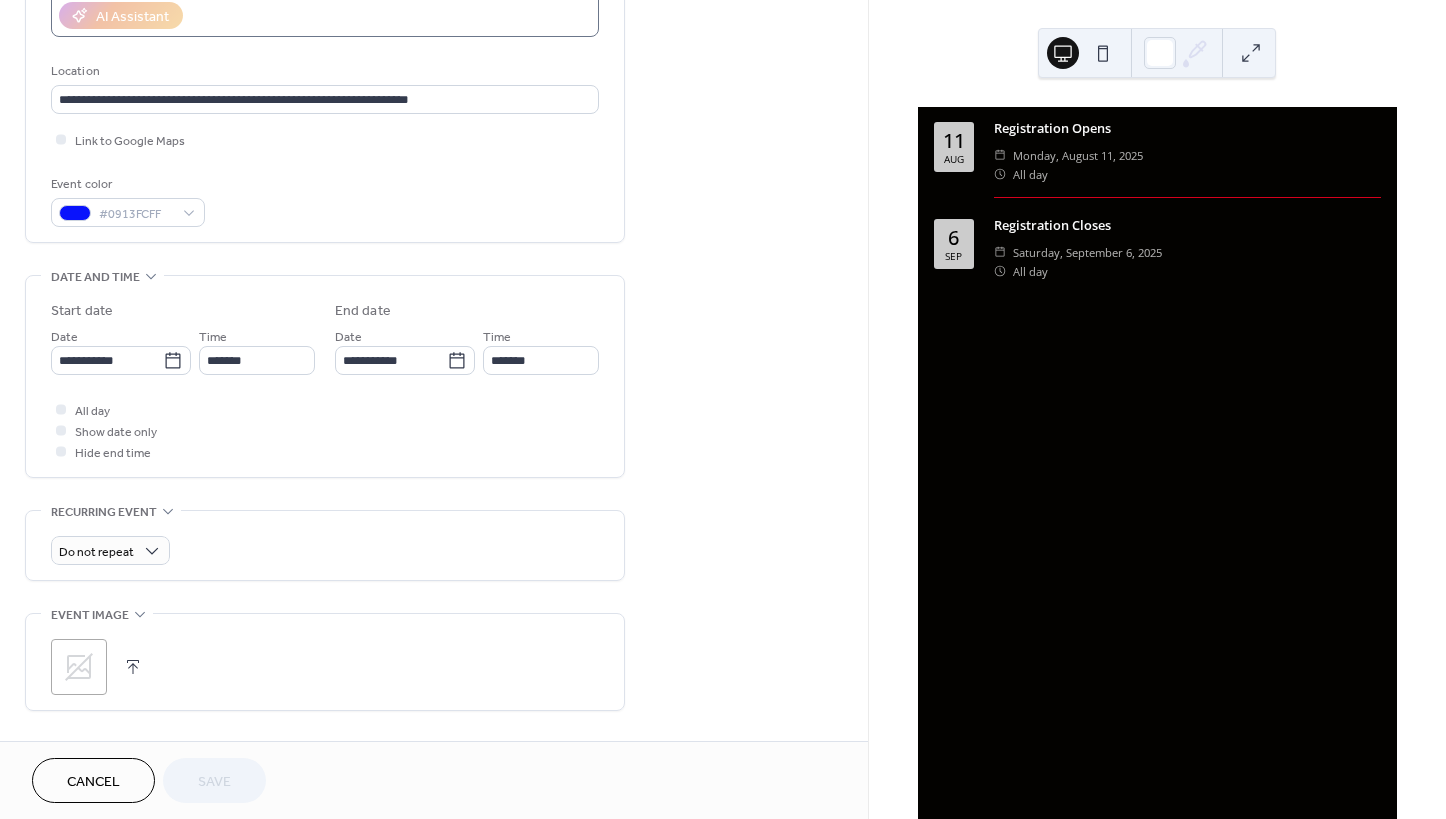 scroll, scrollTop: 400, scrollLeft: 0, axis: vertical 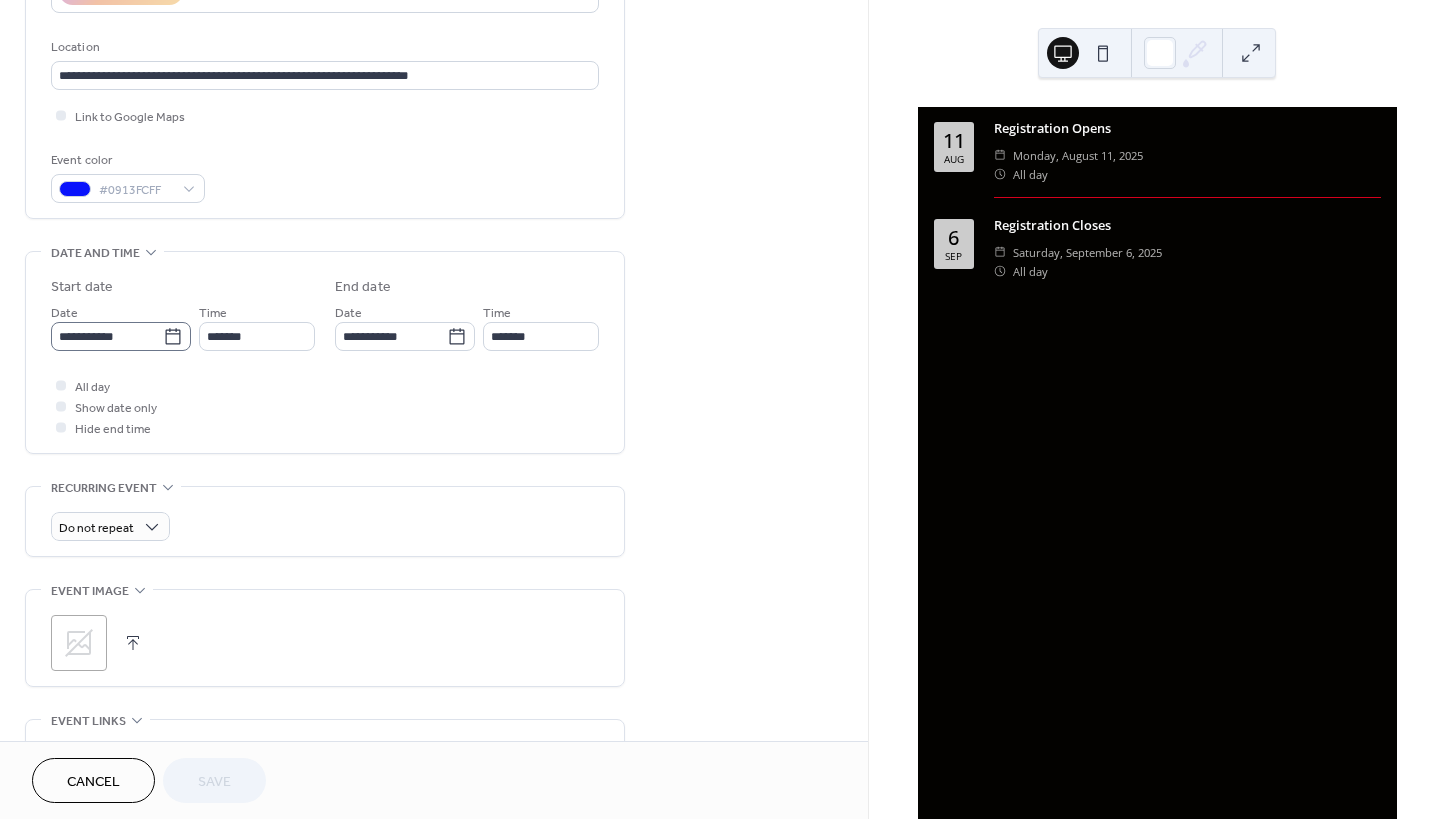 click 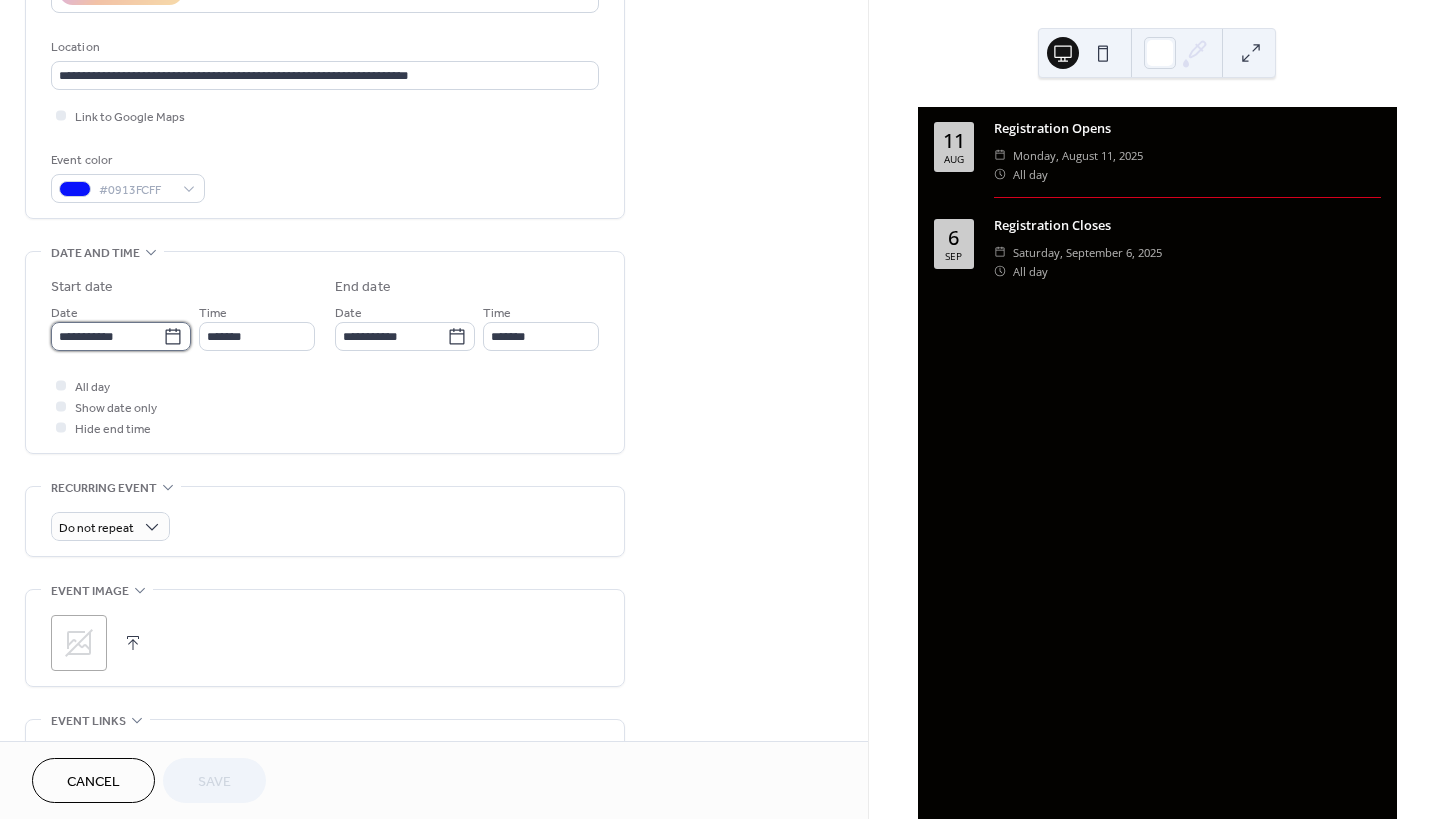 click on "**********" at bounding box center [107, 336] 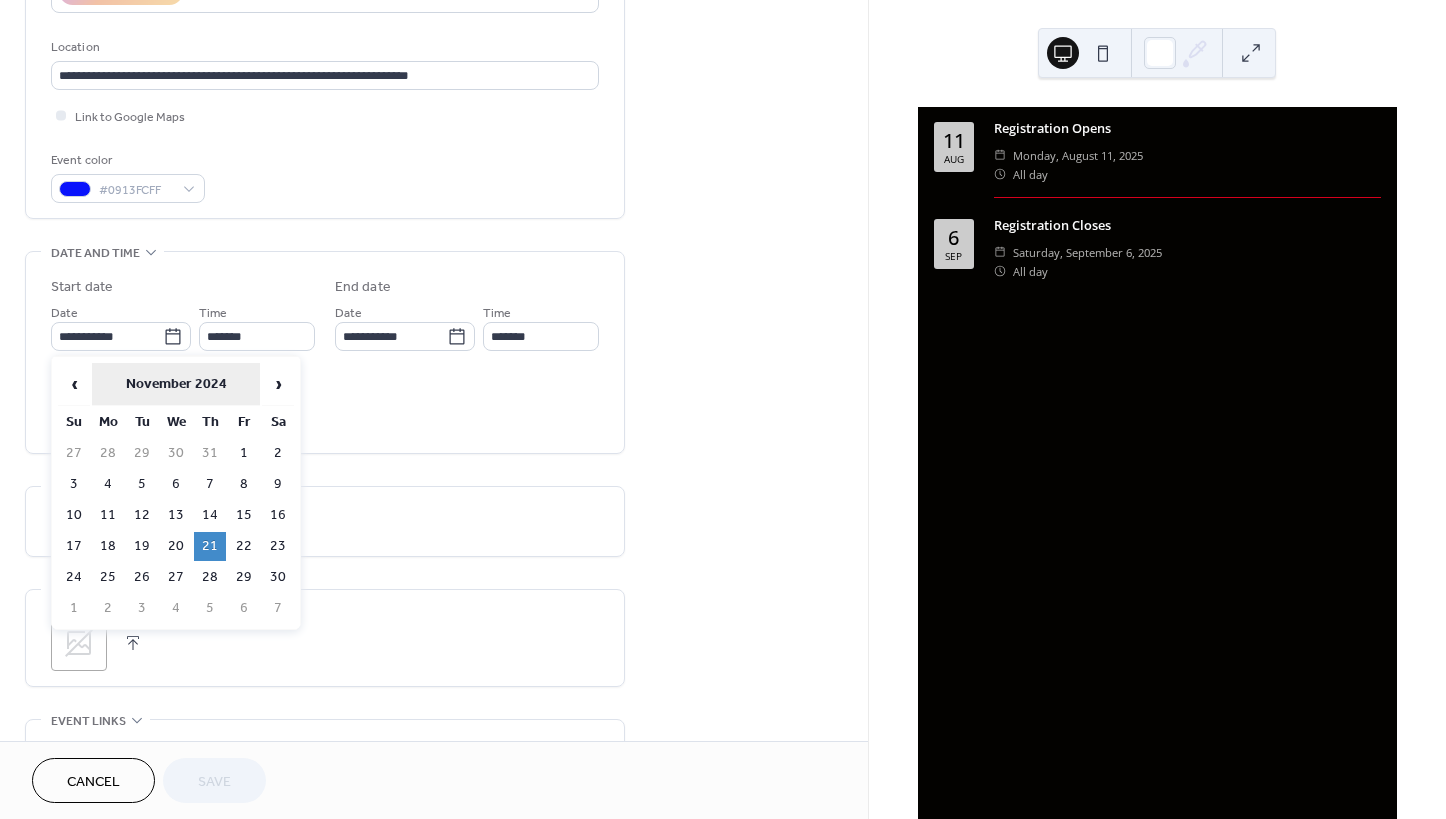 click on "November 2024" at bounding box center [176, 384] 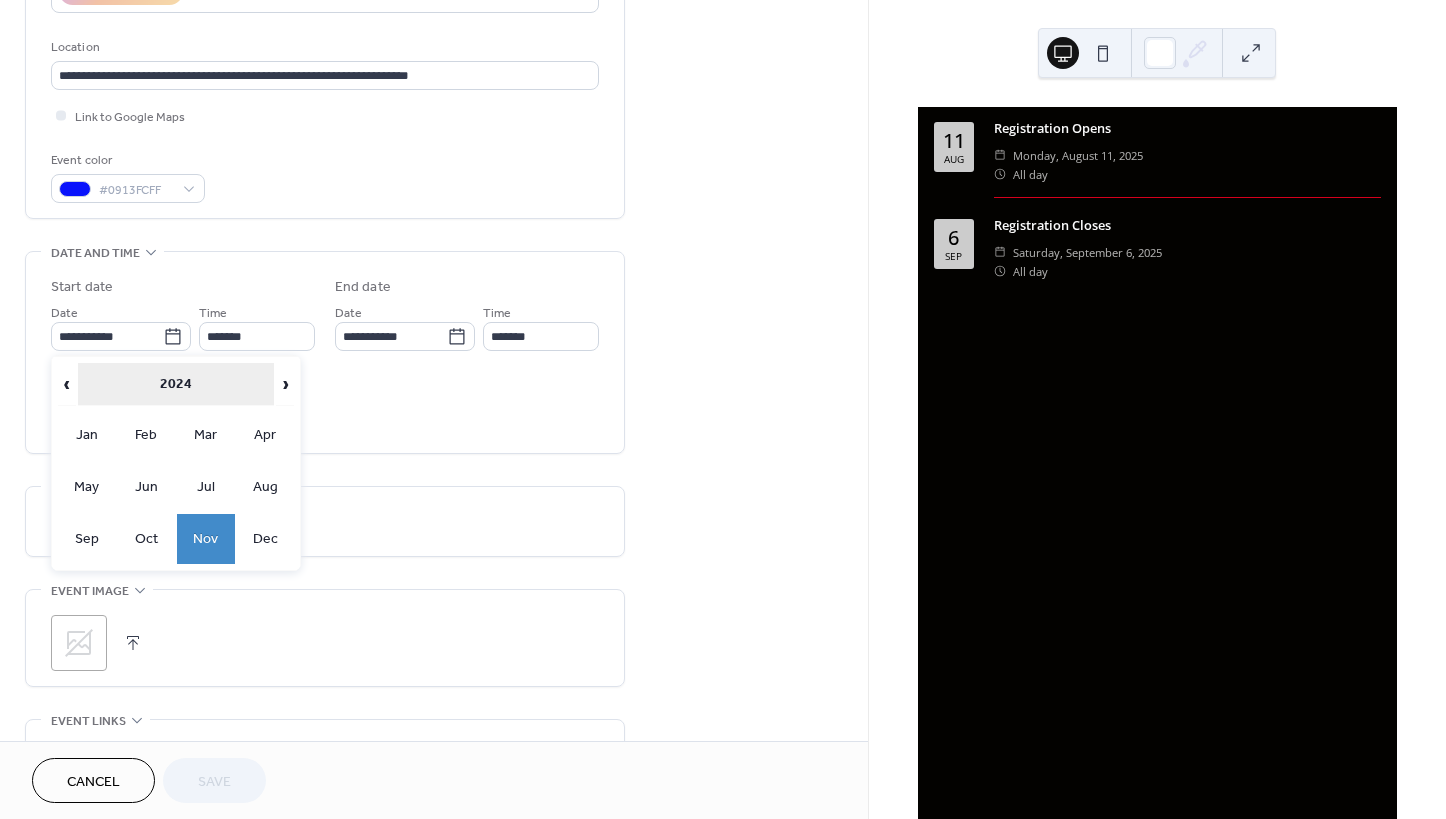 click on "2024" at bounding box center (176, 384) 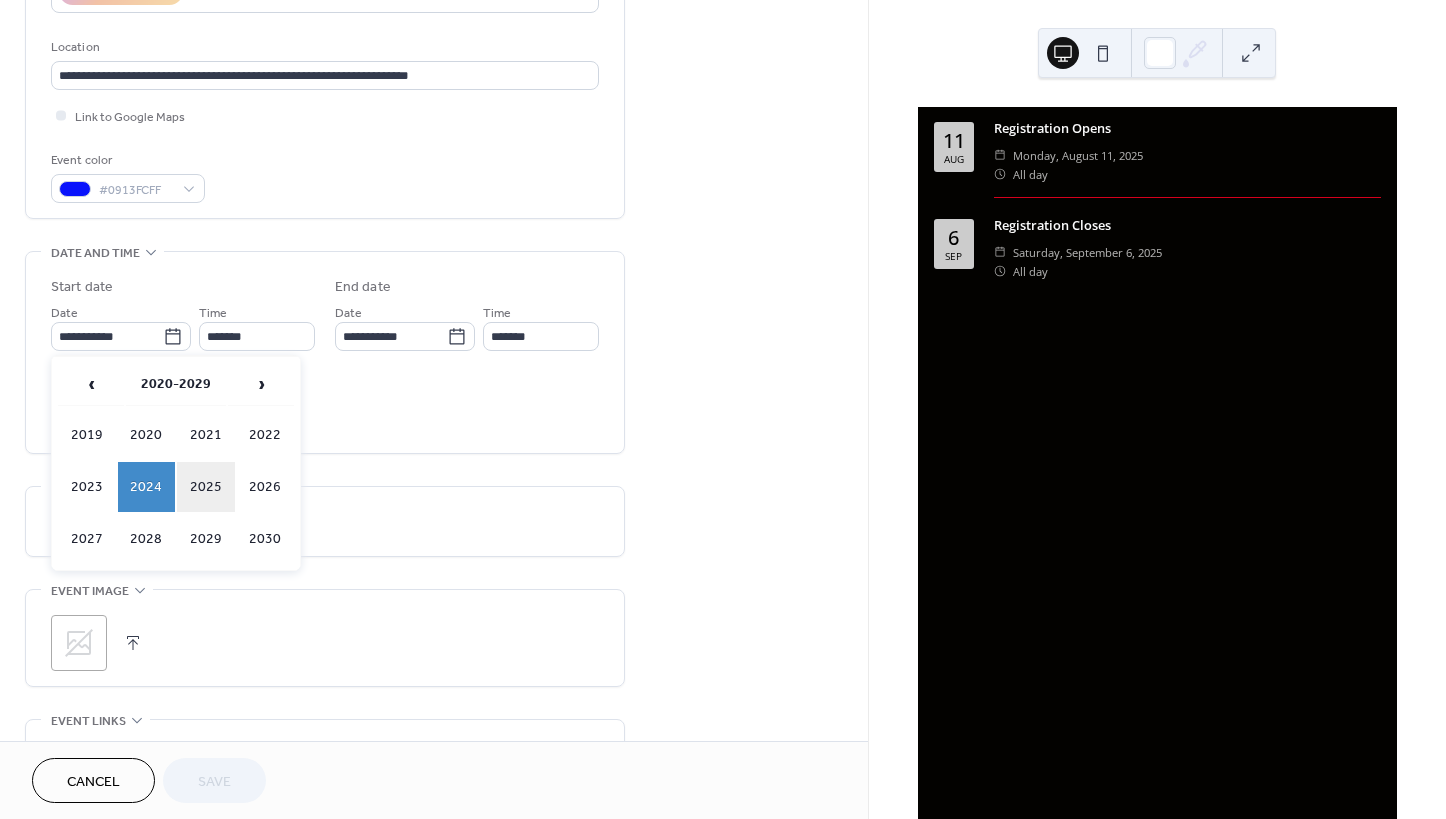 click on "2025" at bounding box center [206, 487] 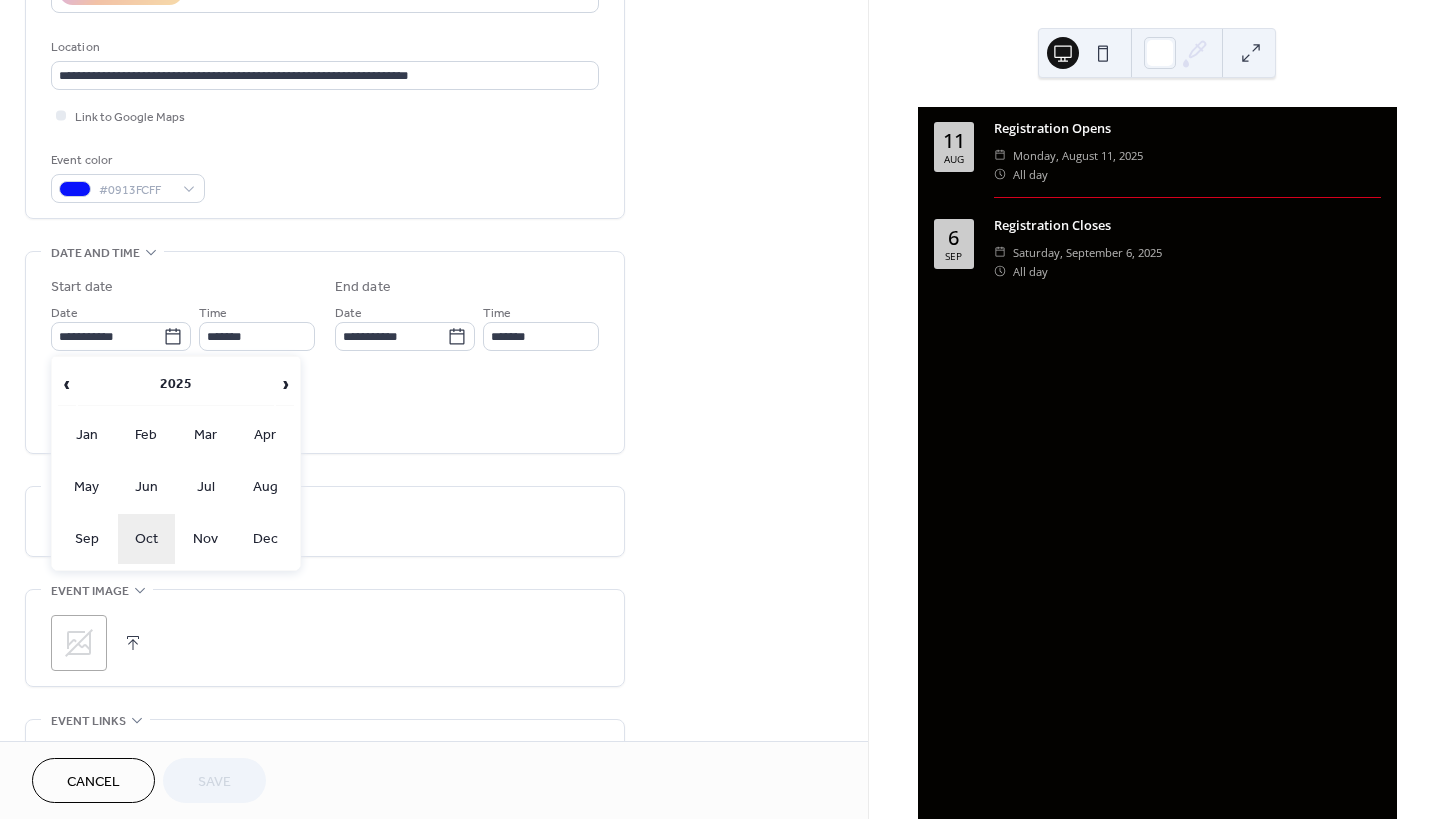 click on "Oct" at bounding box center (147, 539) 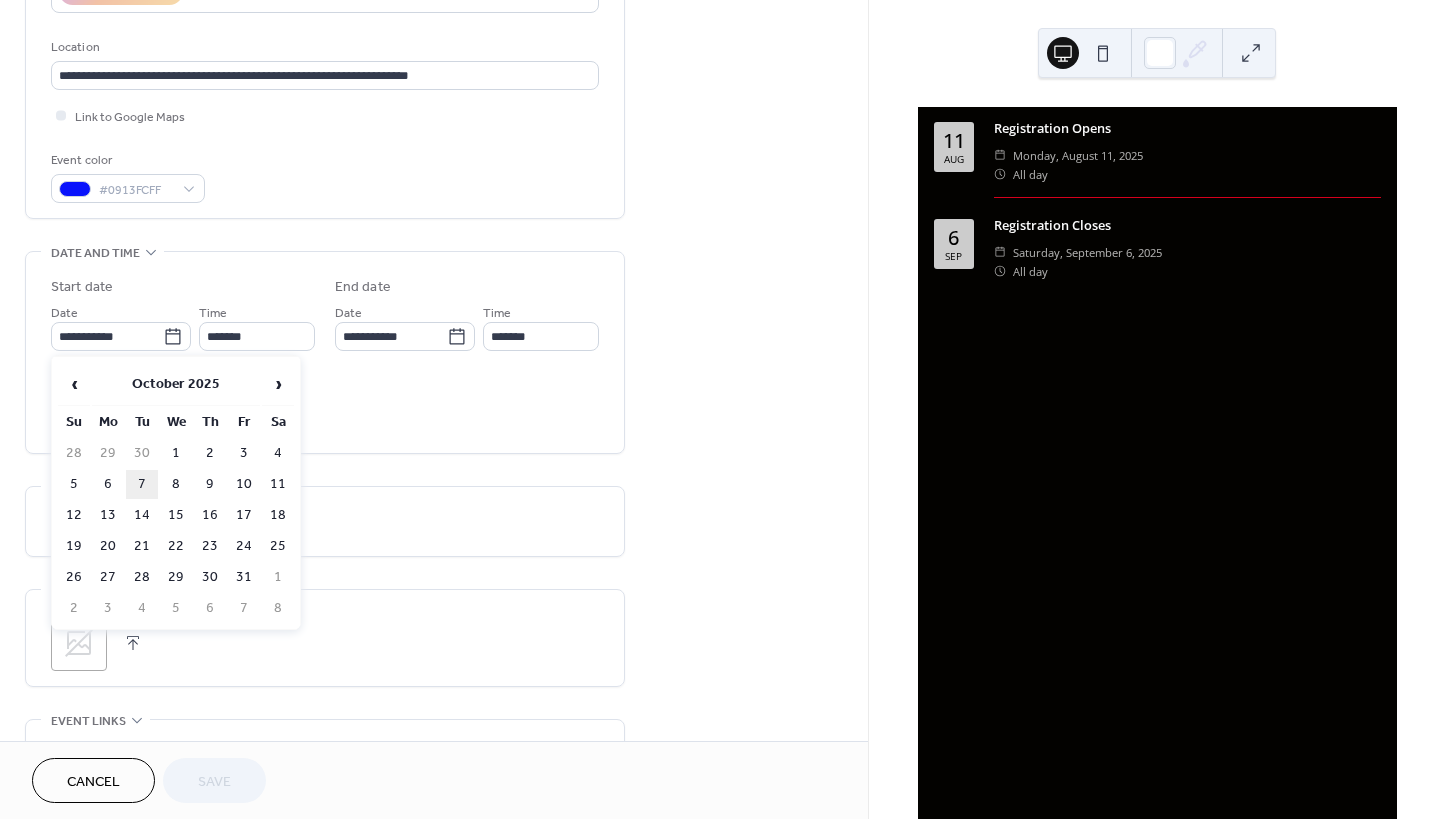 click on "7" at bounding box center [142, 484] 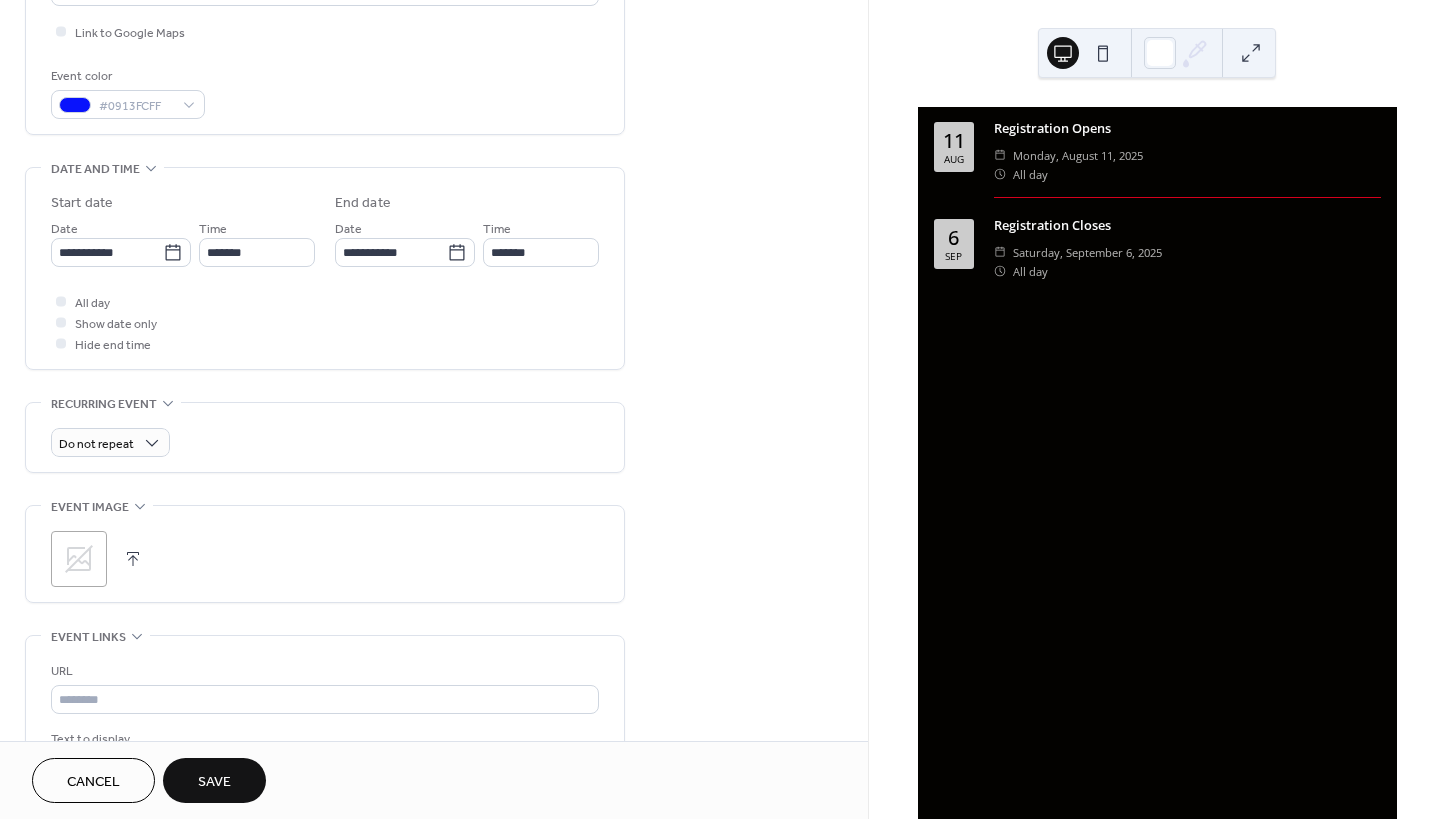 scroll, scrollTop: 500, scrollLeft: 0, axis: vertical 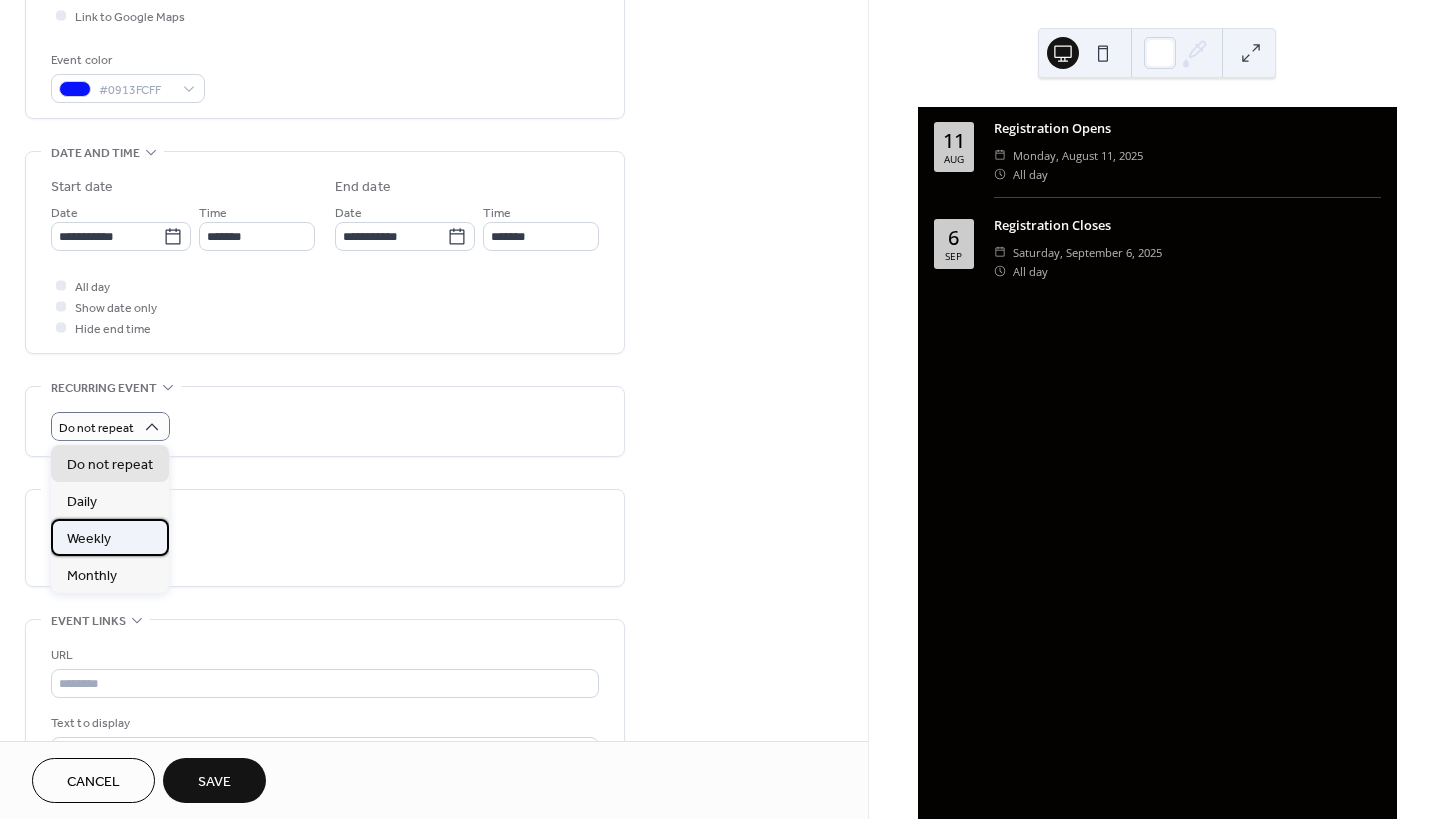 click on "Weekly" at bounding box center [89, 539] 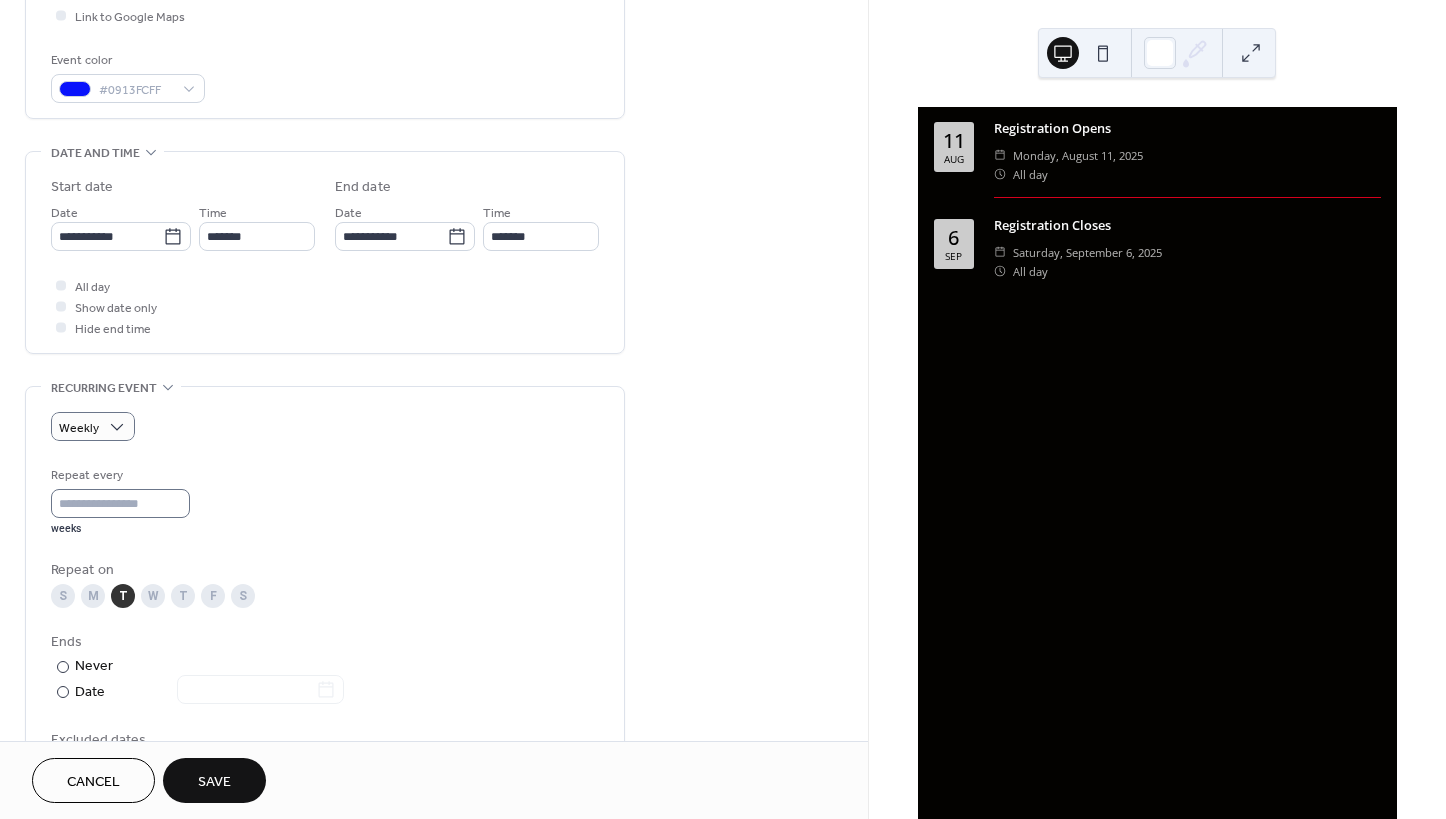 scroll, scrollTop: 1, scrollLeft: 0, axis: vertical 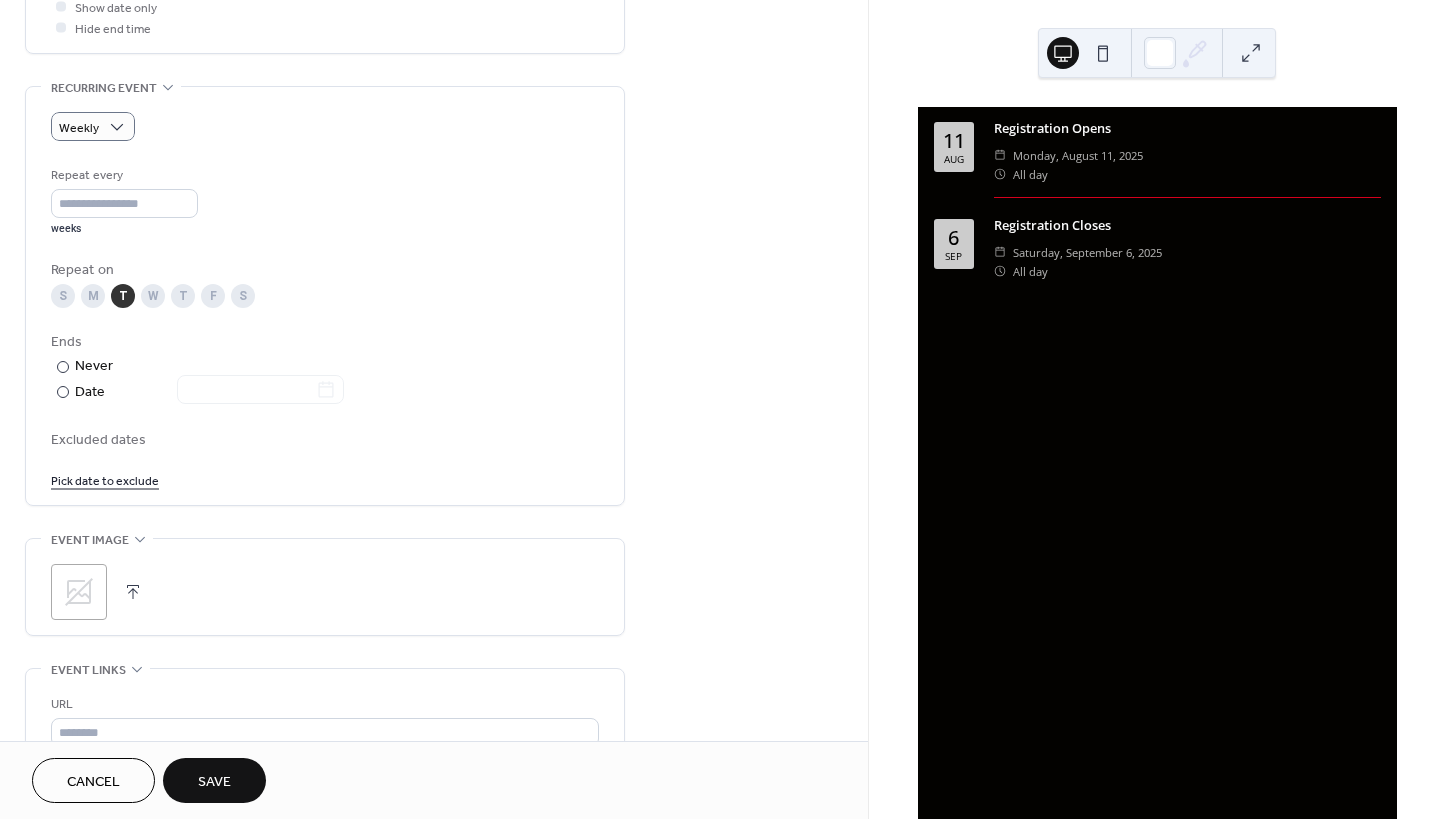click on "T" at bounding box center (183, 296) 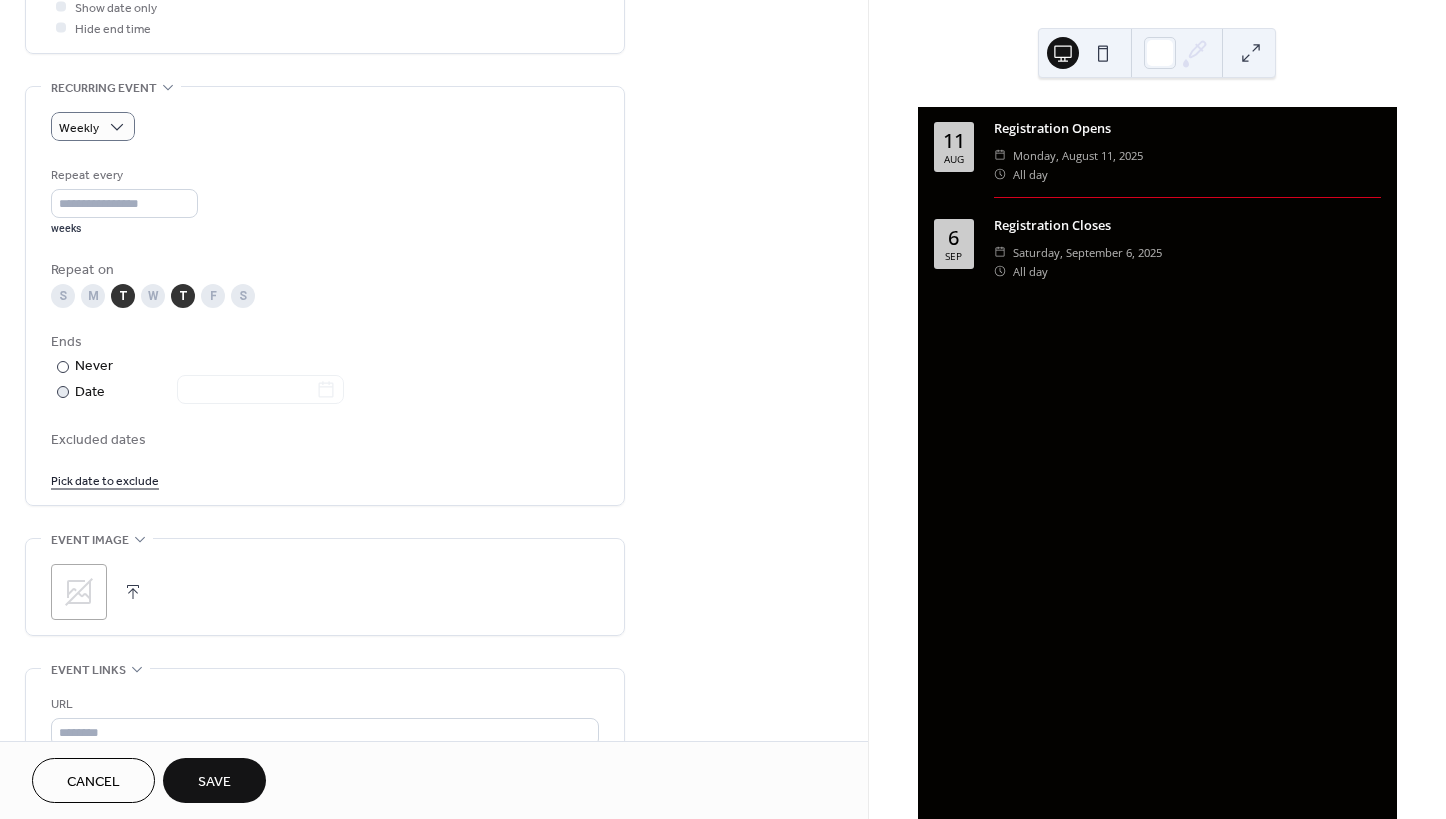 scroll, scrollTop: 900, scrollLeft: 0, axis: vertical 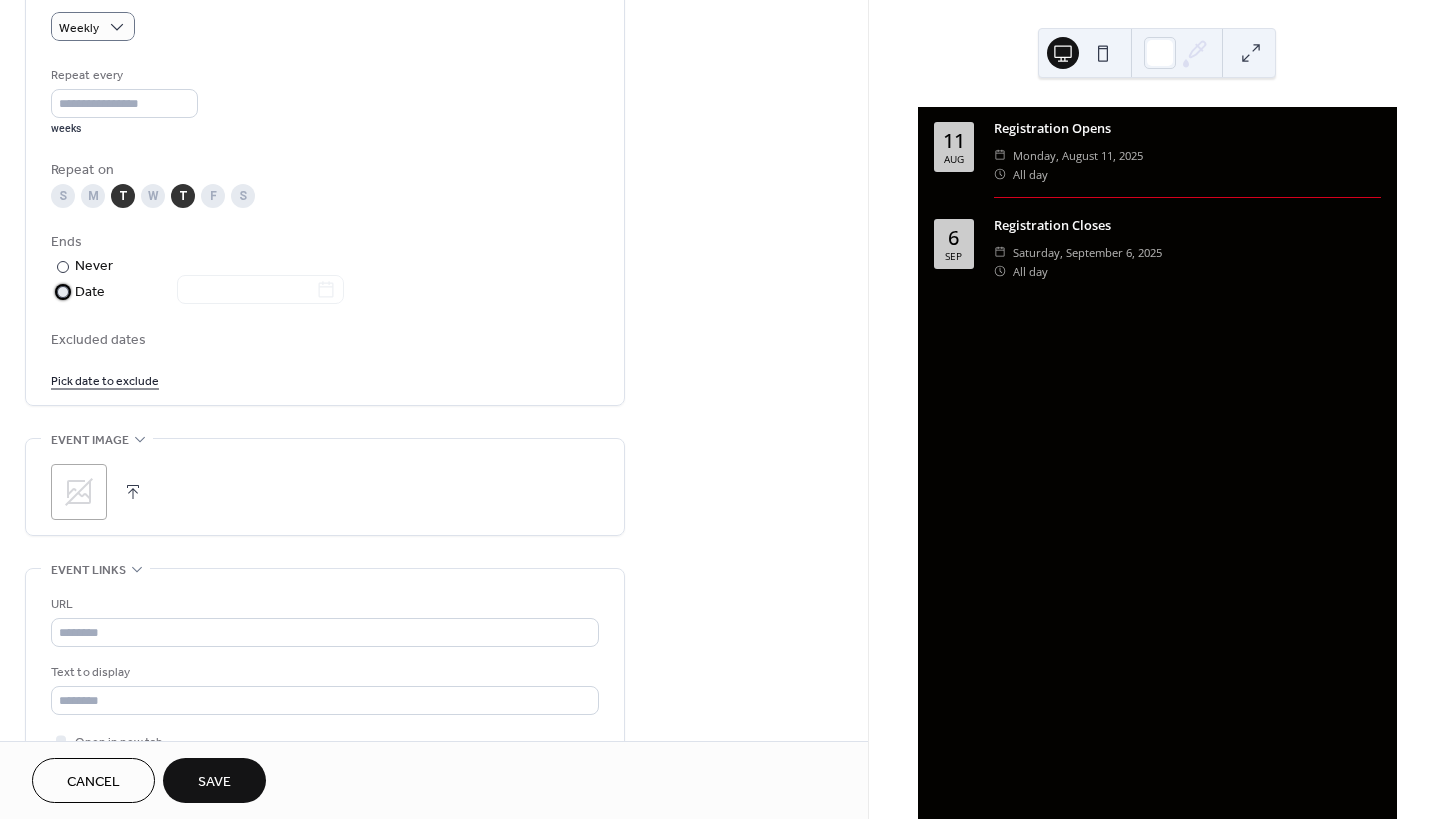 click at bounding box center [63, 292] 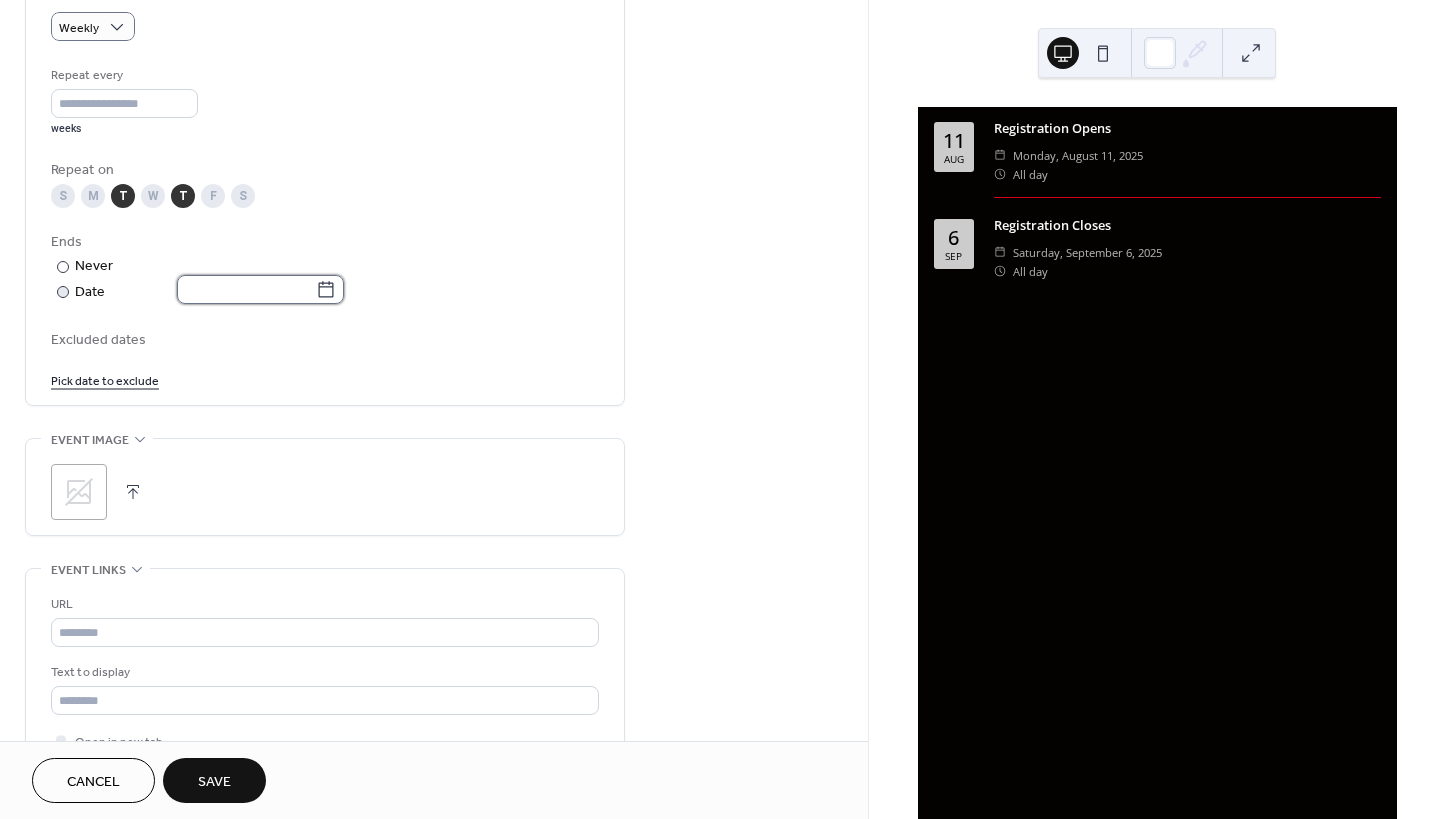 click at bounding box center [246, 289] 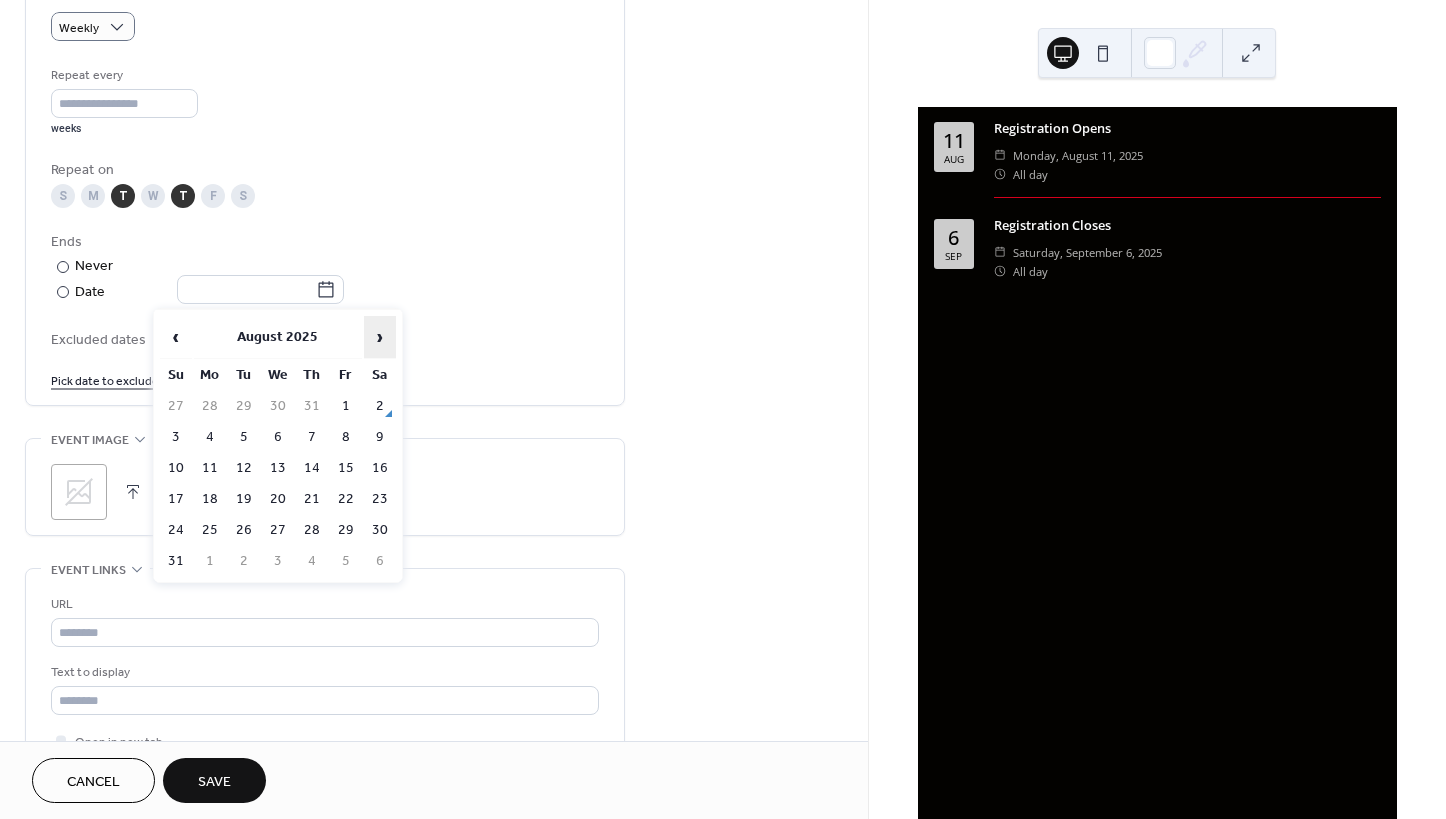 click on "›" at bounding box center (380, 337) 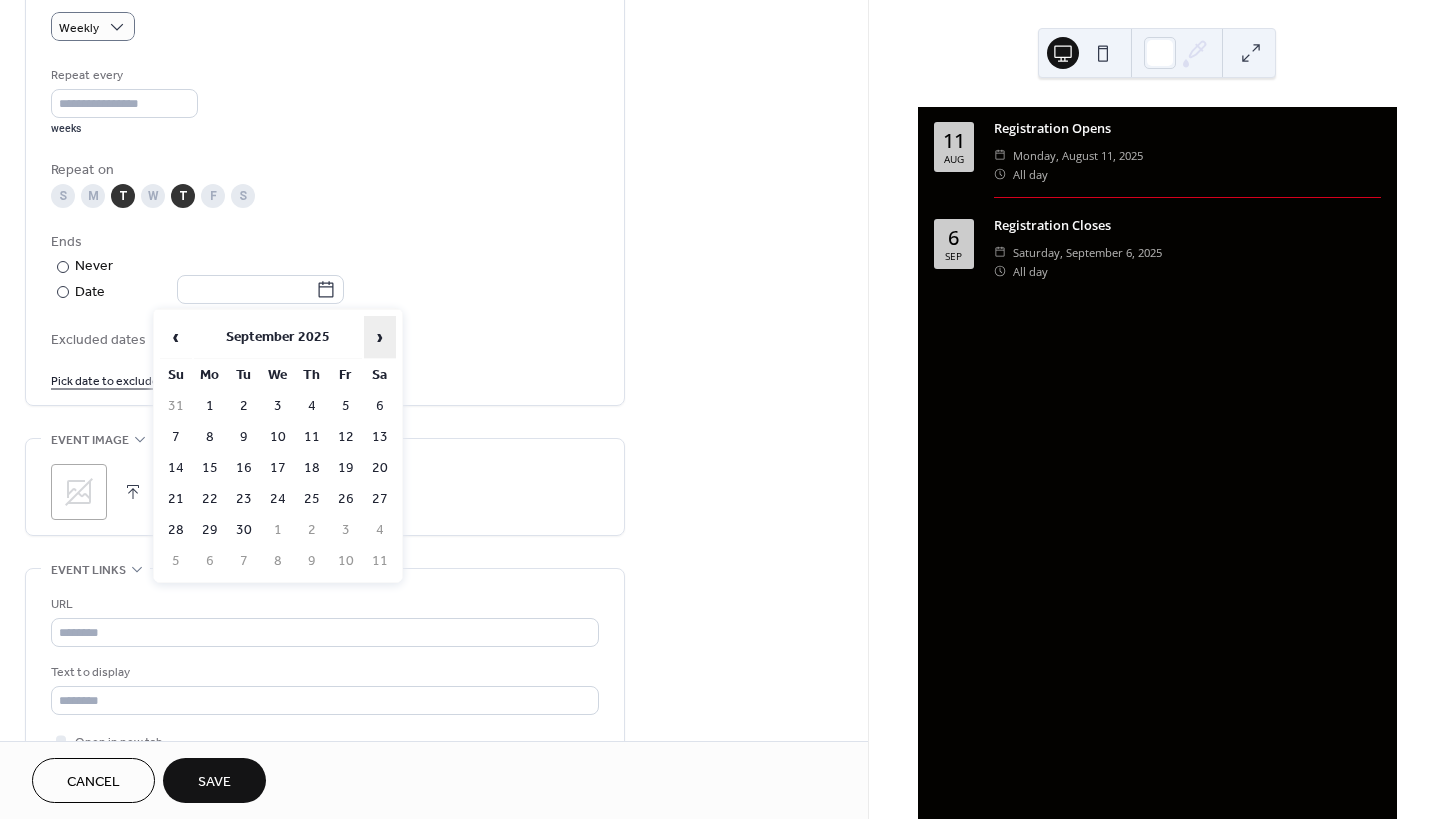 click on "›" at bounding box center [380, 337] 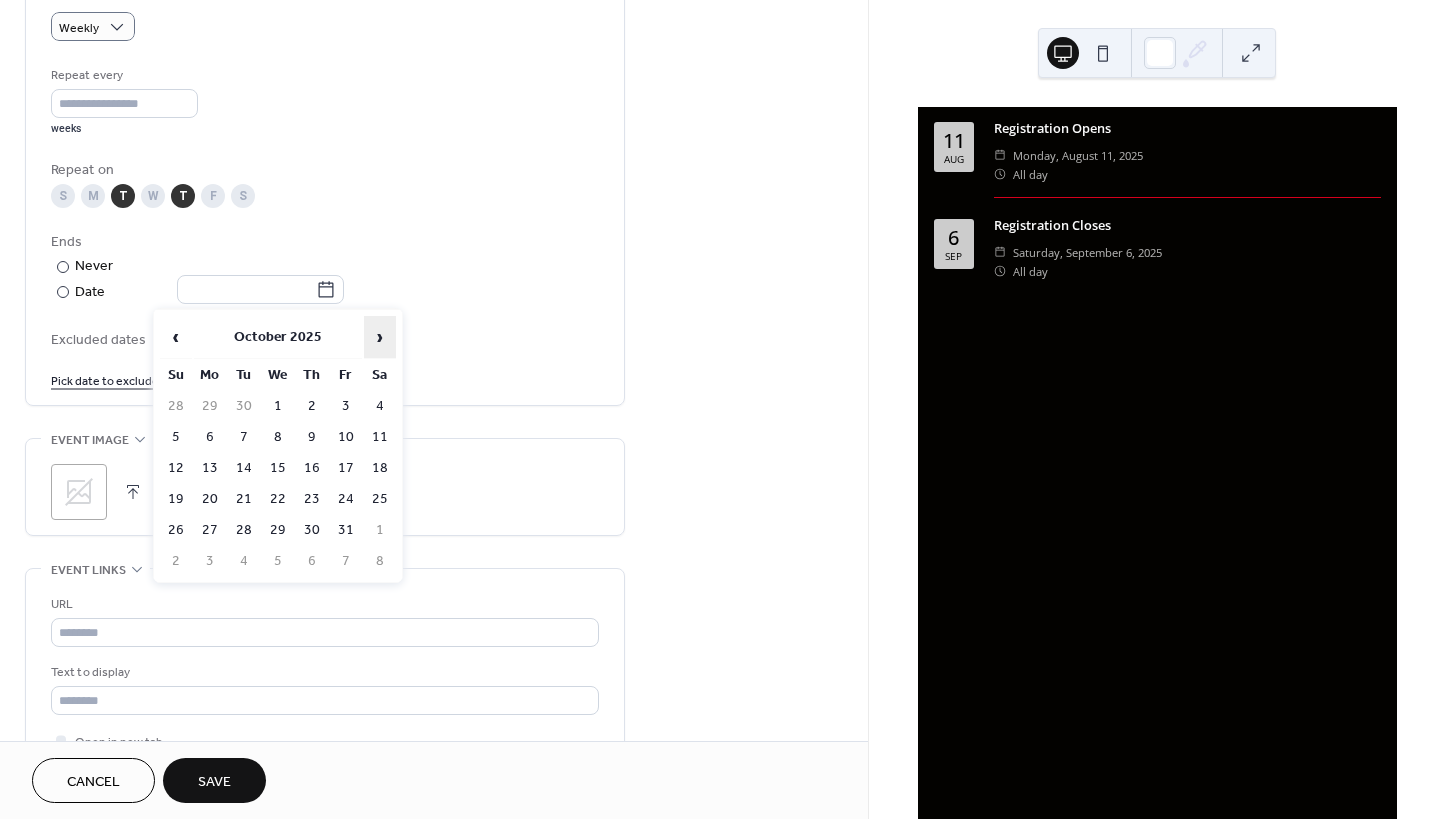 click on "›" at bounding box center [380, 337] 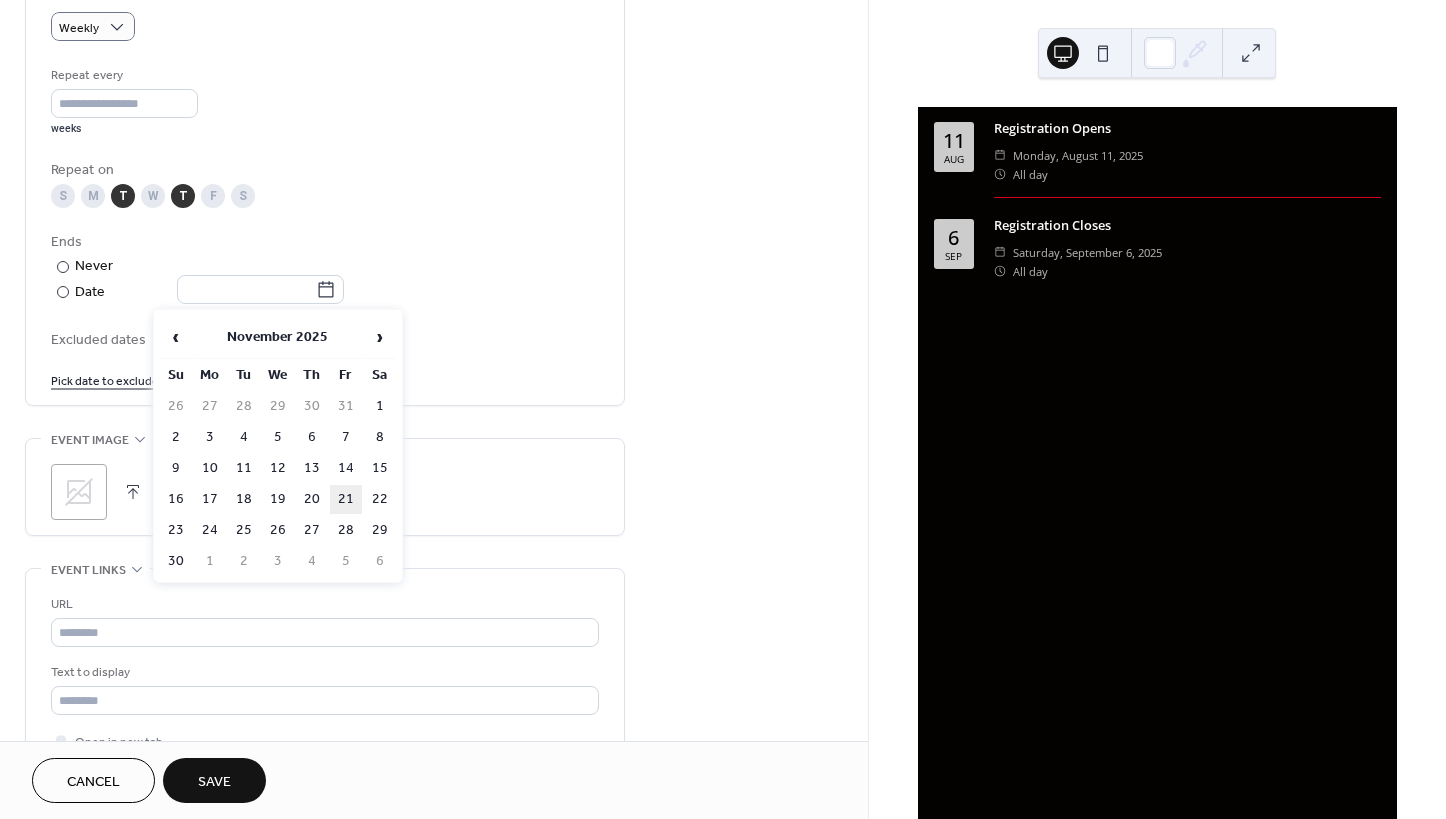 click on "21" at bounding box center (346, 499) 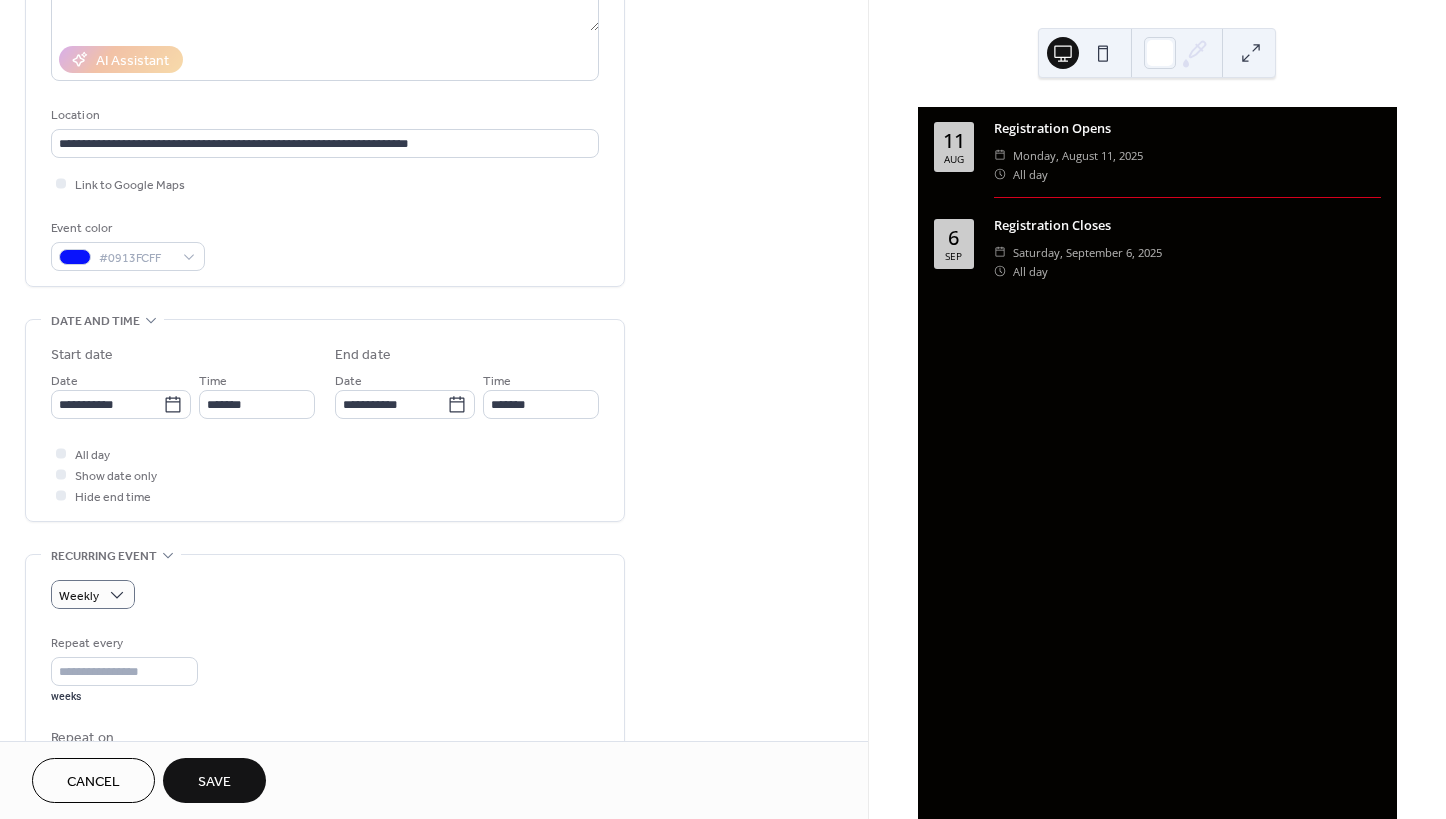 scroll, scrollTop: 400, scrollLeft: 0, axis: vertical 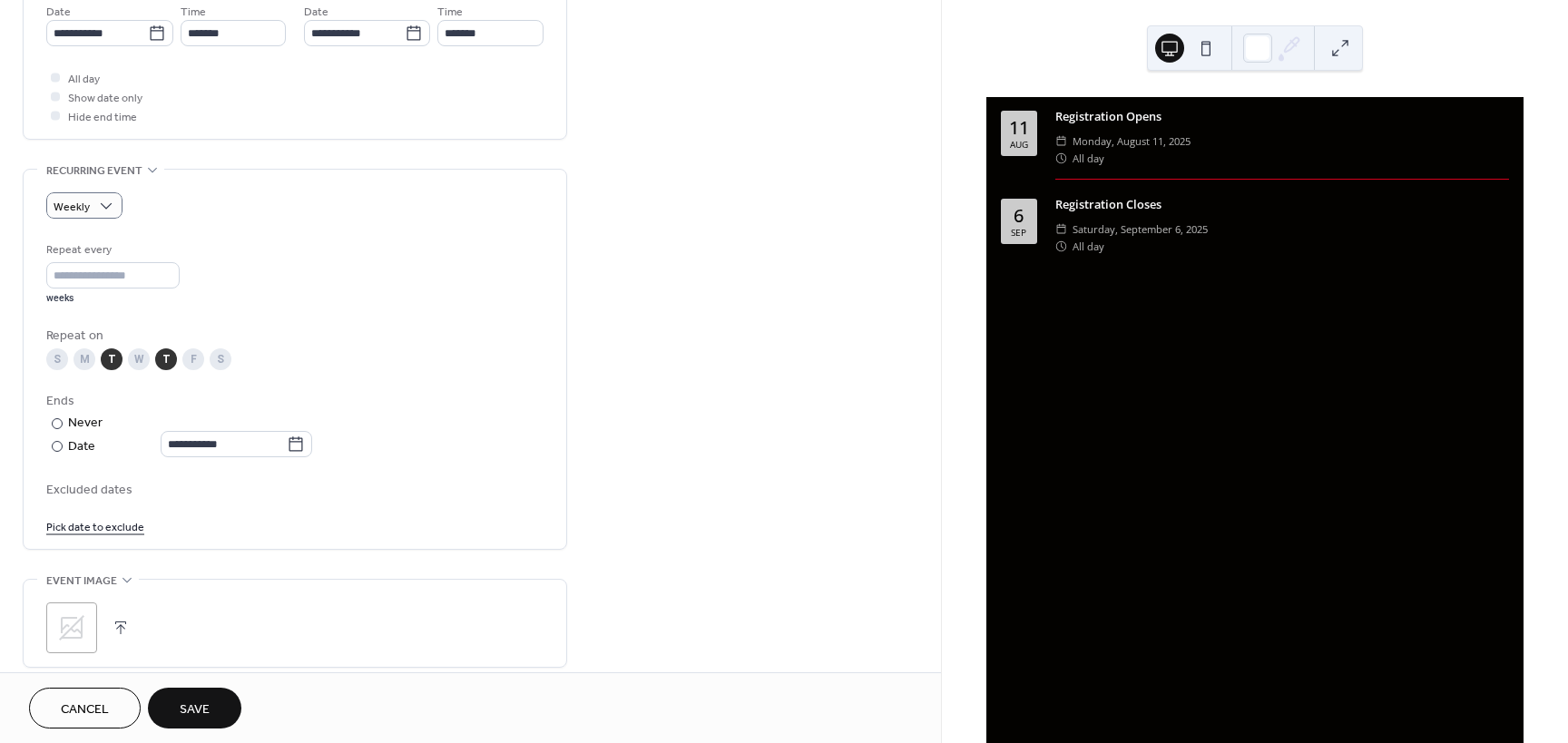 click on "Cancel Save" at bounding box center (470, 708) 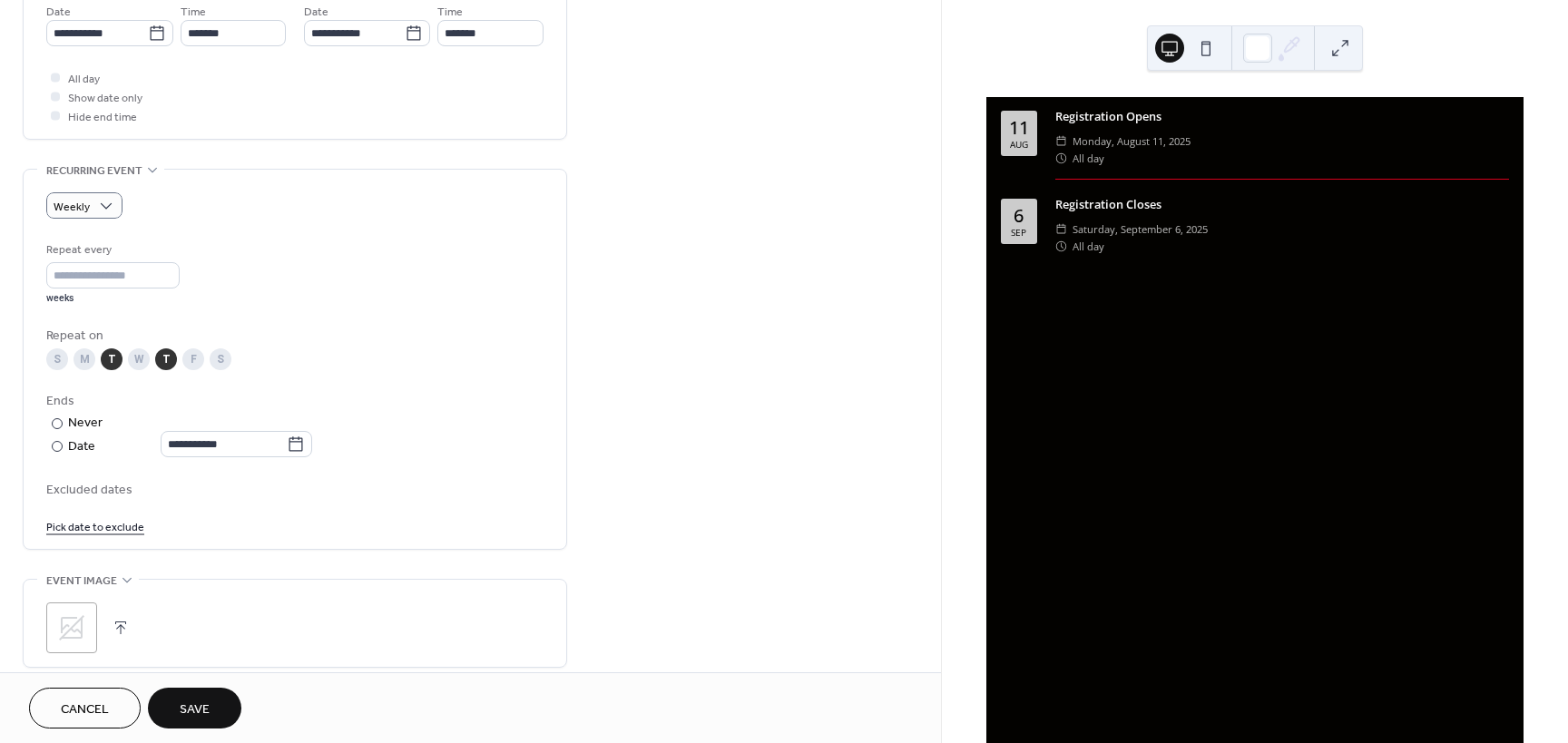 click on "Save" at bounding box center (194, 709) 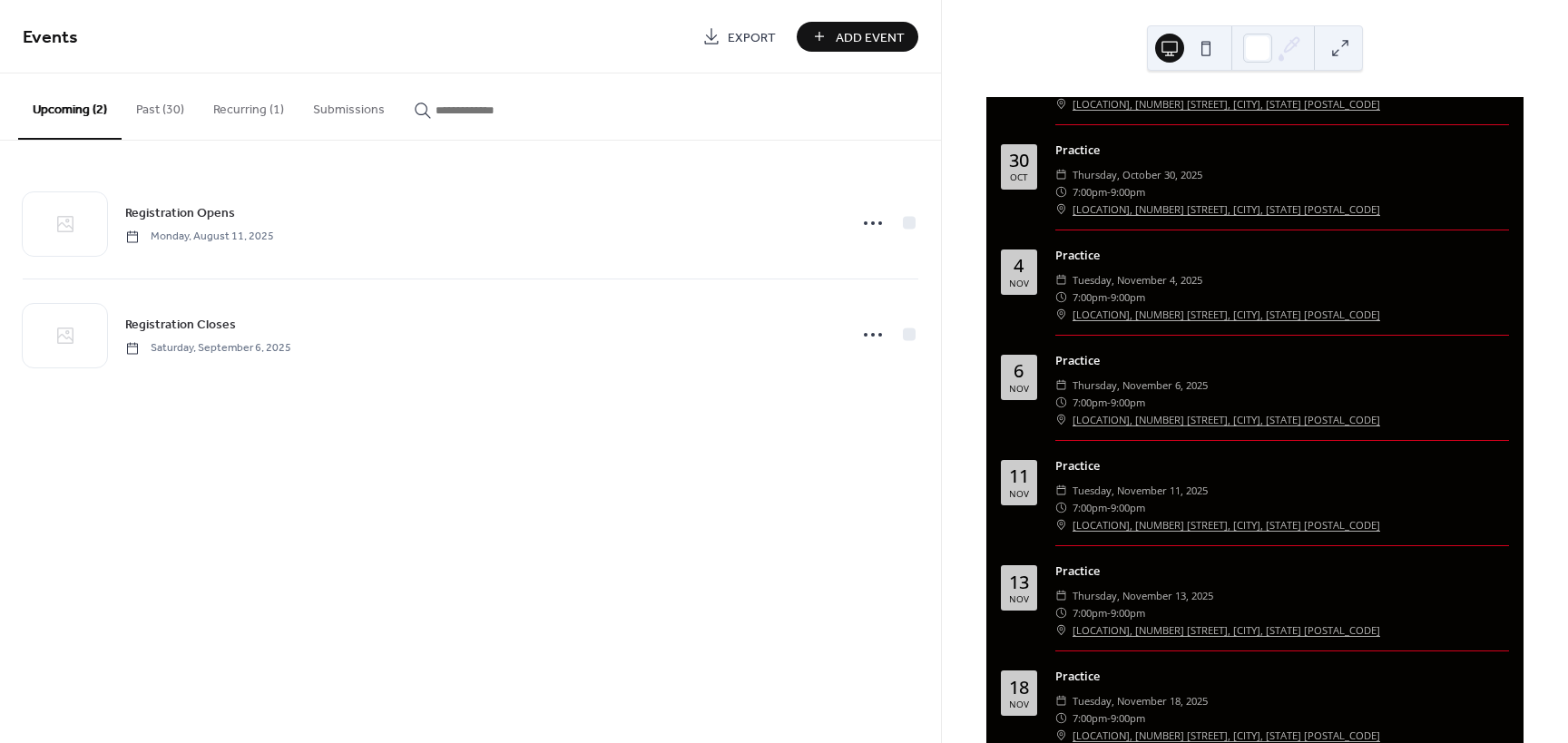 scroll, scrollTop: 918, scrollLeft: 0, axis: vertical 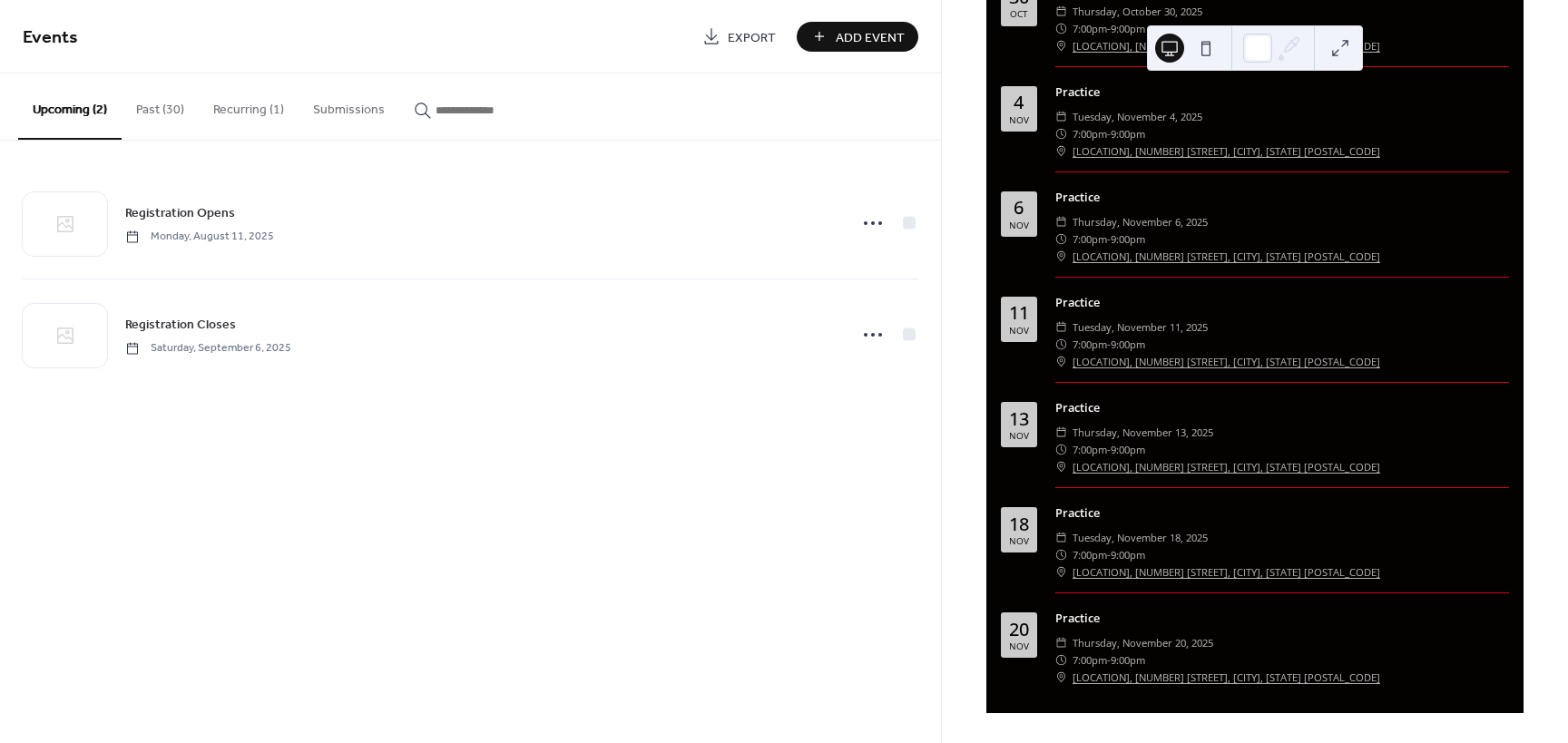 click on "Recurring (1)" at bounding box center [249, 105] 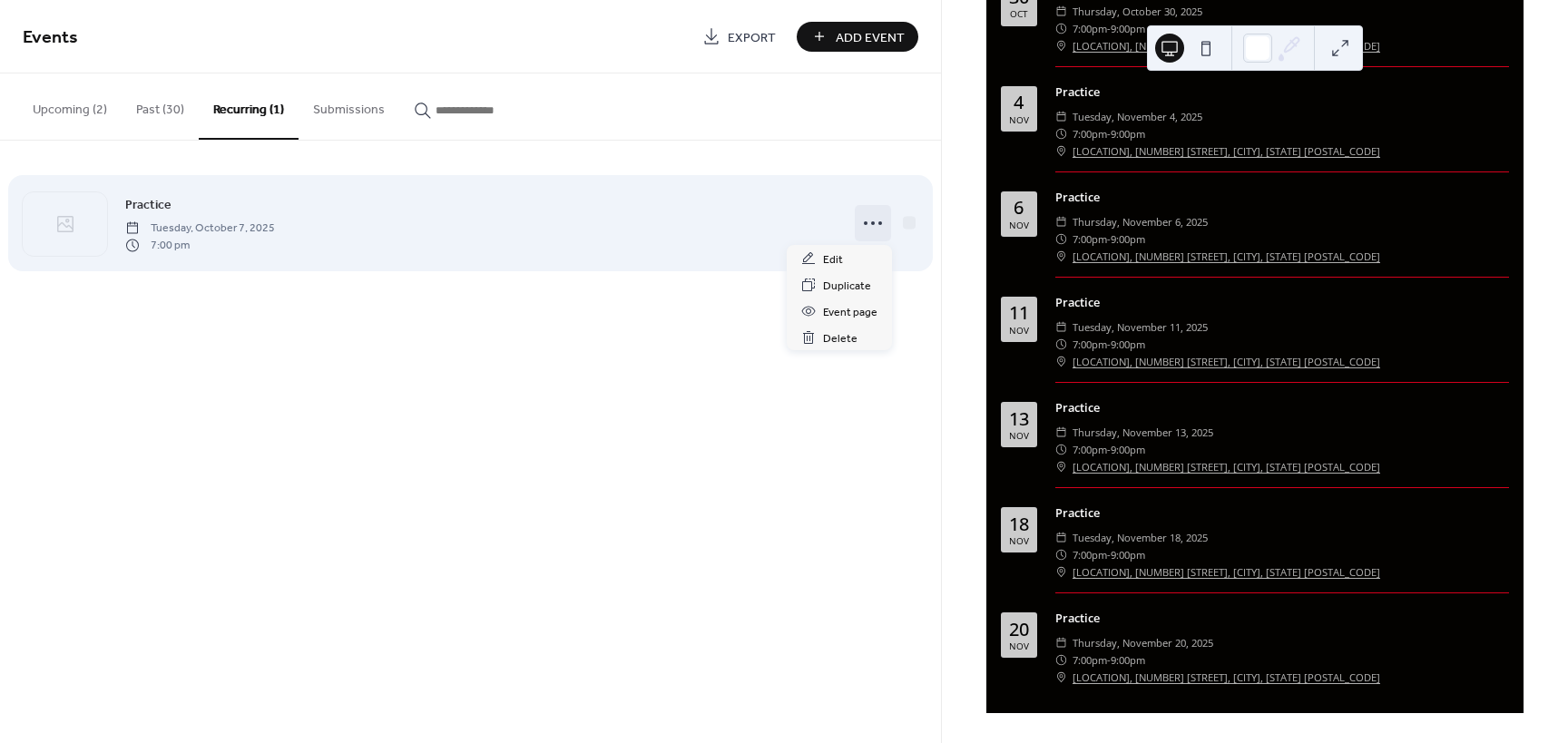 click 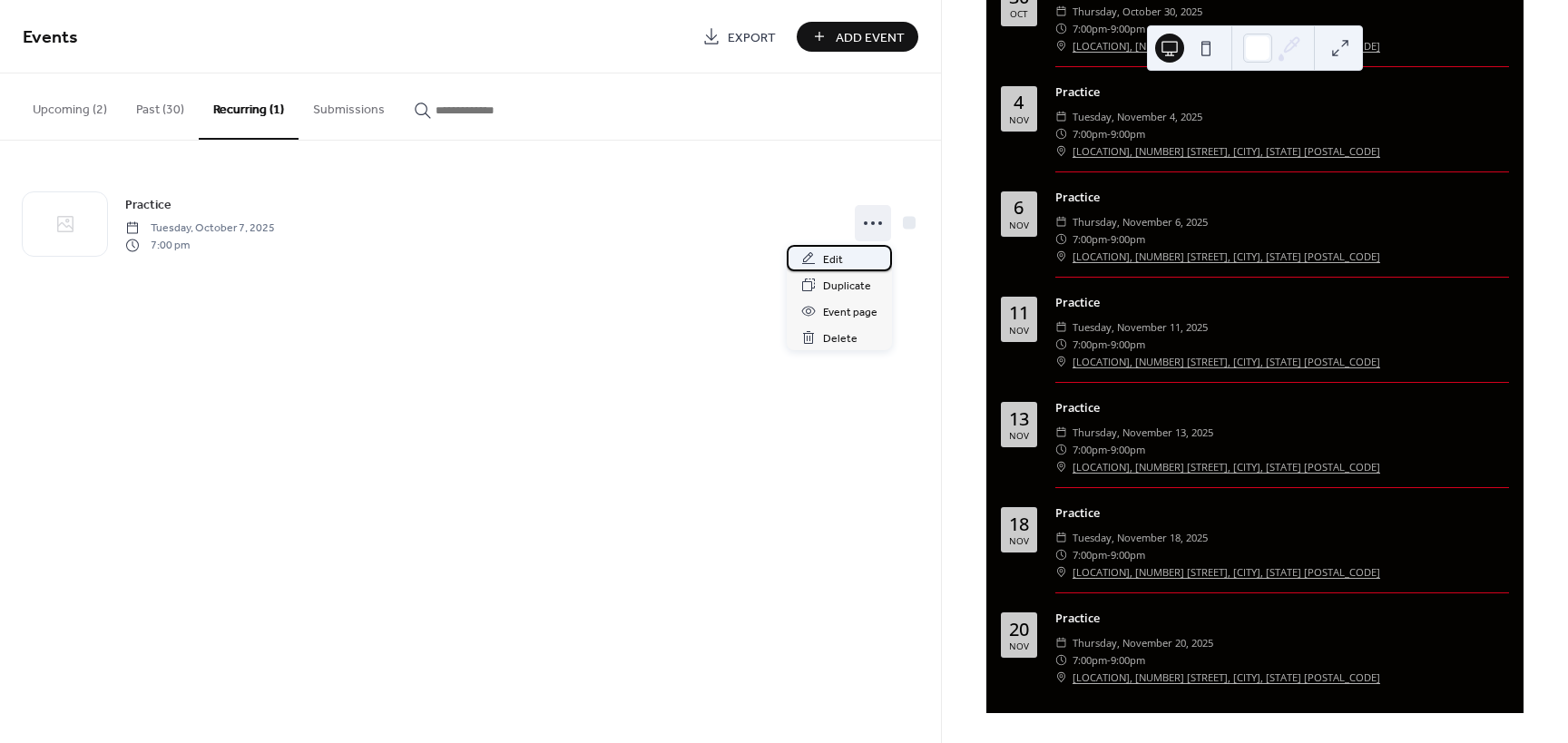 click on "Edit" at bounding box center (833, 259) 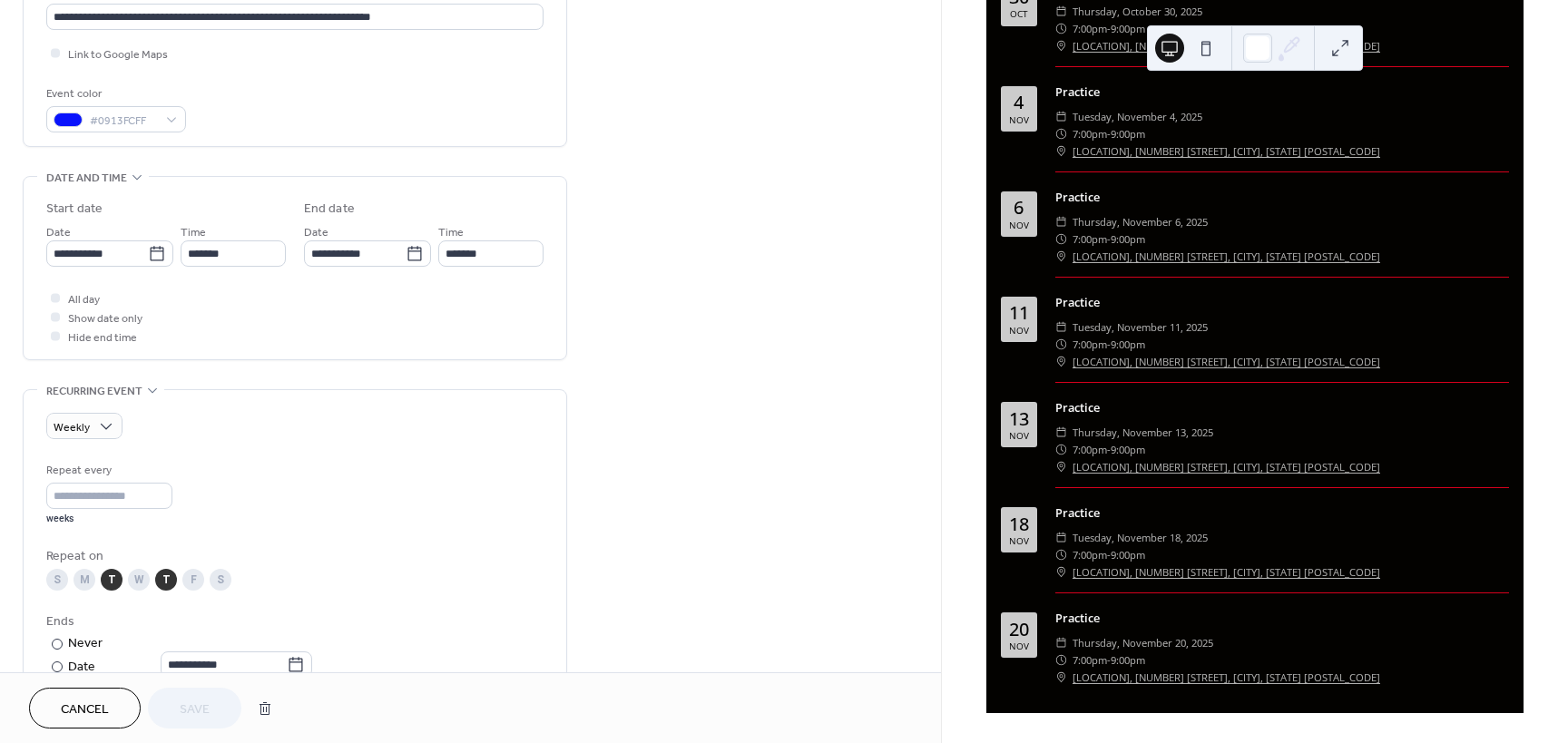 scroll, scrollTop: 726, scrollLeft: 0, axis: vertical 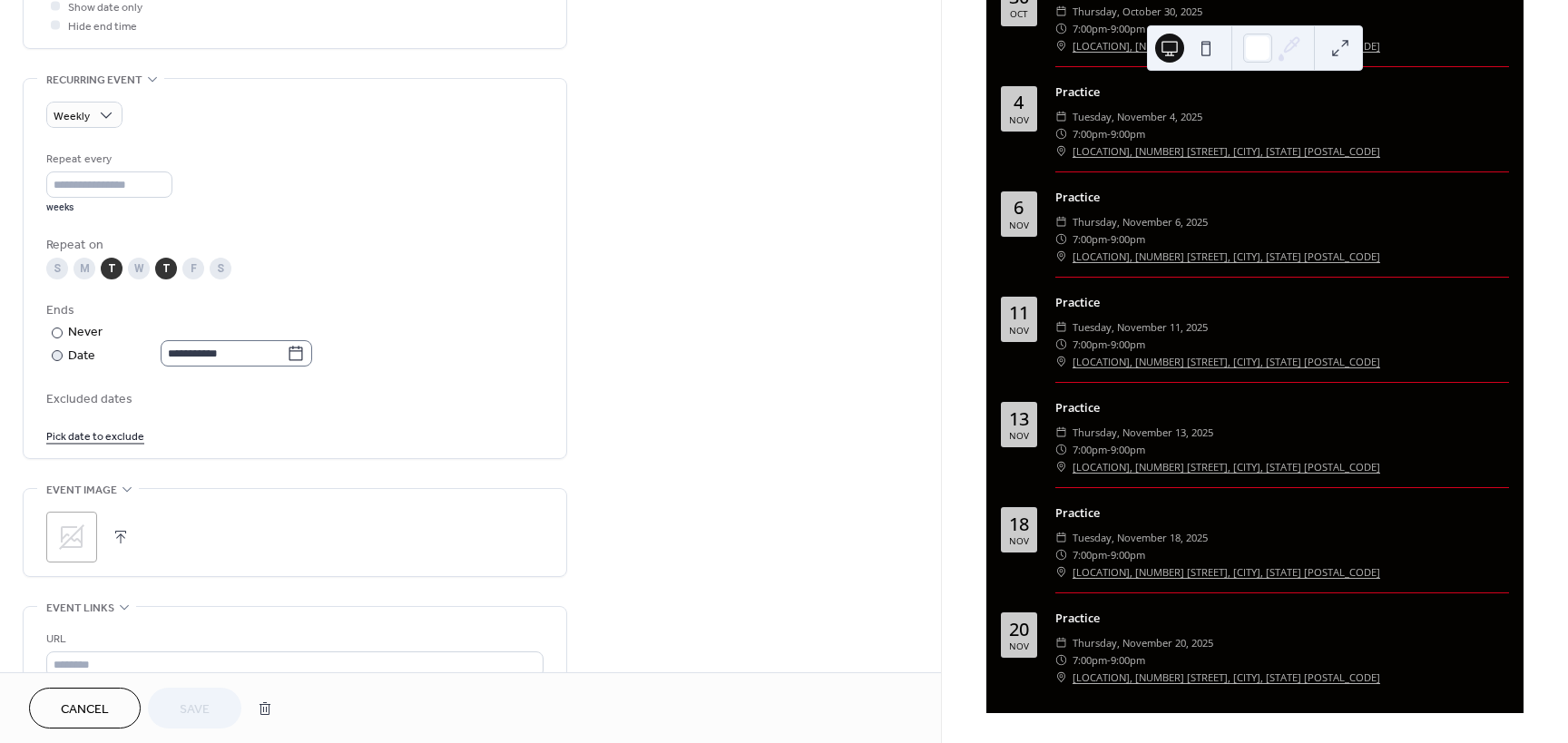 click 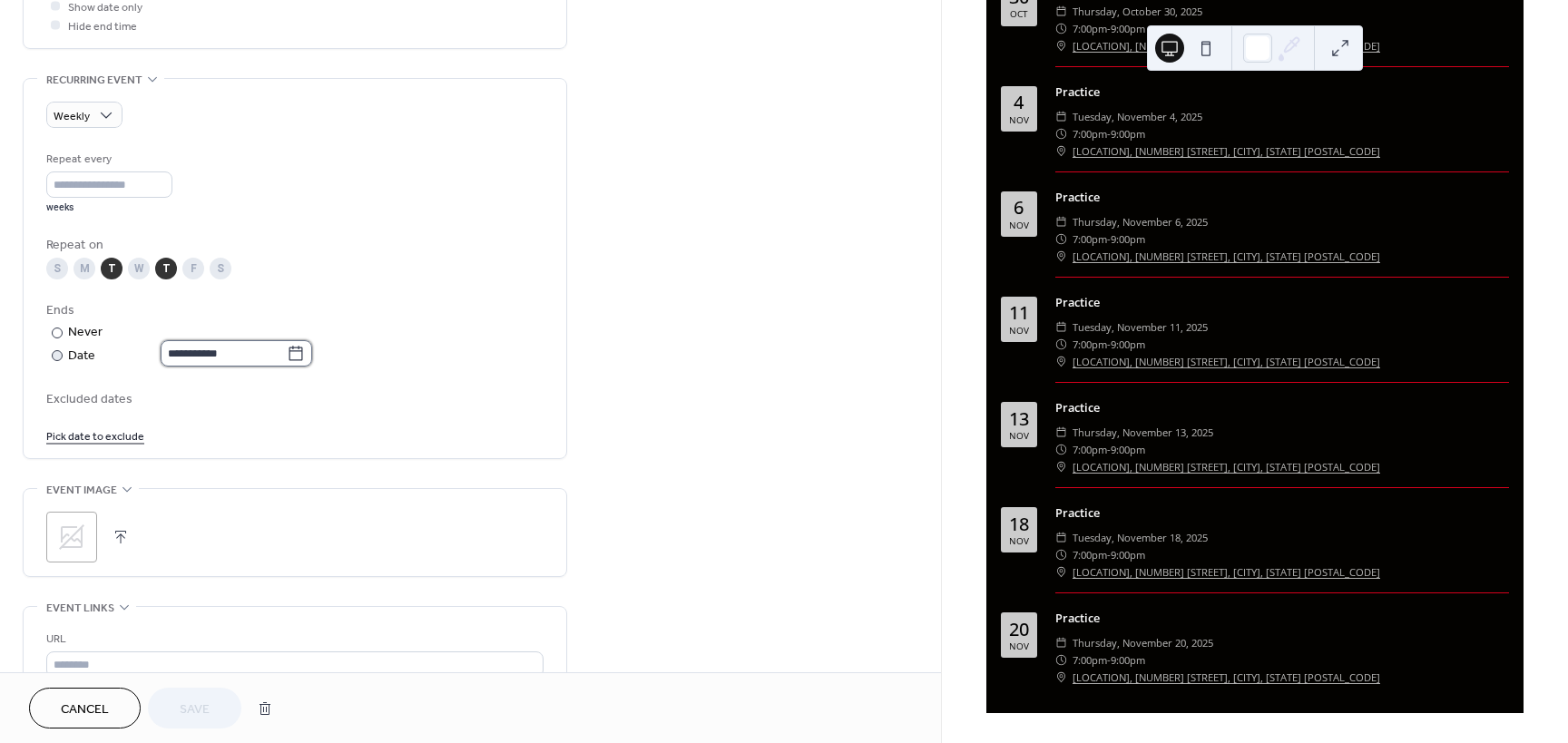 click on "**********" at bounding box center (223, 353) 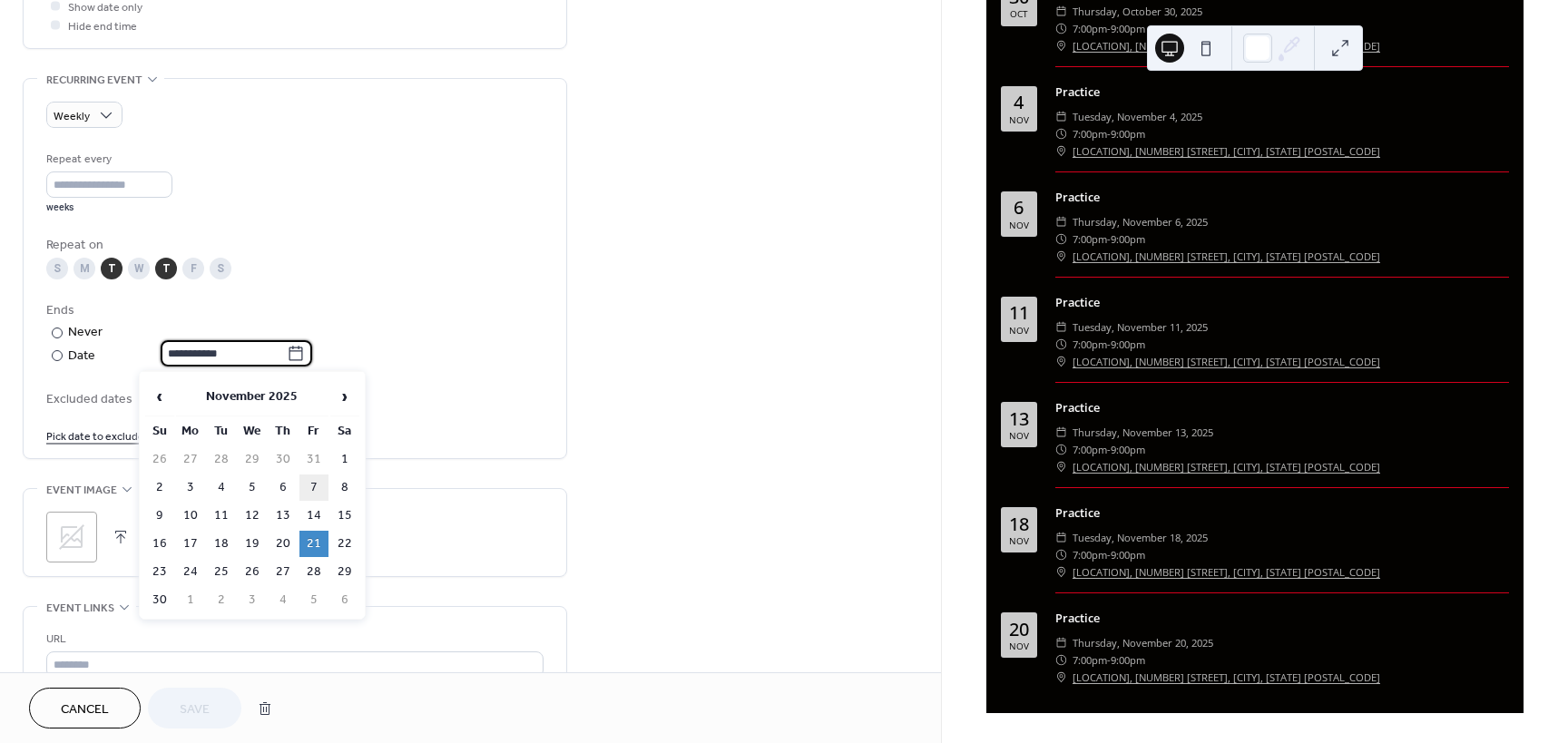 click on "7" at bounding box center [314, 487] 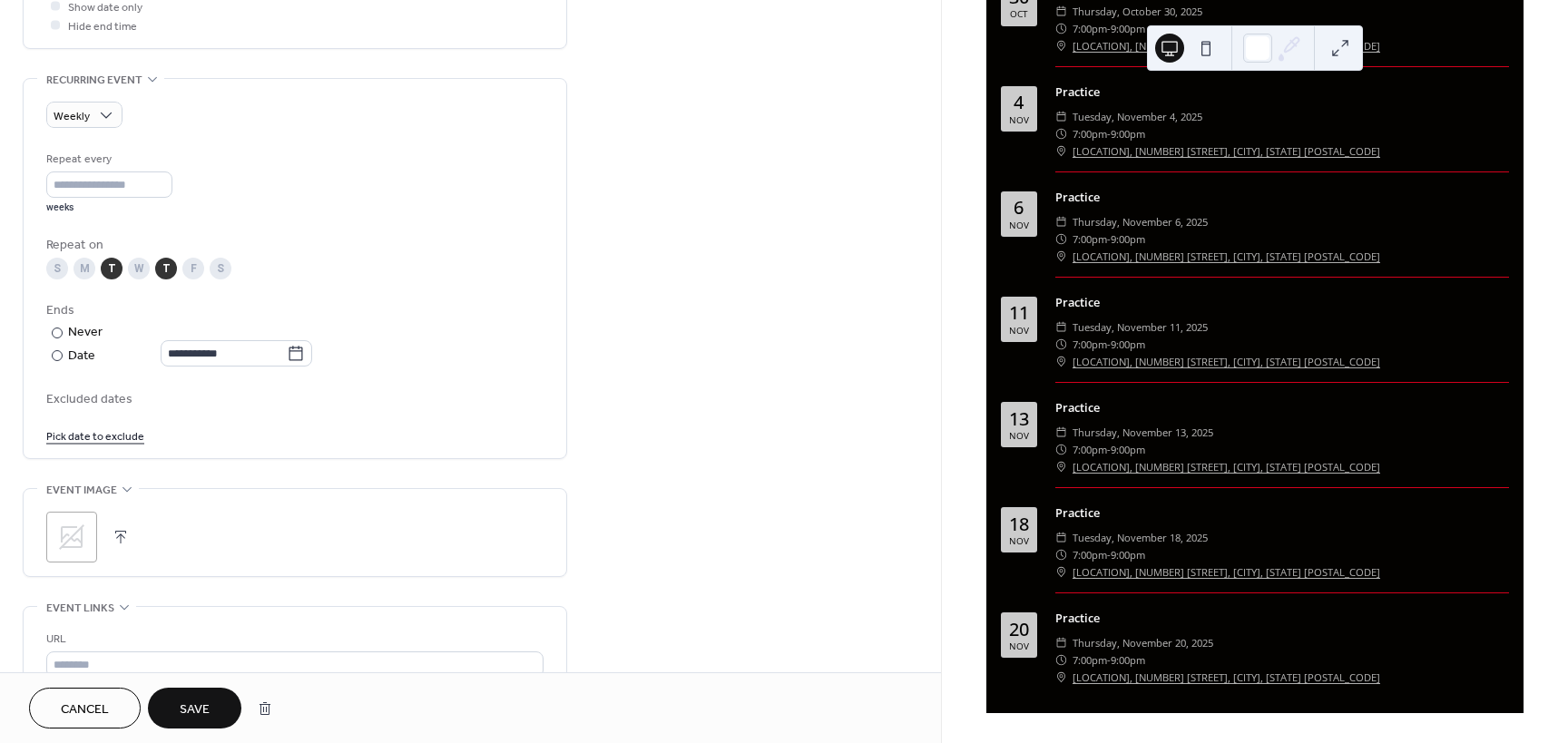 click on "Save" at bounding box center [194, 708] 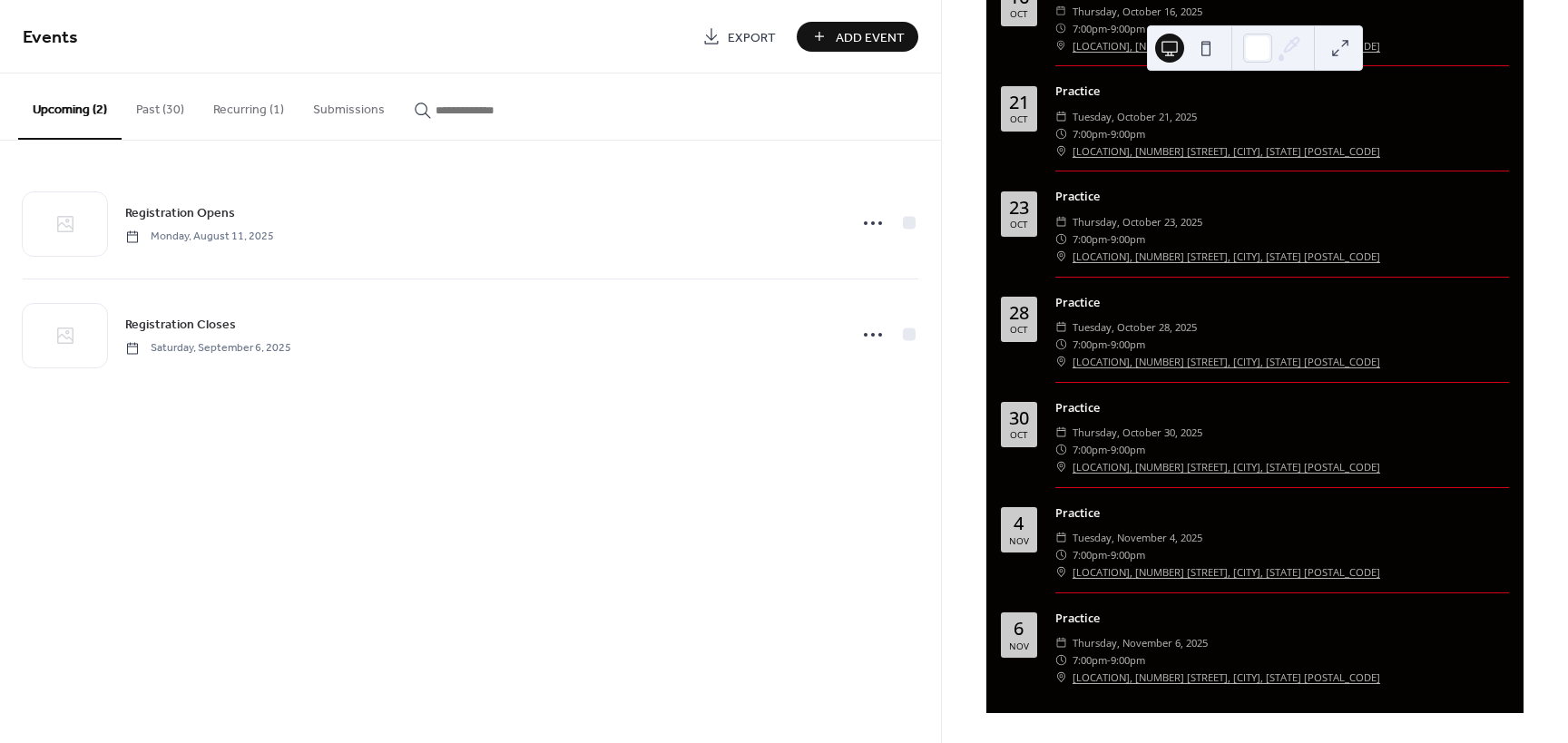 scroll, scrollTop: 497, scrollLeft: 0, axis: vertical 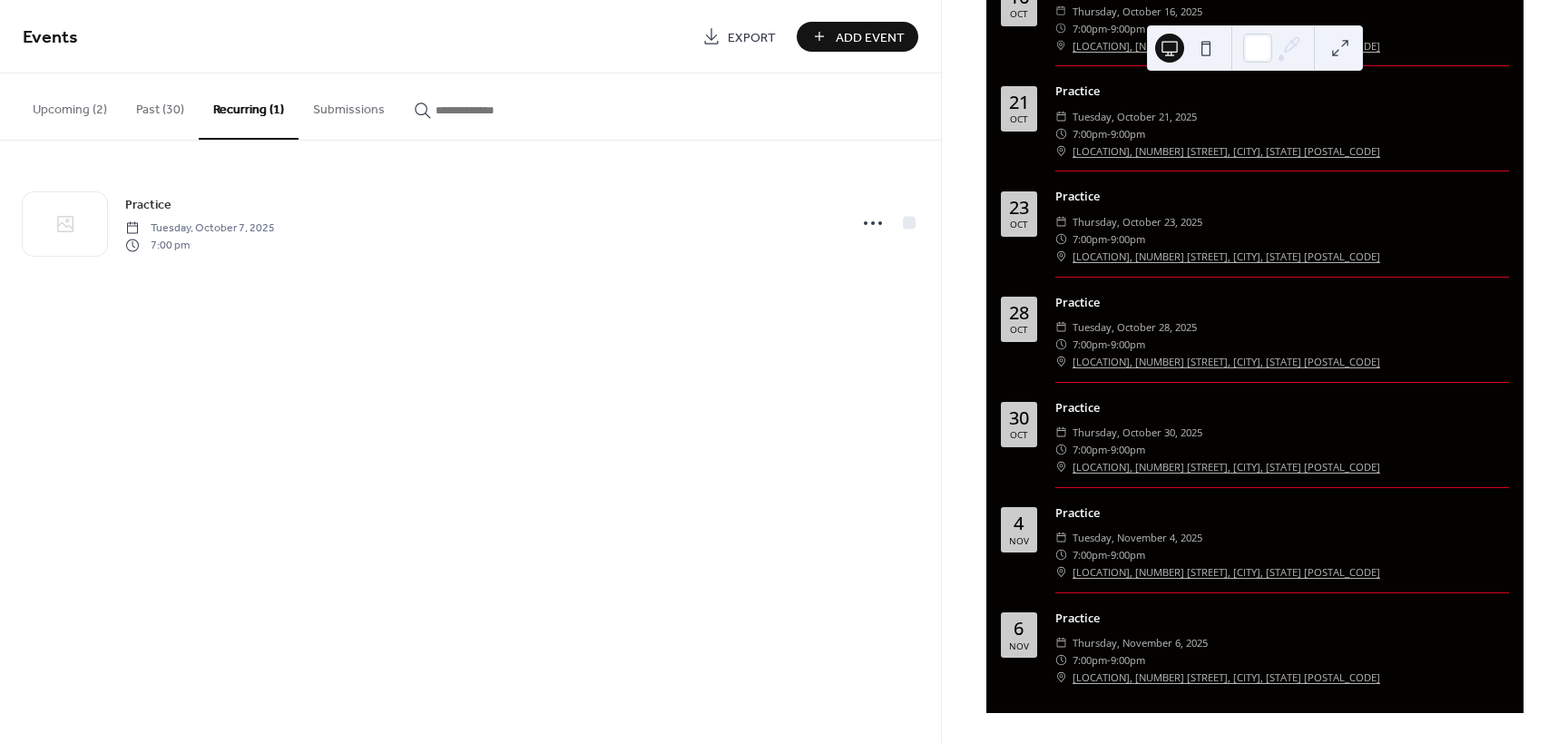 click on "Events Export Add Event Upcoming (2) Past (30) Recurring (1) Submissions Registration Opens Monday, [MONTH] [DAY], [YEAR] Registration Closes Saturday, [MONTH] [DAY], [YEAR] Practice Tuesday, [MONTH] [DAY], [YEAR] 7:00 pm Cancel" at bounding box center [470, 371] 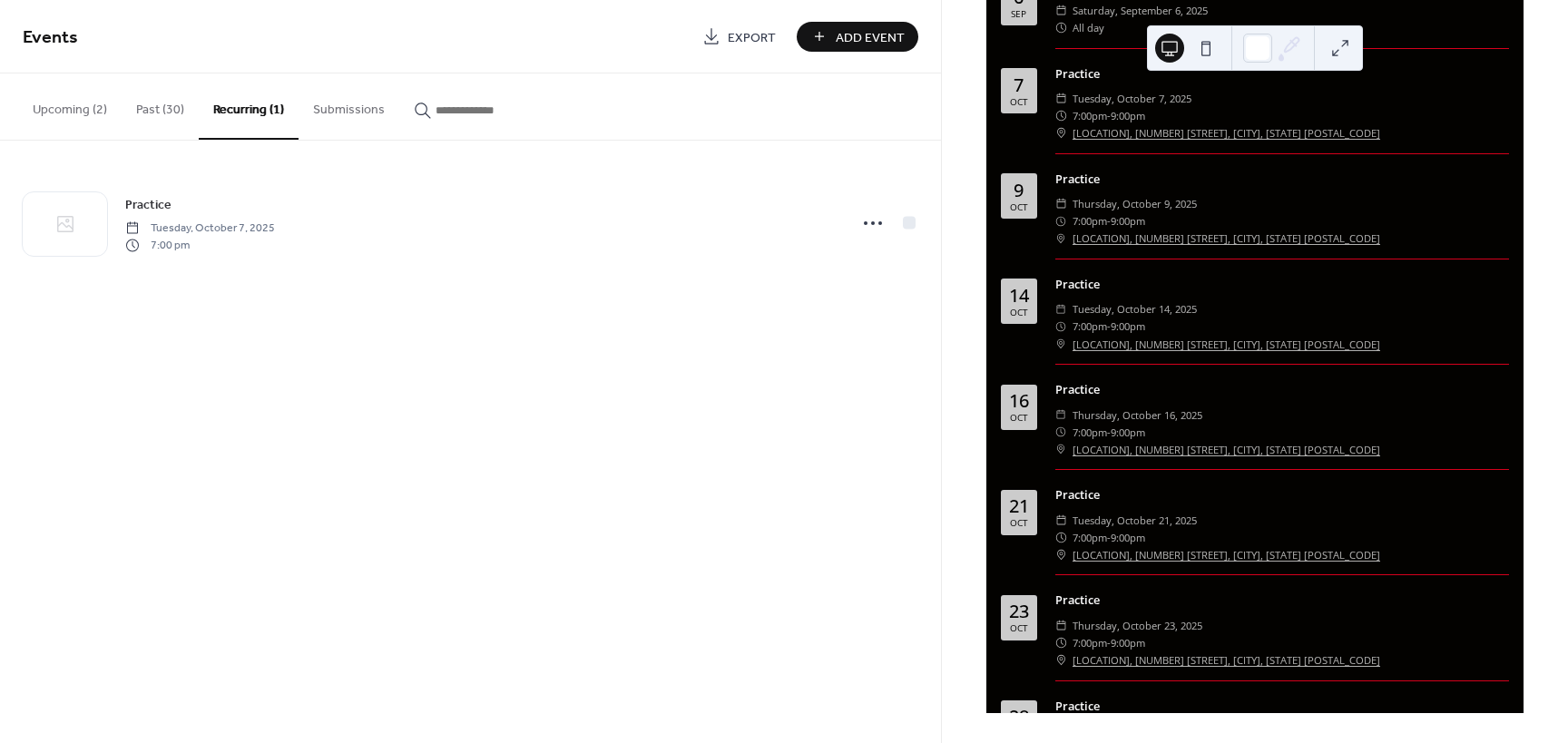 scroll, scrollTop: 497, scrollLeft: 0, axis: vertical 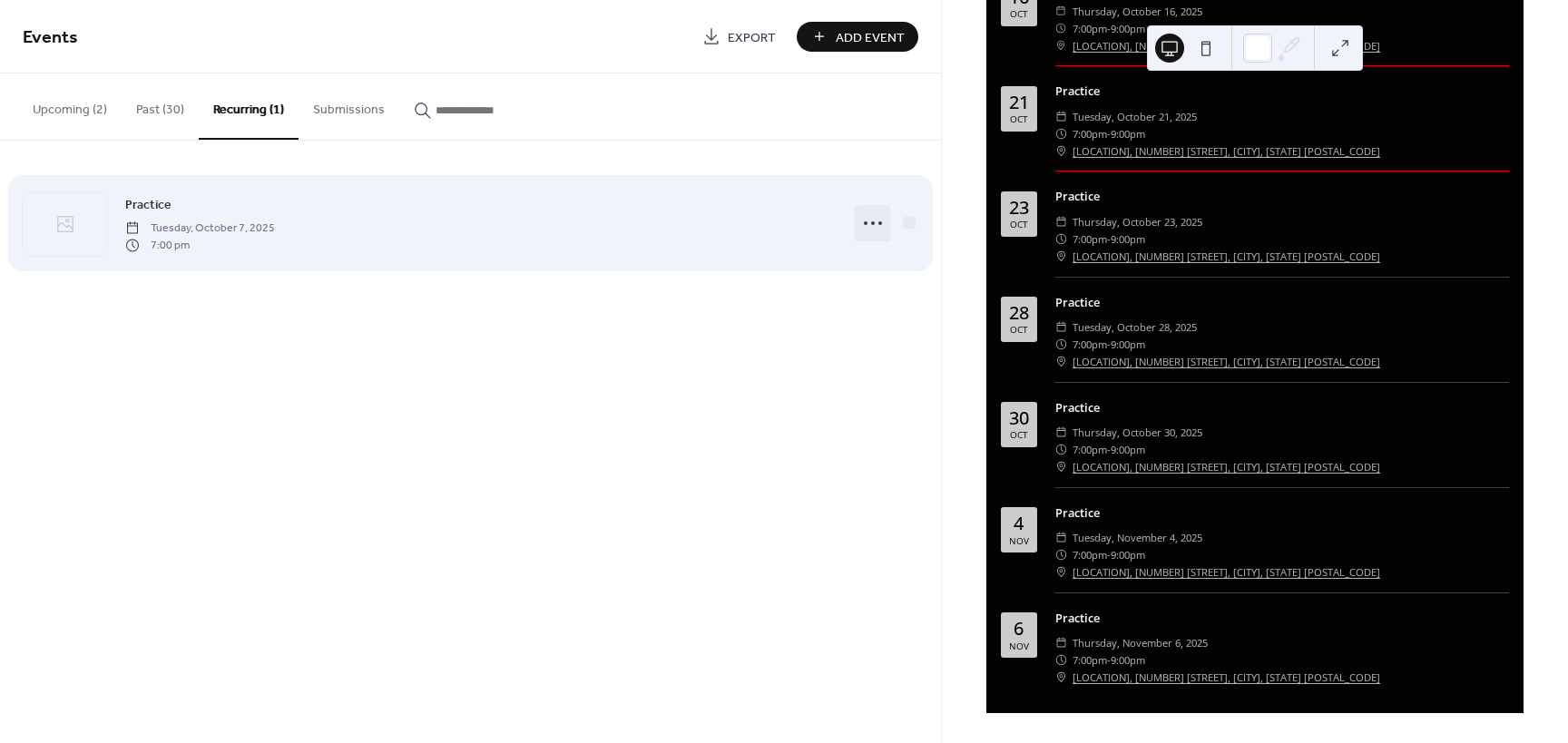 click 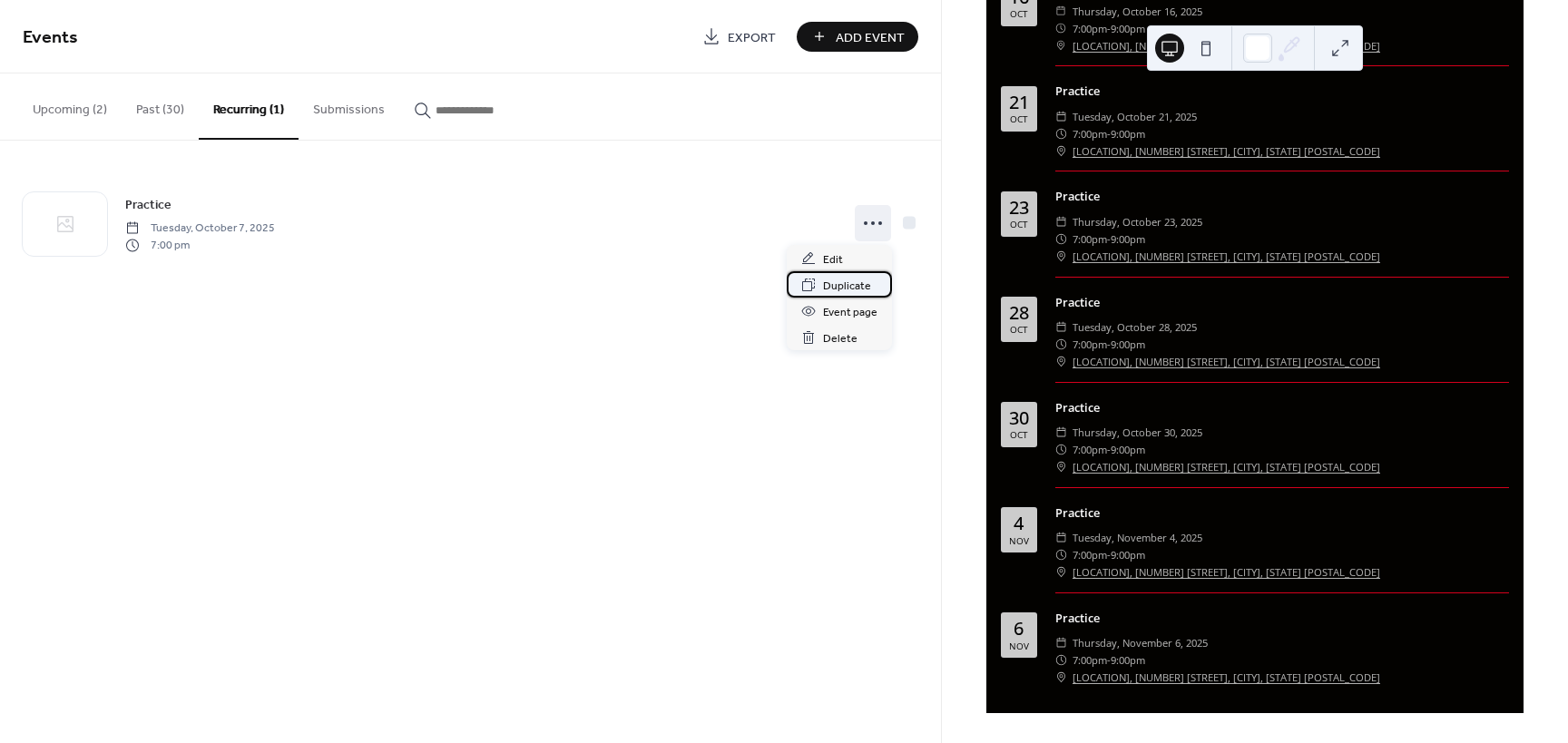 click on "Duplicate" at bounding box center (847, 286) 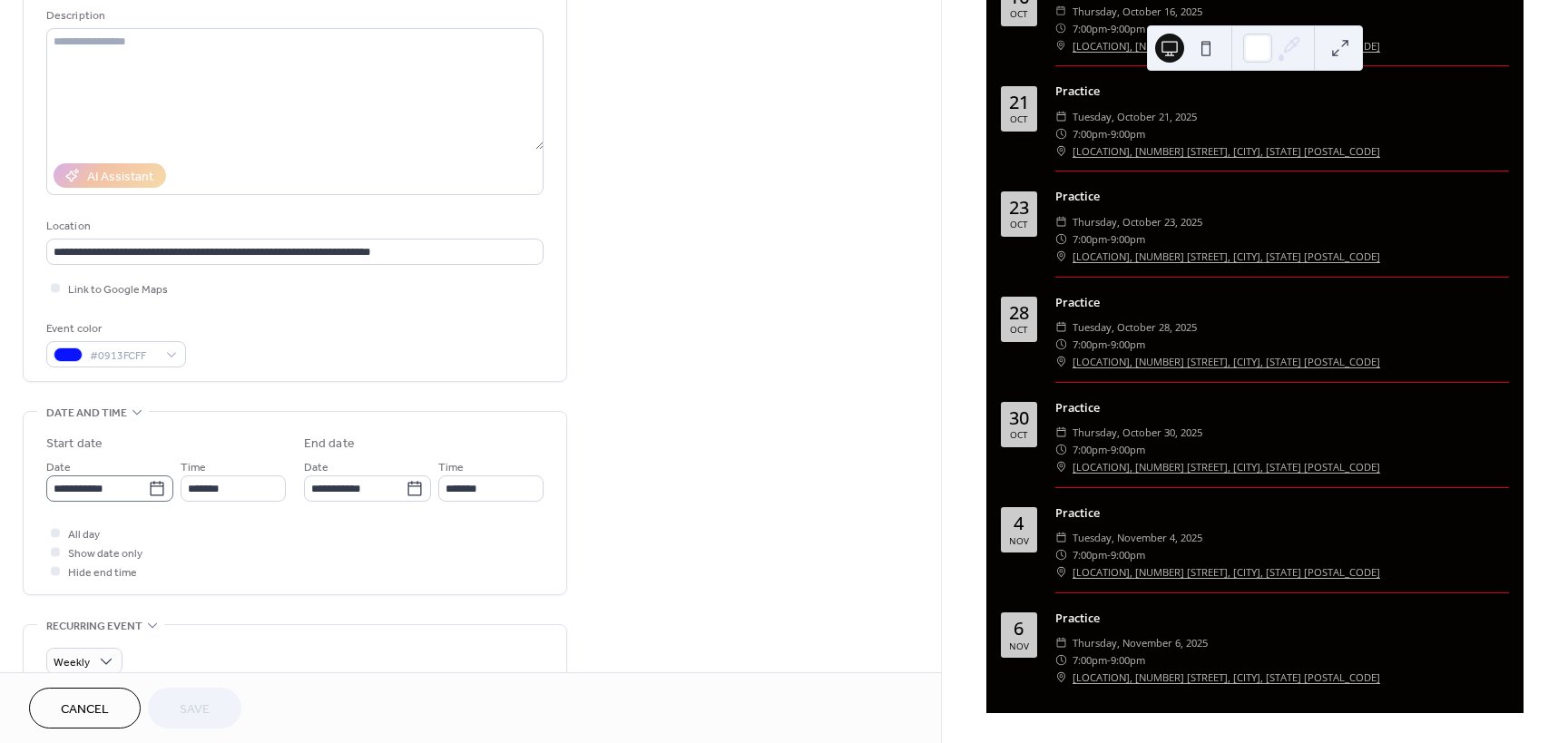 scroll, scrollTop: 181, scrollLeft: 0, axis: vertical 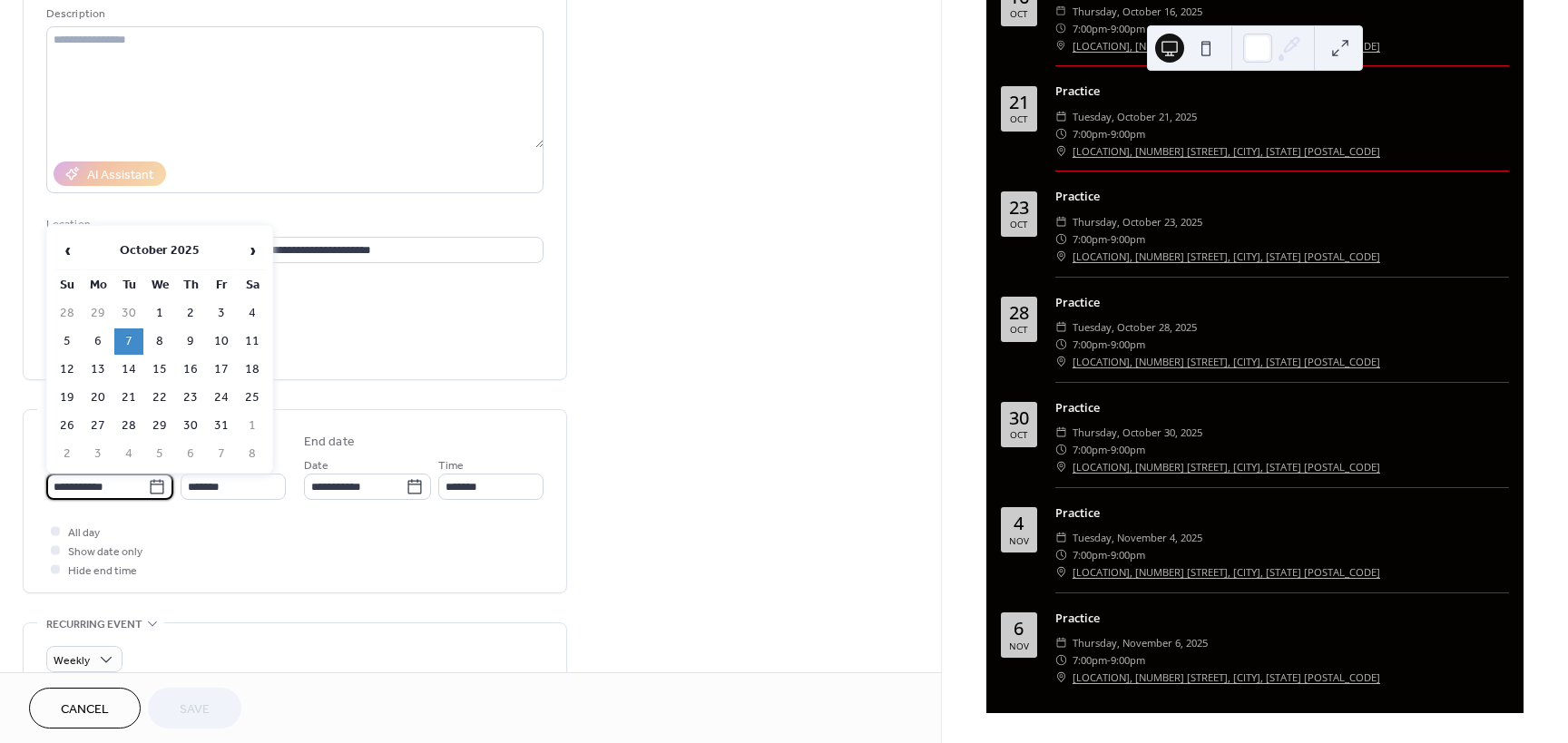 click on "**********" at bounding box center (97, 486) 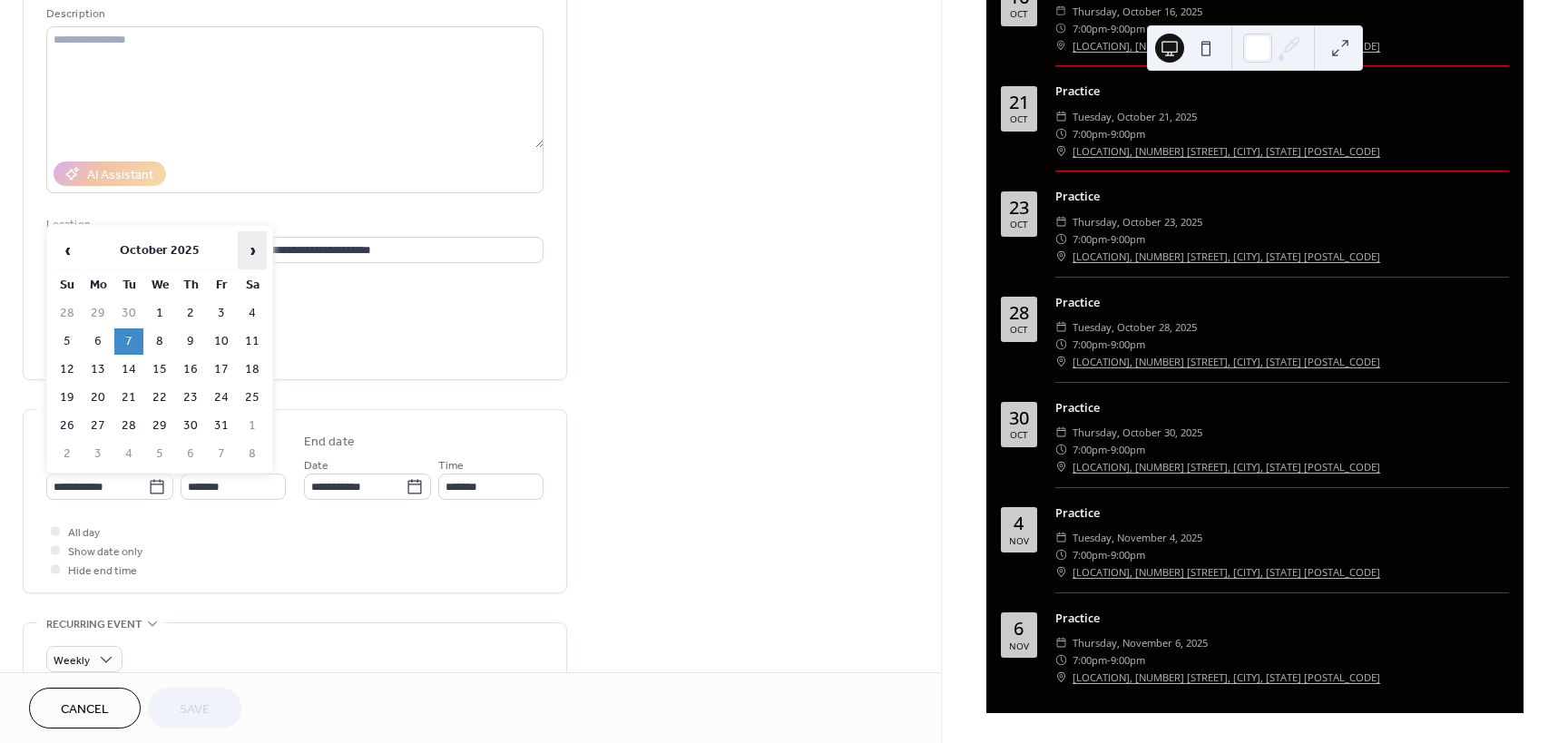 click on "›" at bounding box center (252, 250) 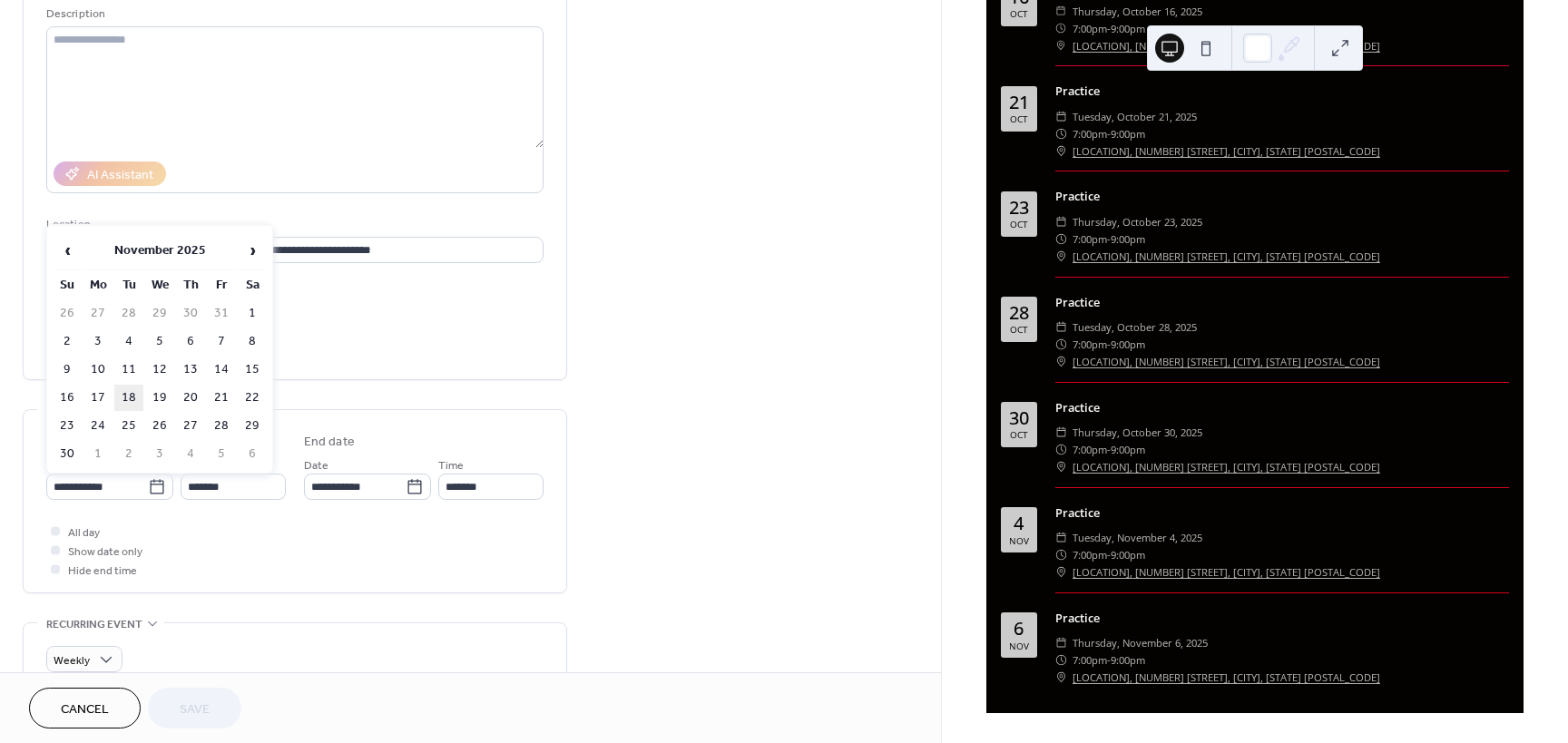click on "18" at bounding box center (129, 397) 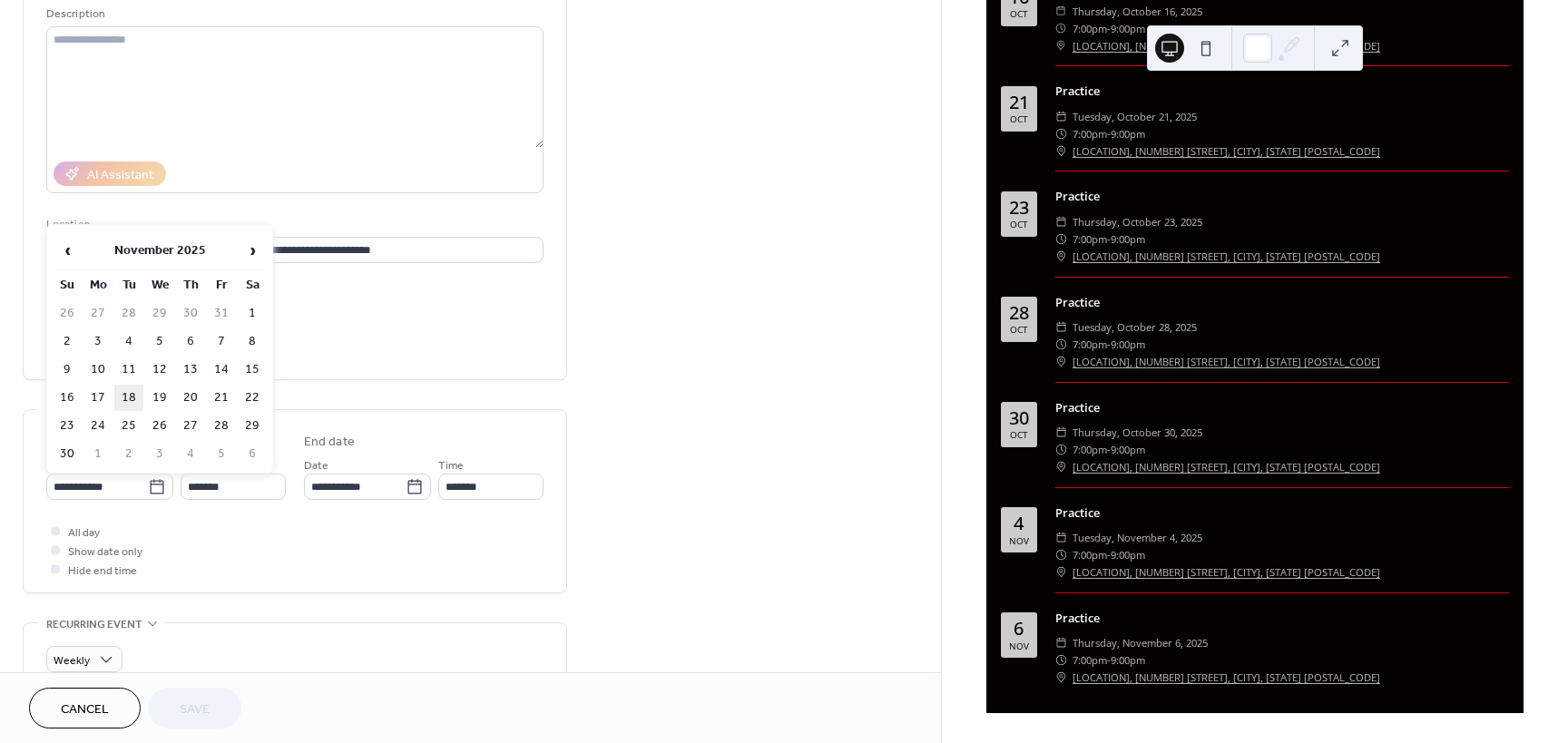 type on "**********" 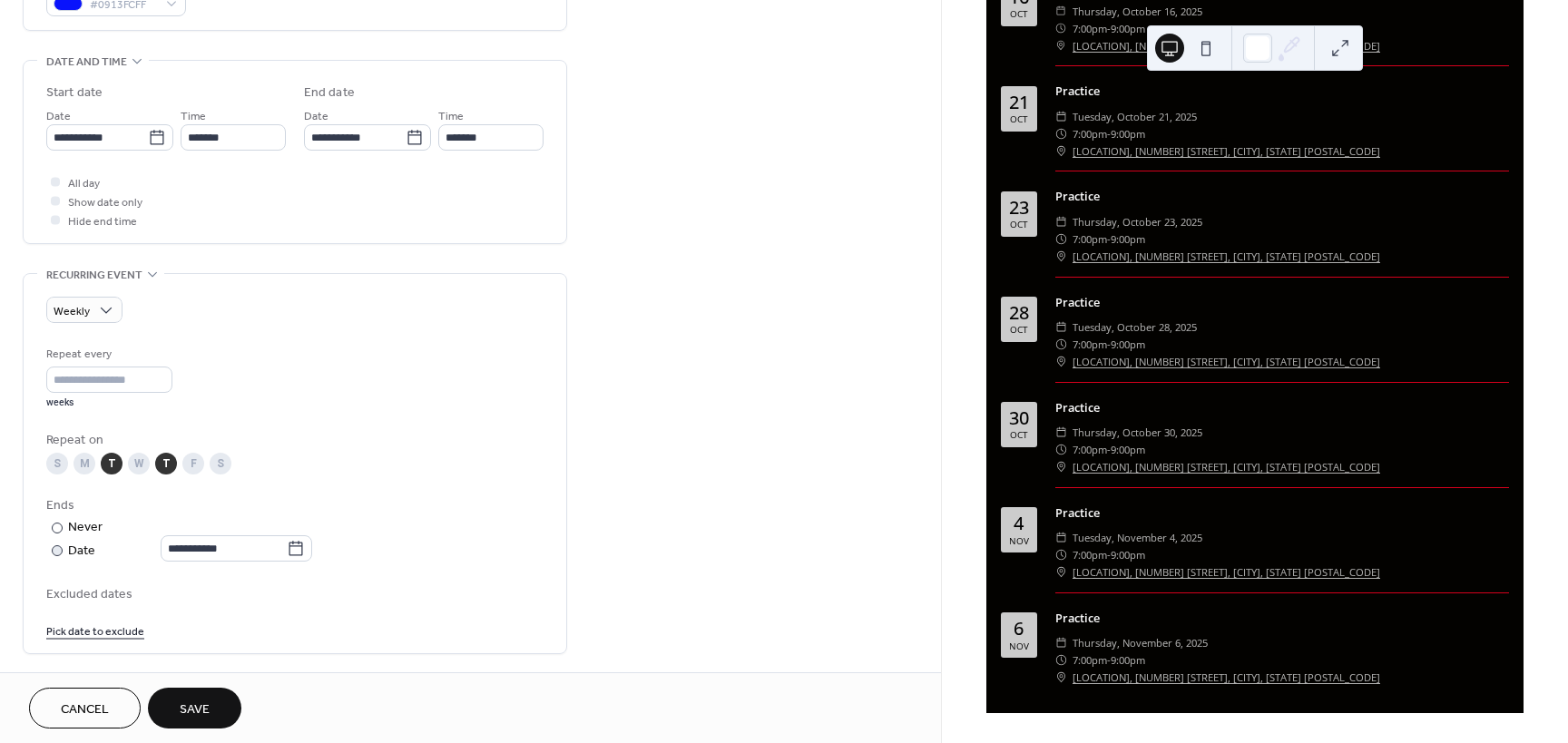 scroll, scrollTop: 544, scrollLeft: 0, axis: vertical 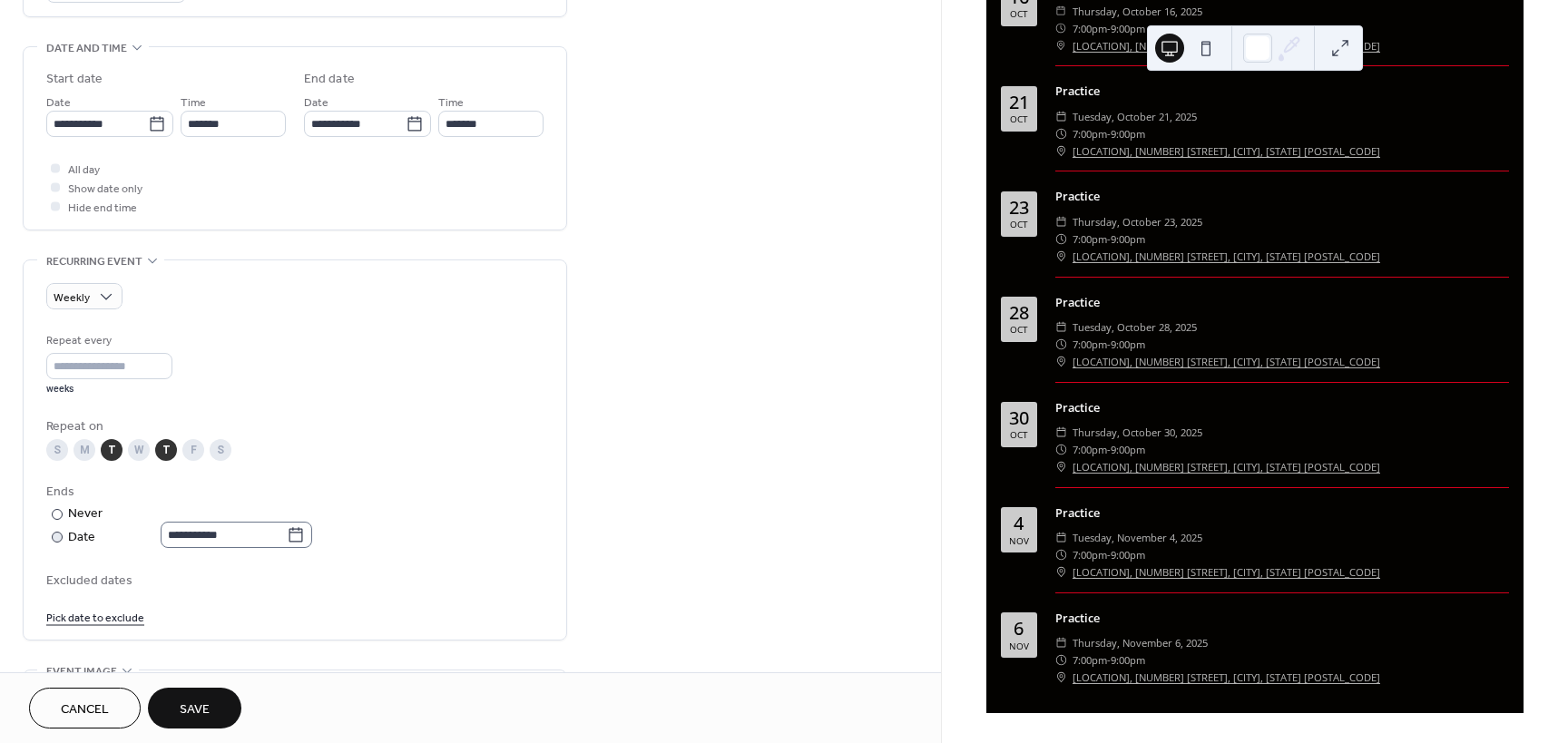 click 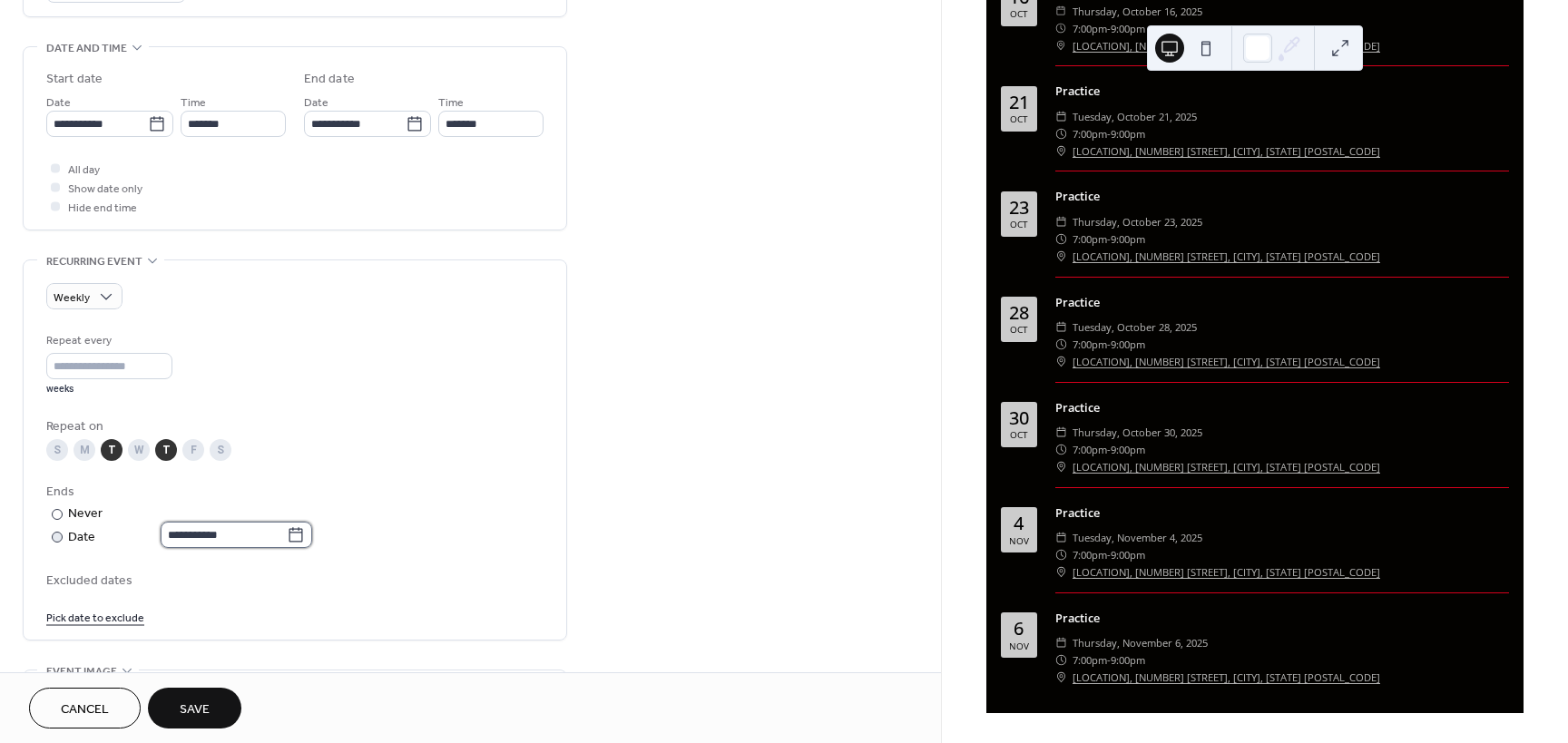 click on "**********" at bounding box center [223, 534] 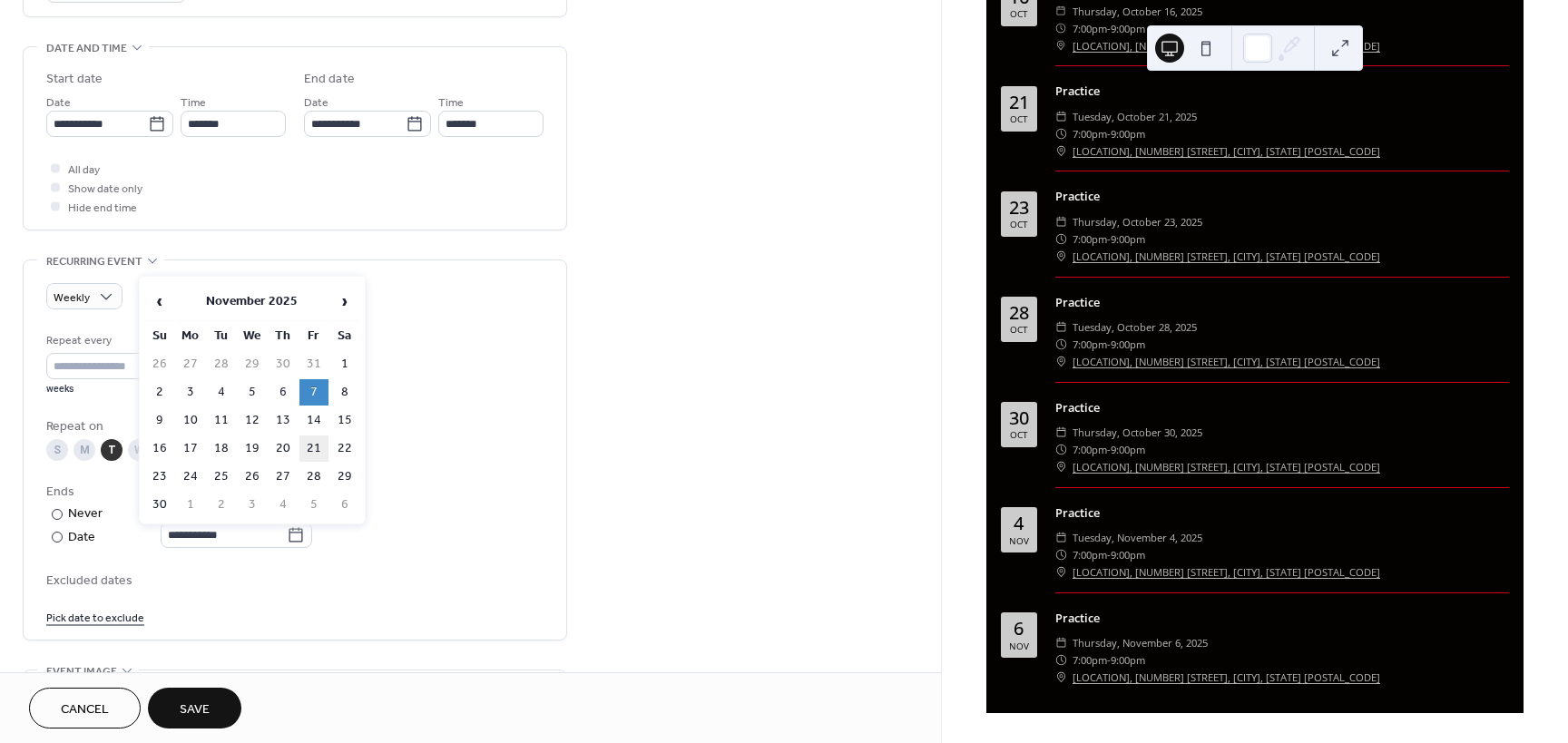 click on "21" at bounding box center (314, 448) 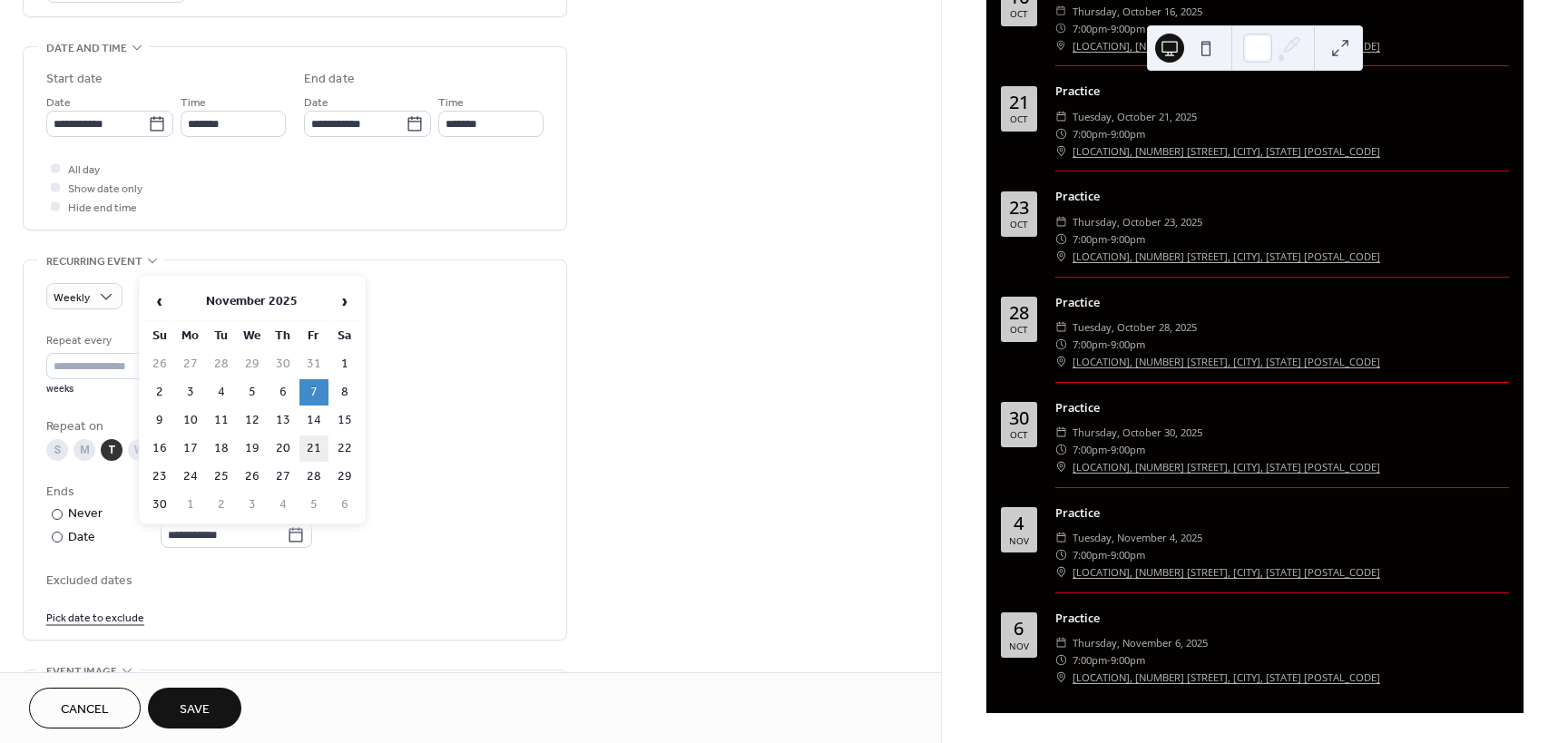 type on "**********" 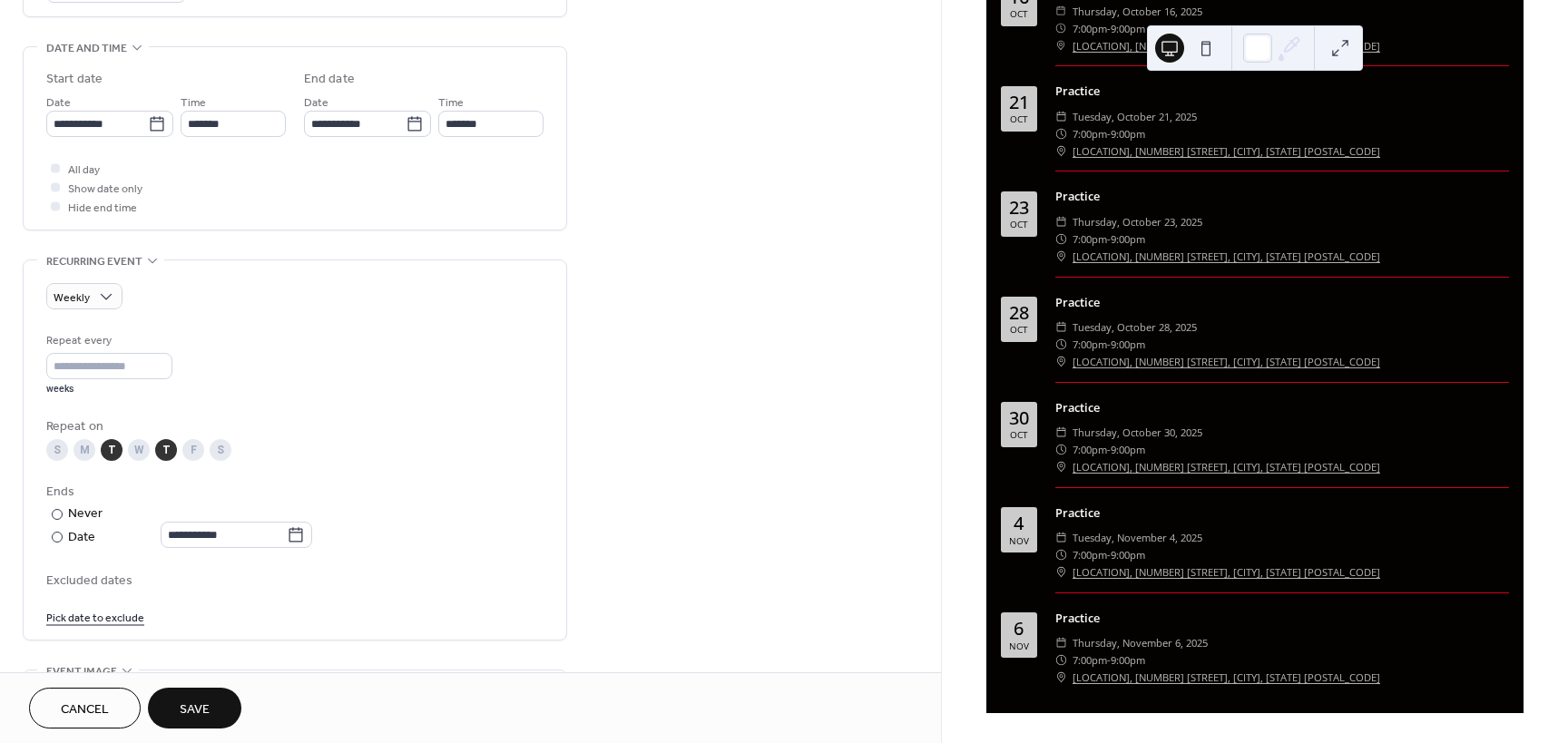 click on "Save" at bounding box center (194, 709) 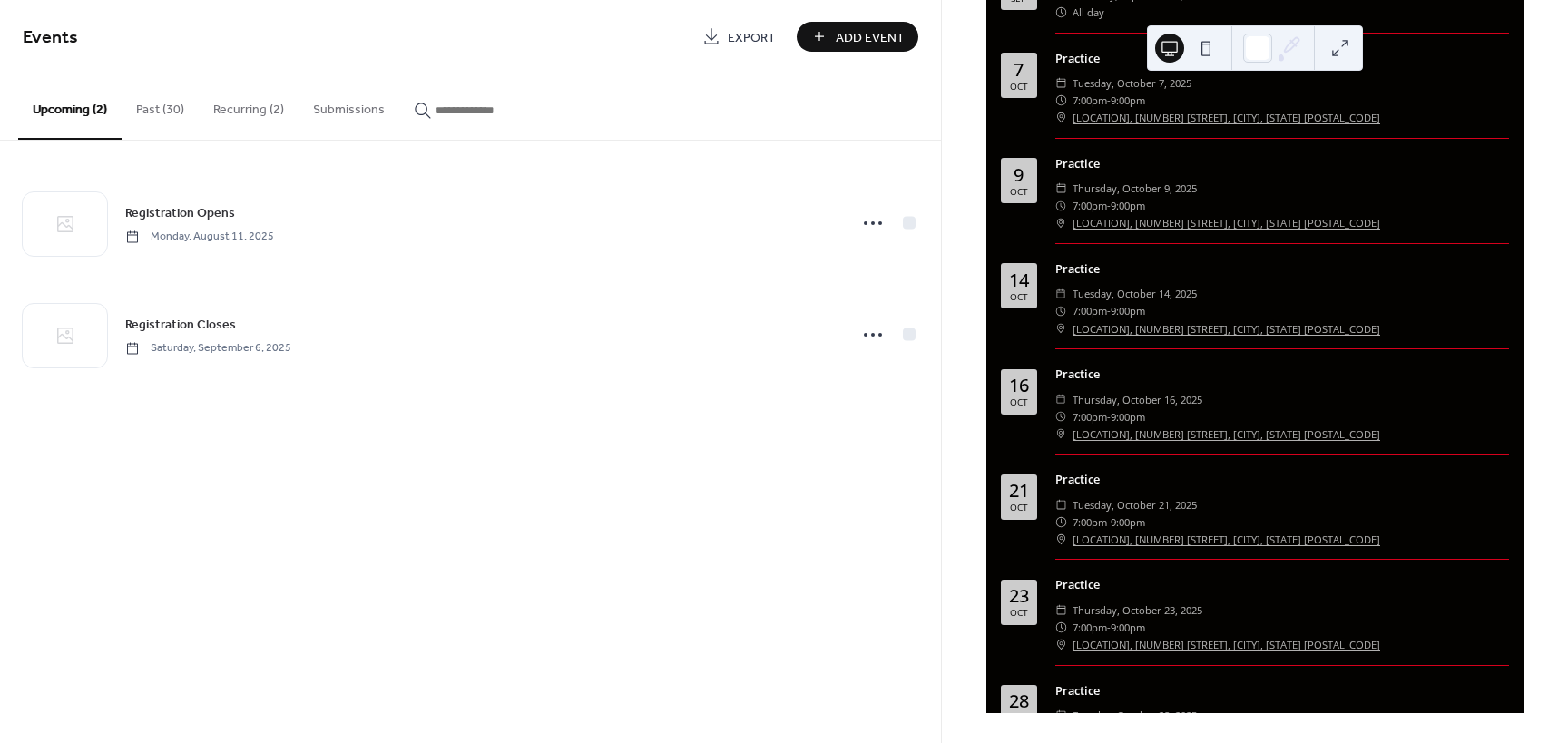 scroll, scrollTop: 73, scrollLeft: 0, axis: vertical 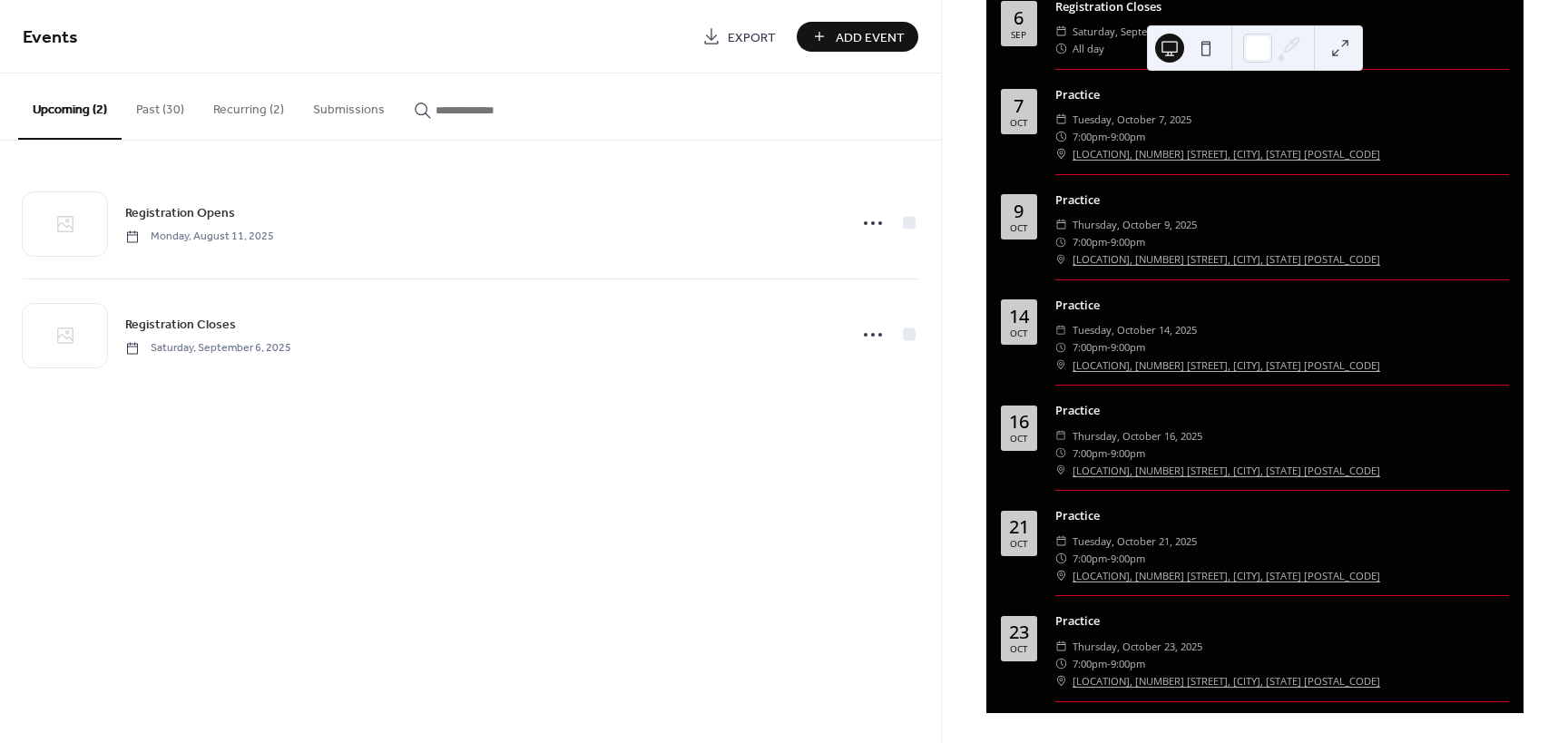 click on "Past (30)" at bounding box center (160, 105) 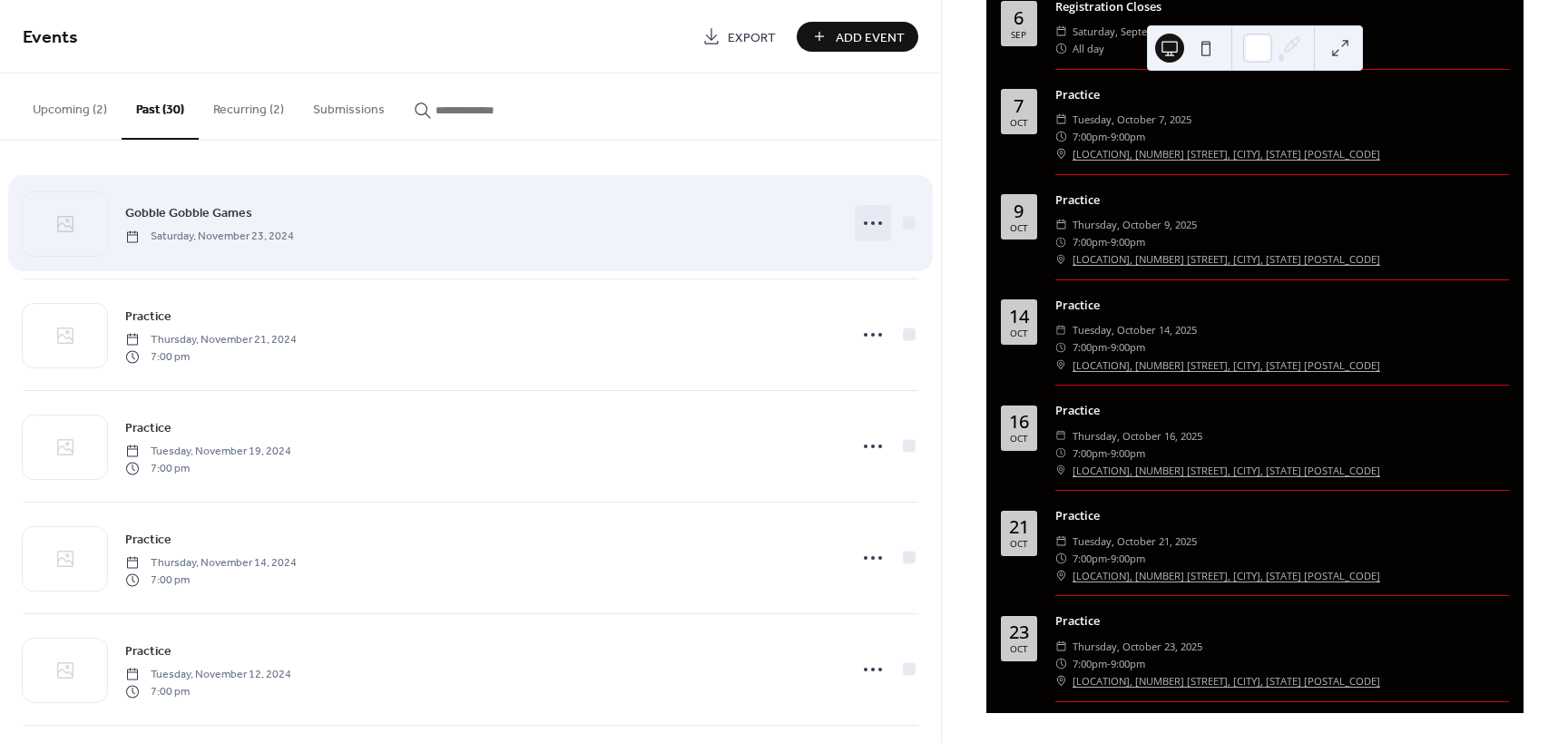 click 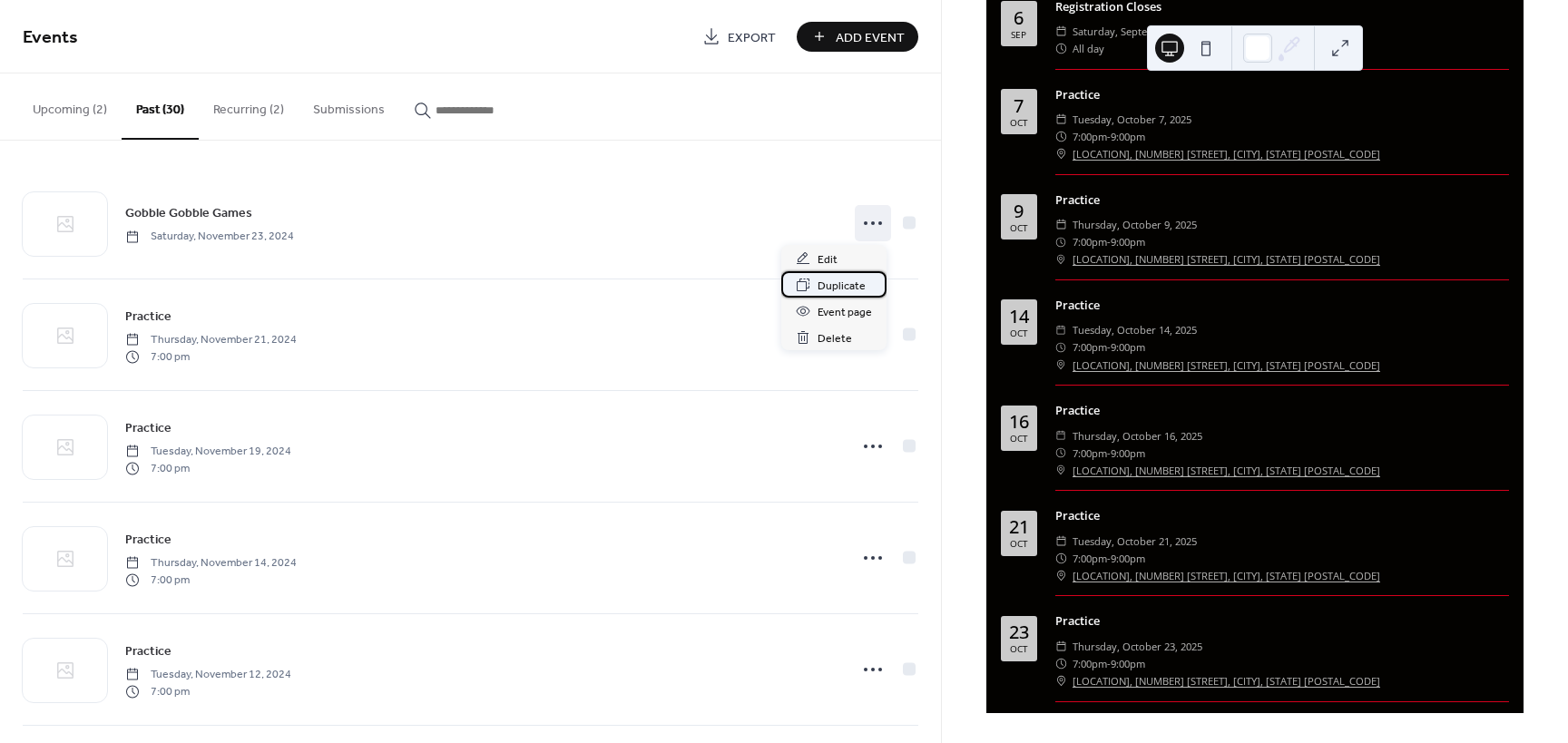 click on "Duplicate" at bounding box center [841, 286] 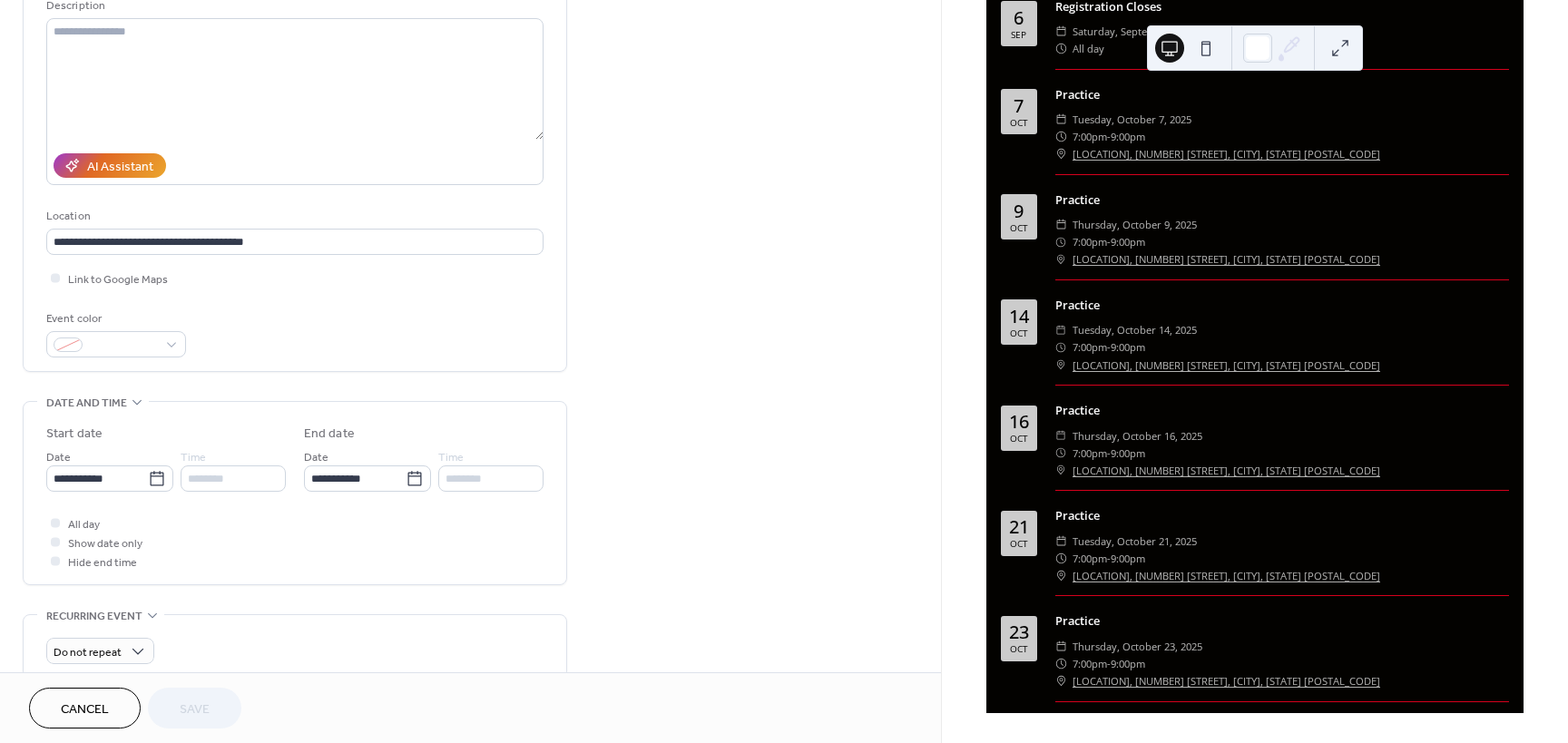 scroll, scrollTop: 272, scrollLeft: 0, axis: vertical 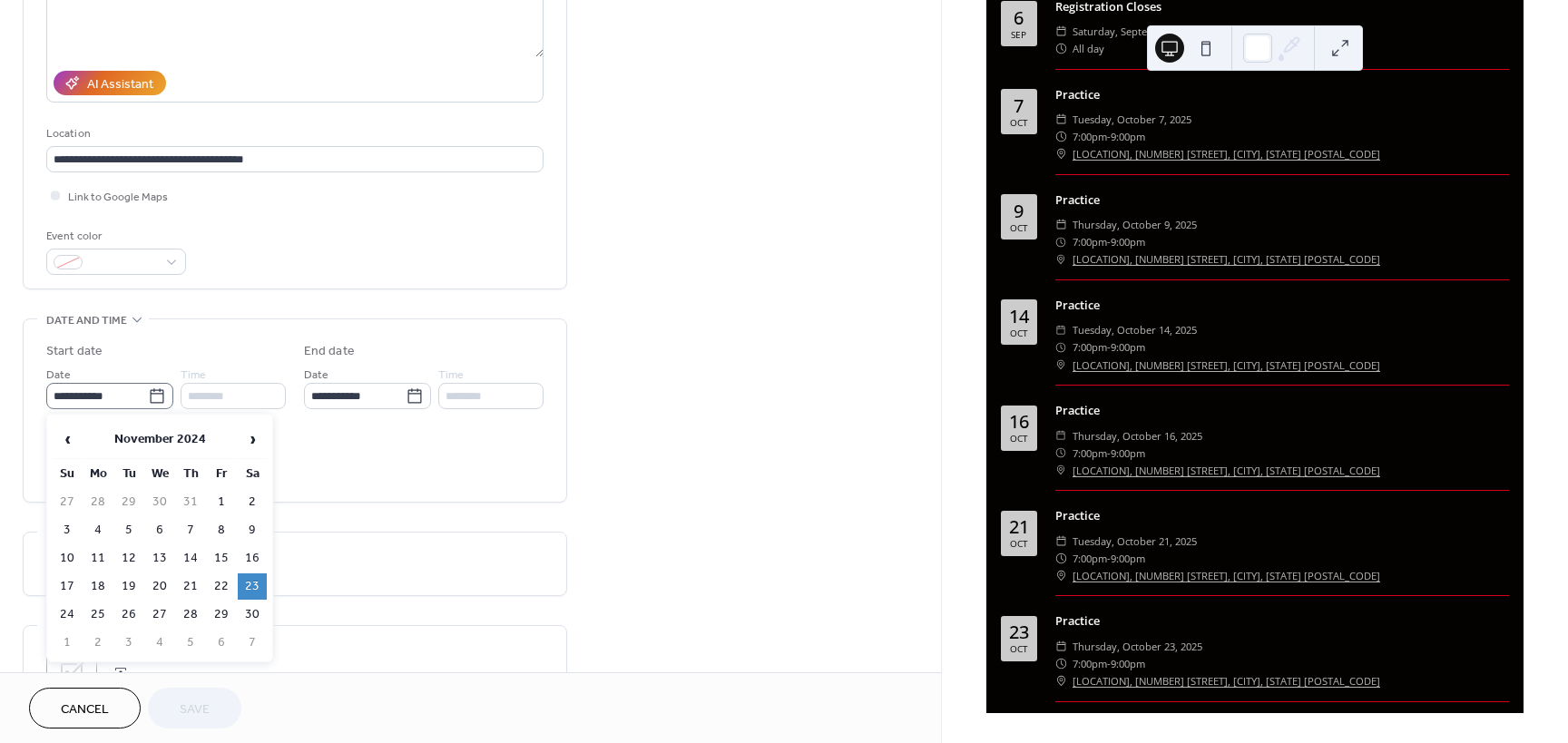 click 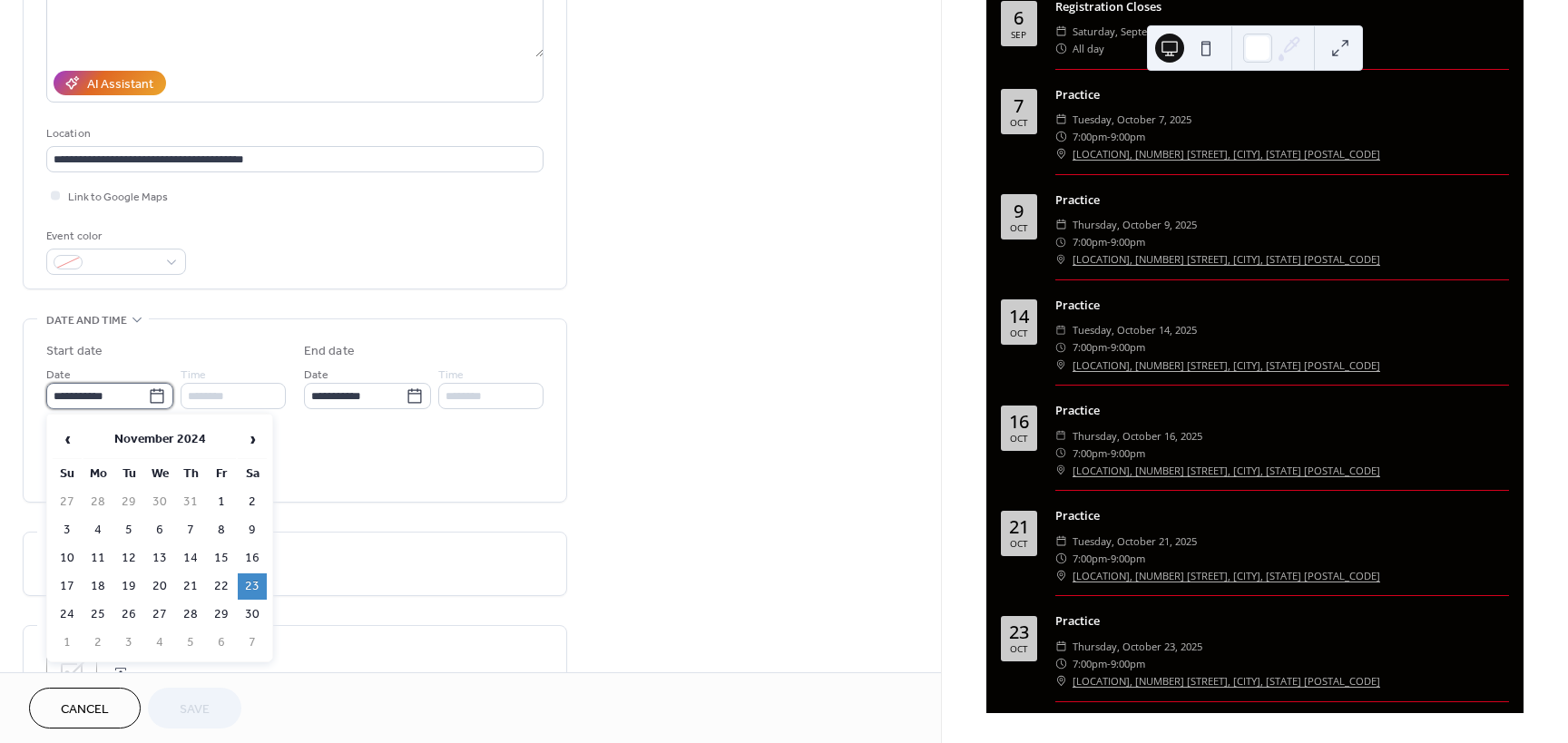 click on "**********" at bounding box center [97, 396] 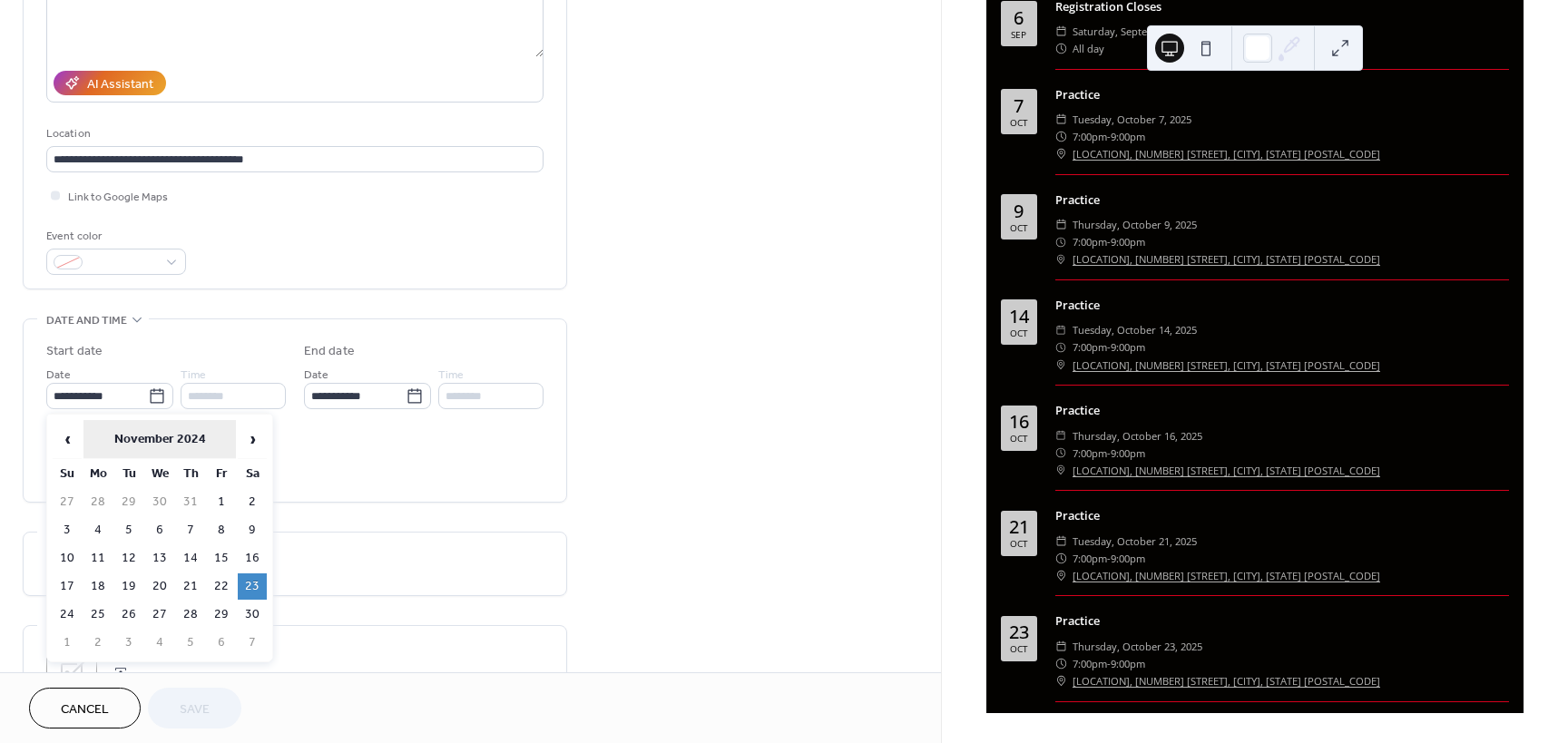 click on "November 2024" at bounding box center [160, 439] 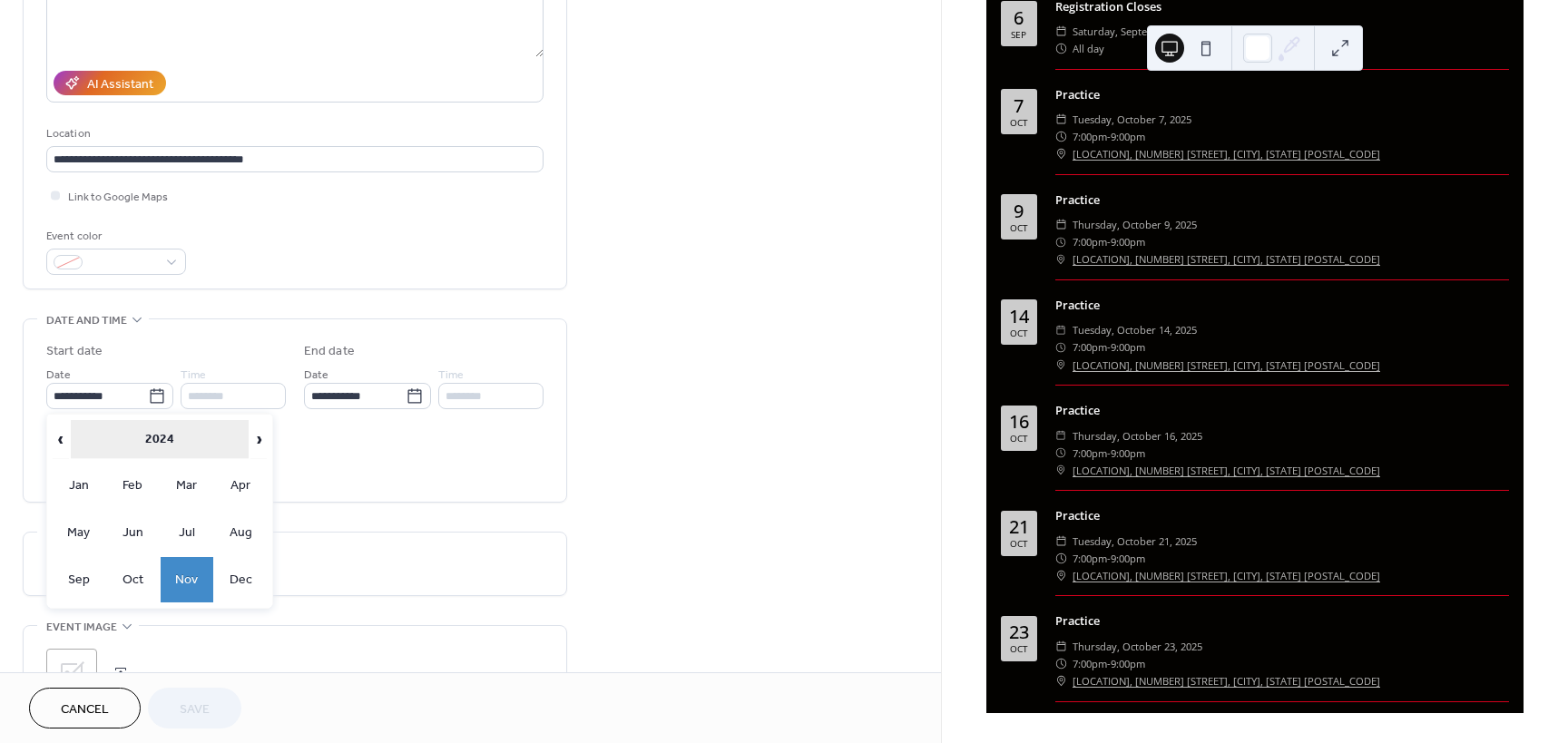 click on "2024" at bounding box center (160, 439) 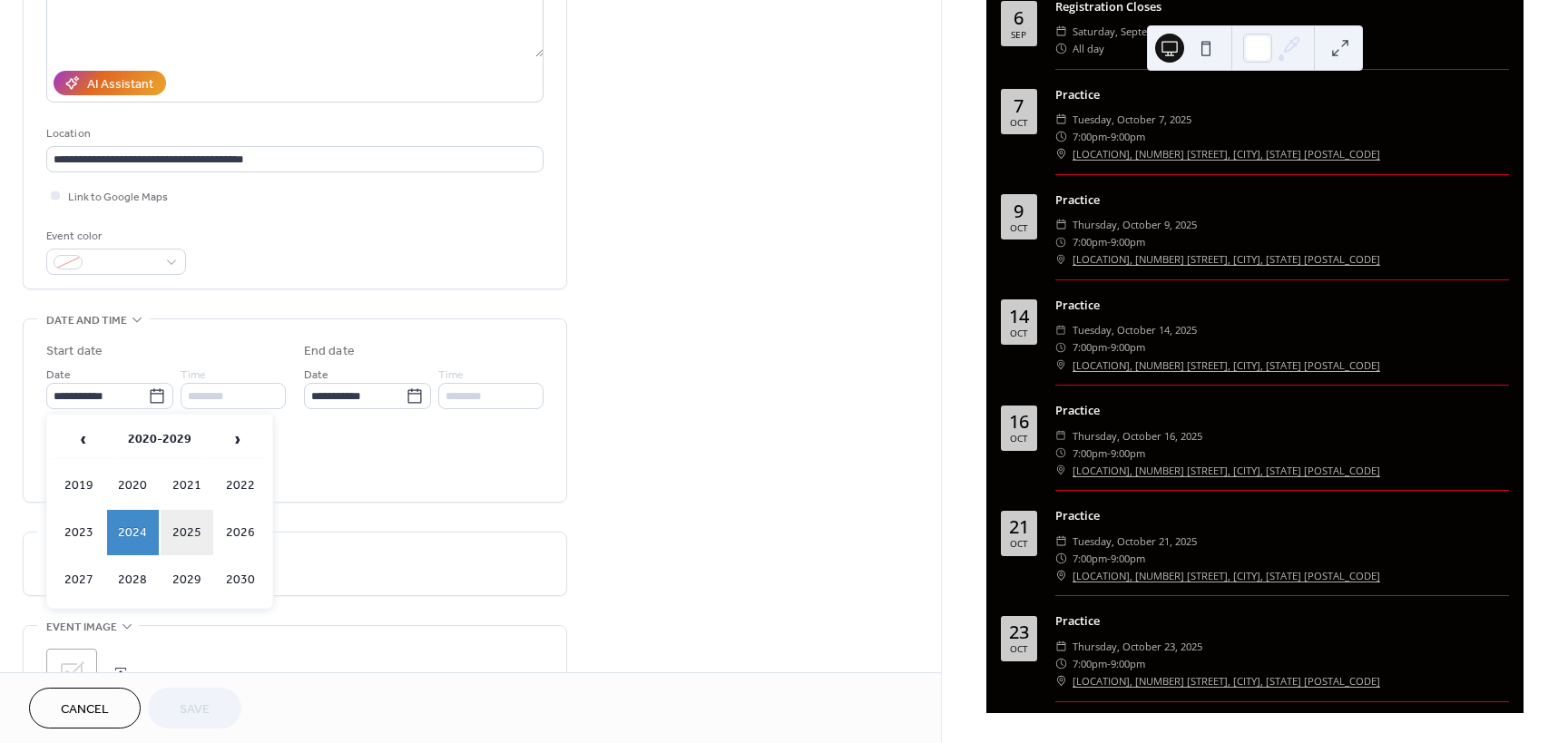 click on "2025" at bounding box center [187, 533] 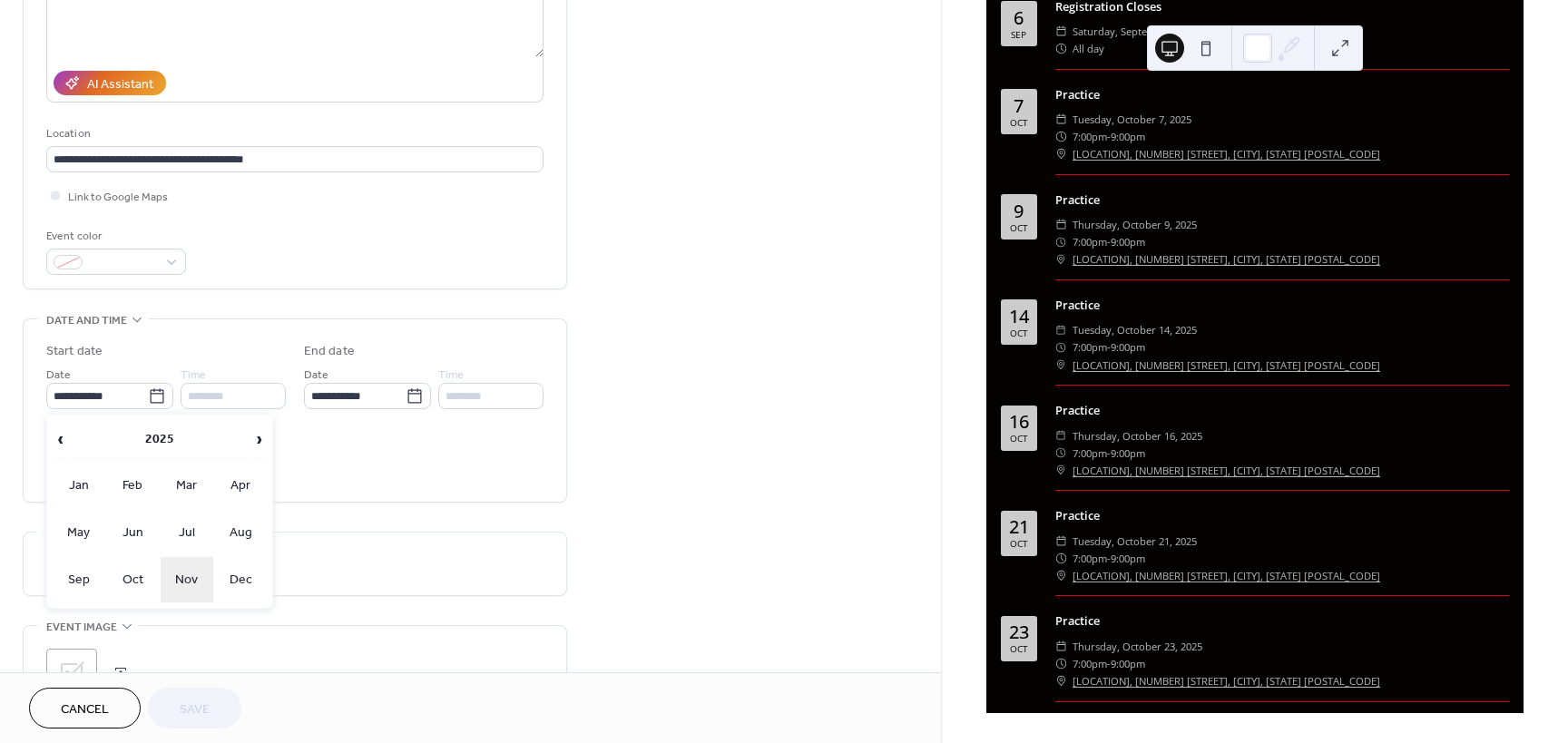 click on "Nov" at bounding box center (187, 580) 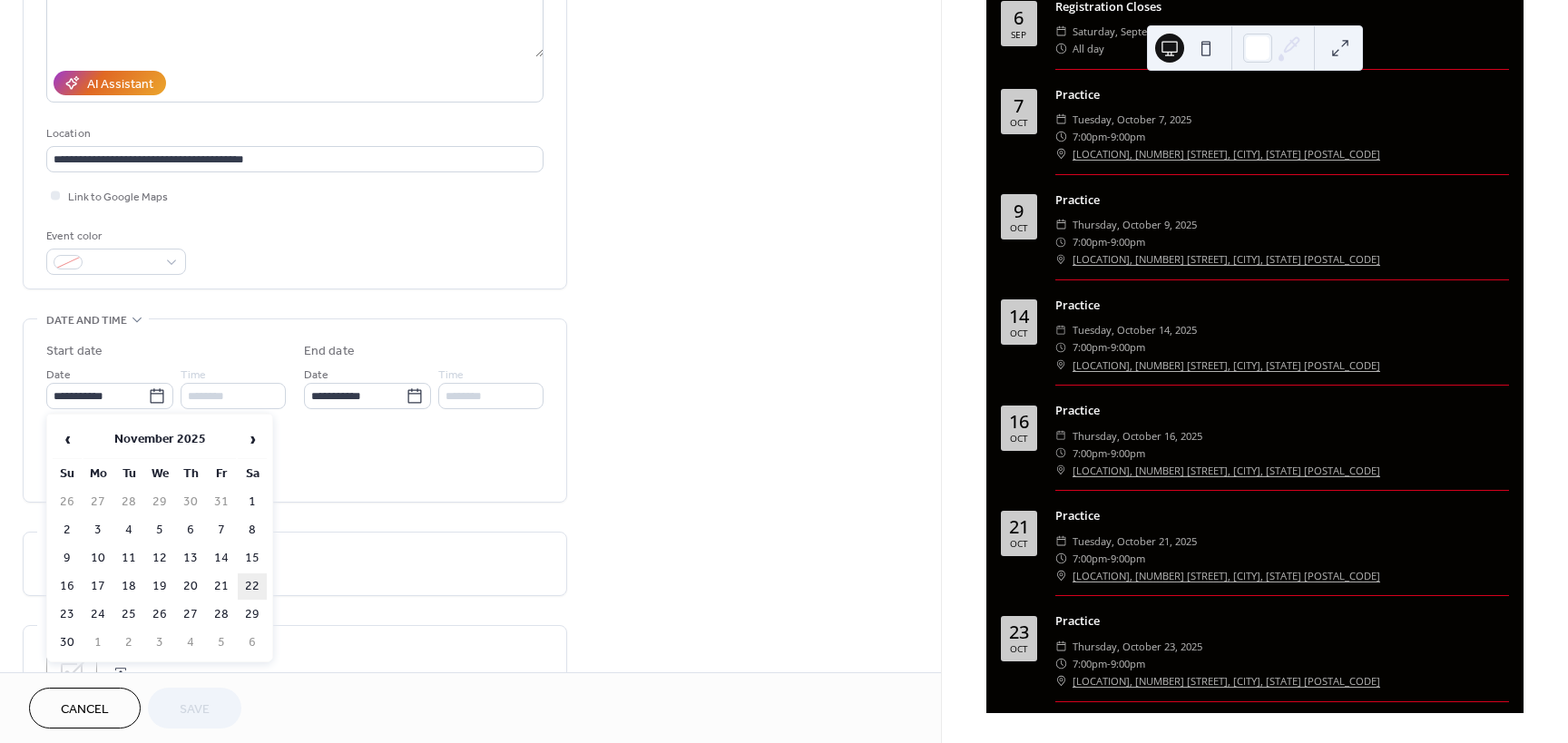 click on "22" at bounding box center (252, 586) 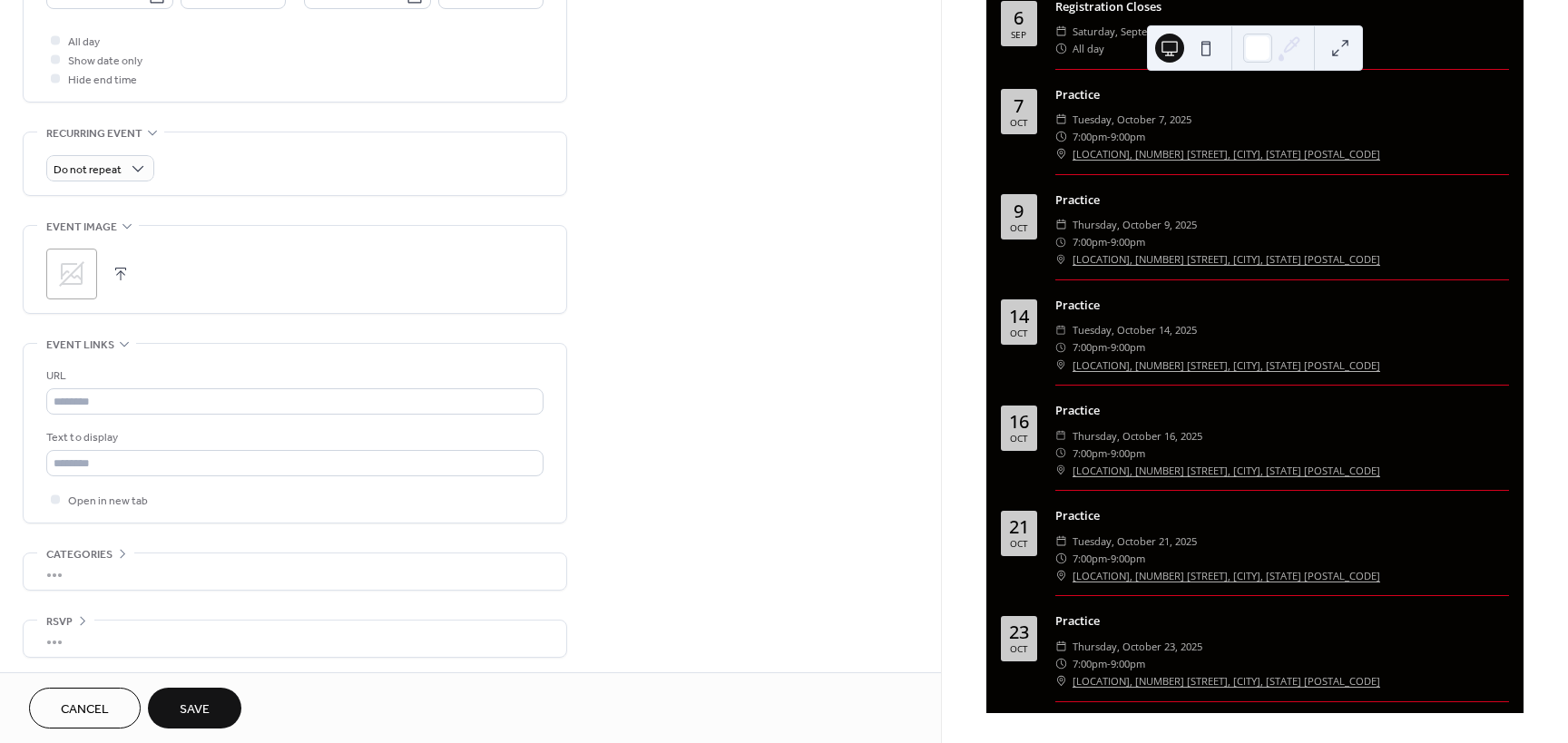 scroll, scrollTop: 676, scrollLeft: 0, axis: vertical 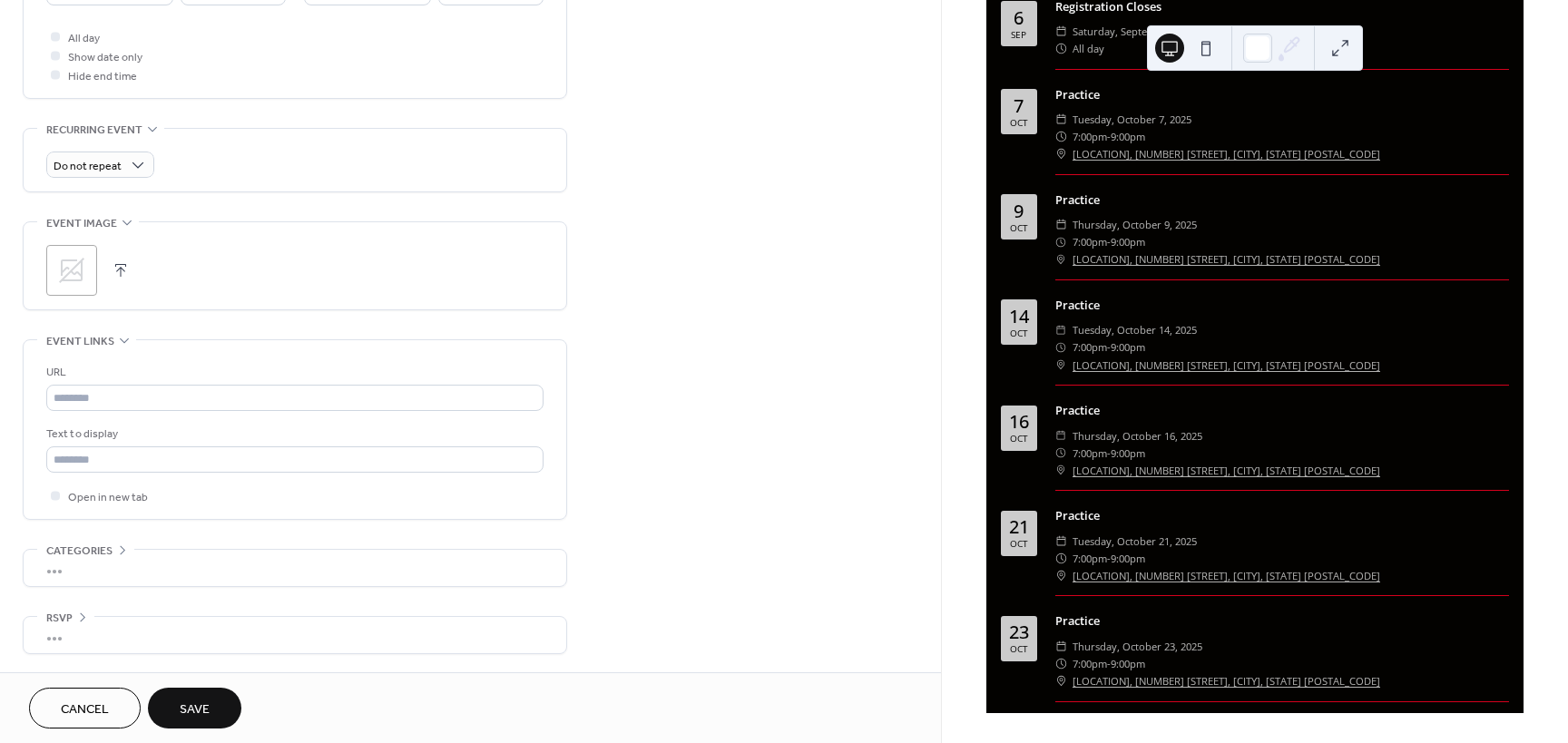 click 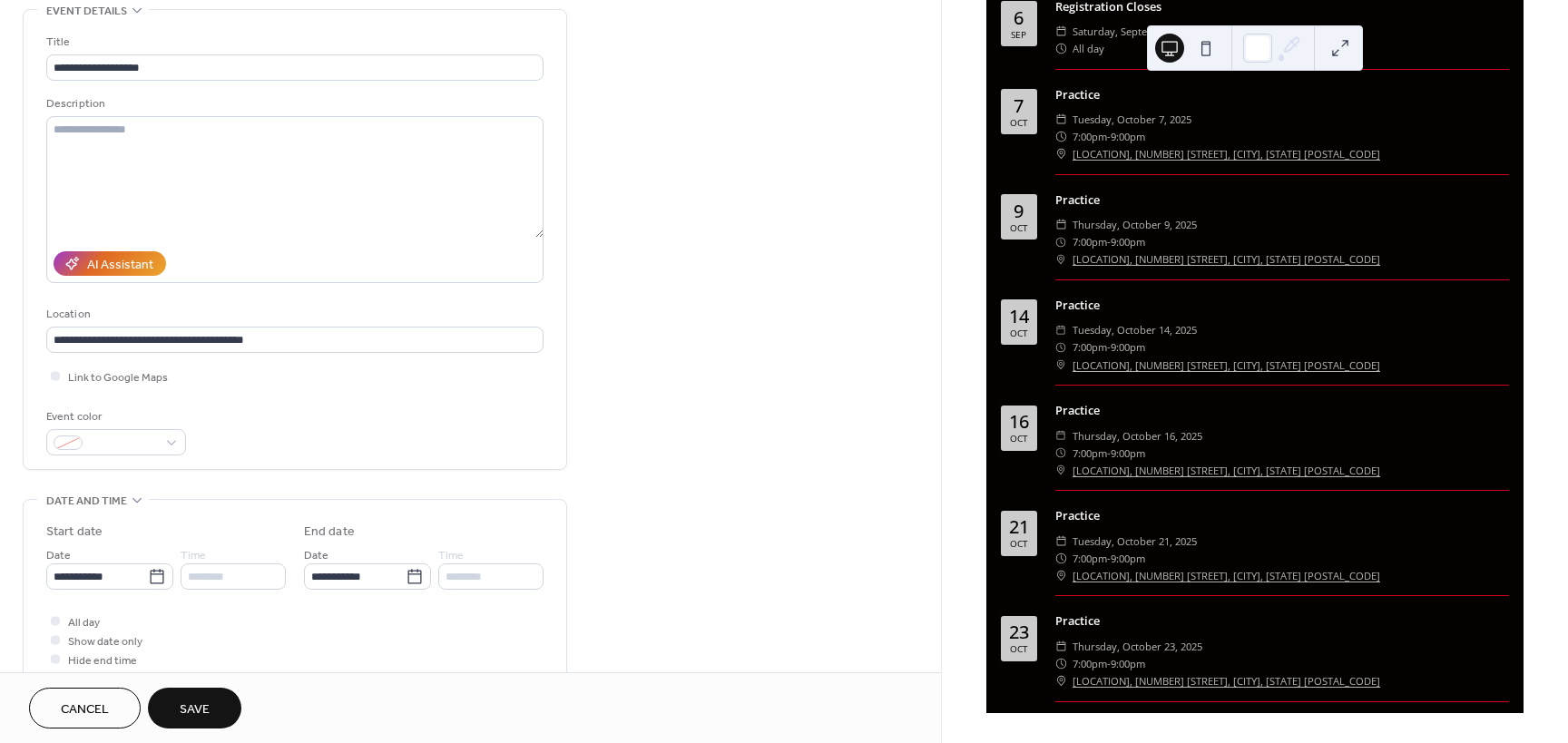 scroll, scrollTop: 0, scrollLeft: 0, axis: both 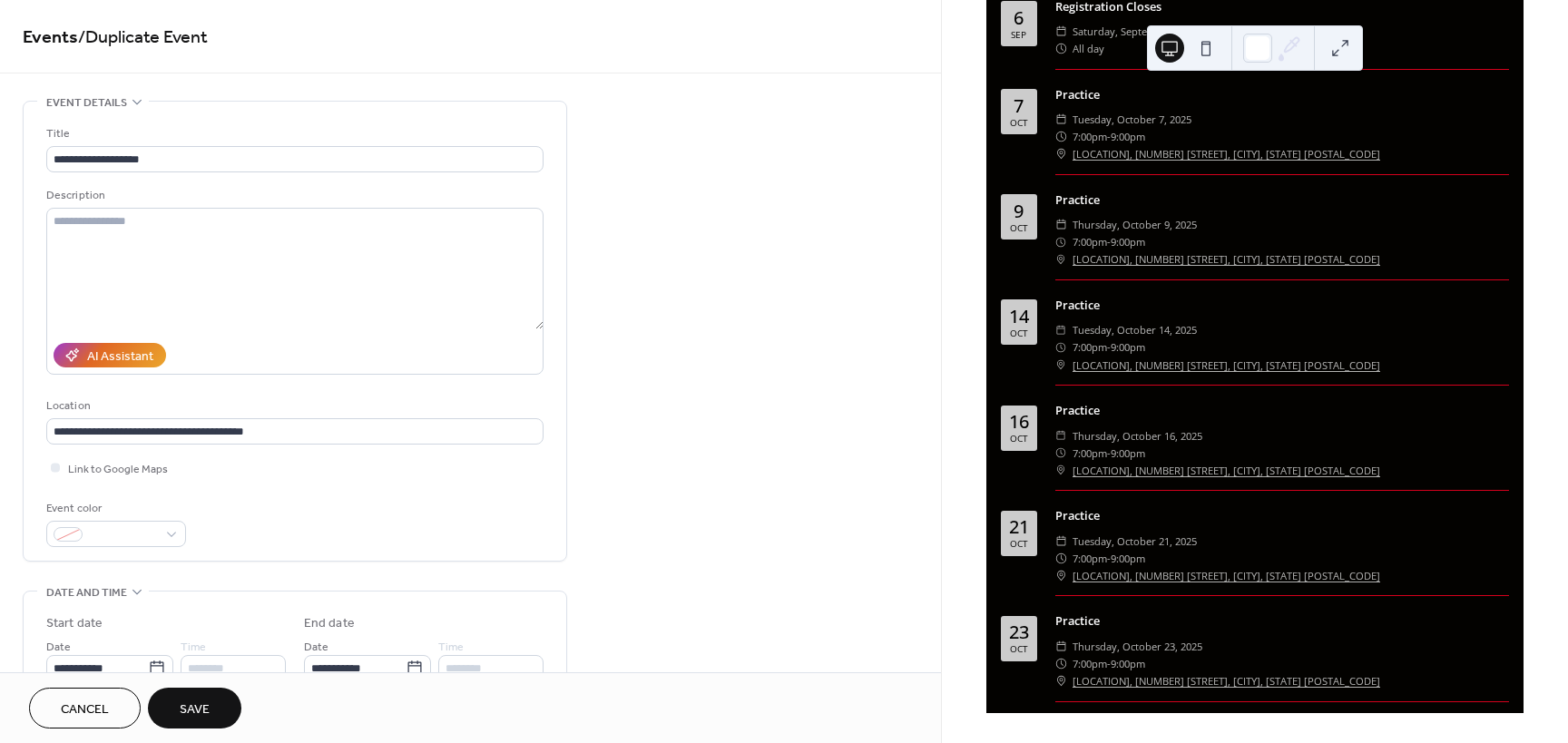 click on "Save" at bounding box center (194, 709) 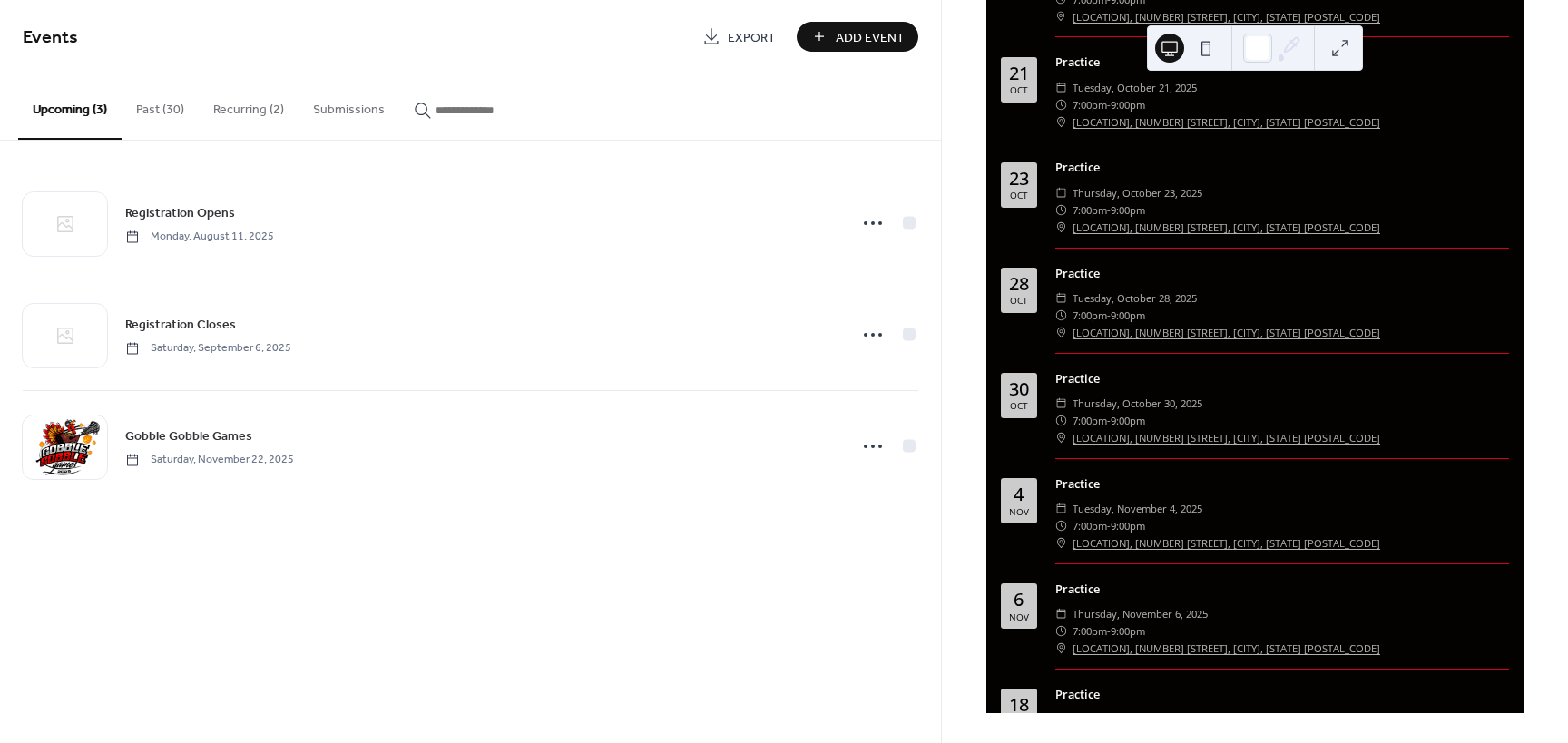 scroll, scrollTop: 1041, scrollLeft: 0, axis: vertical 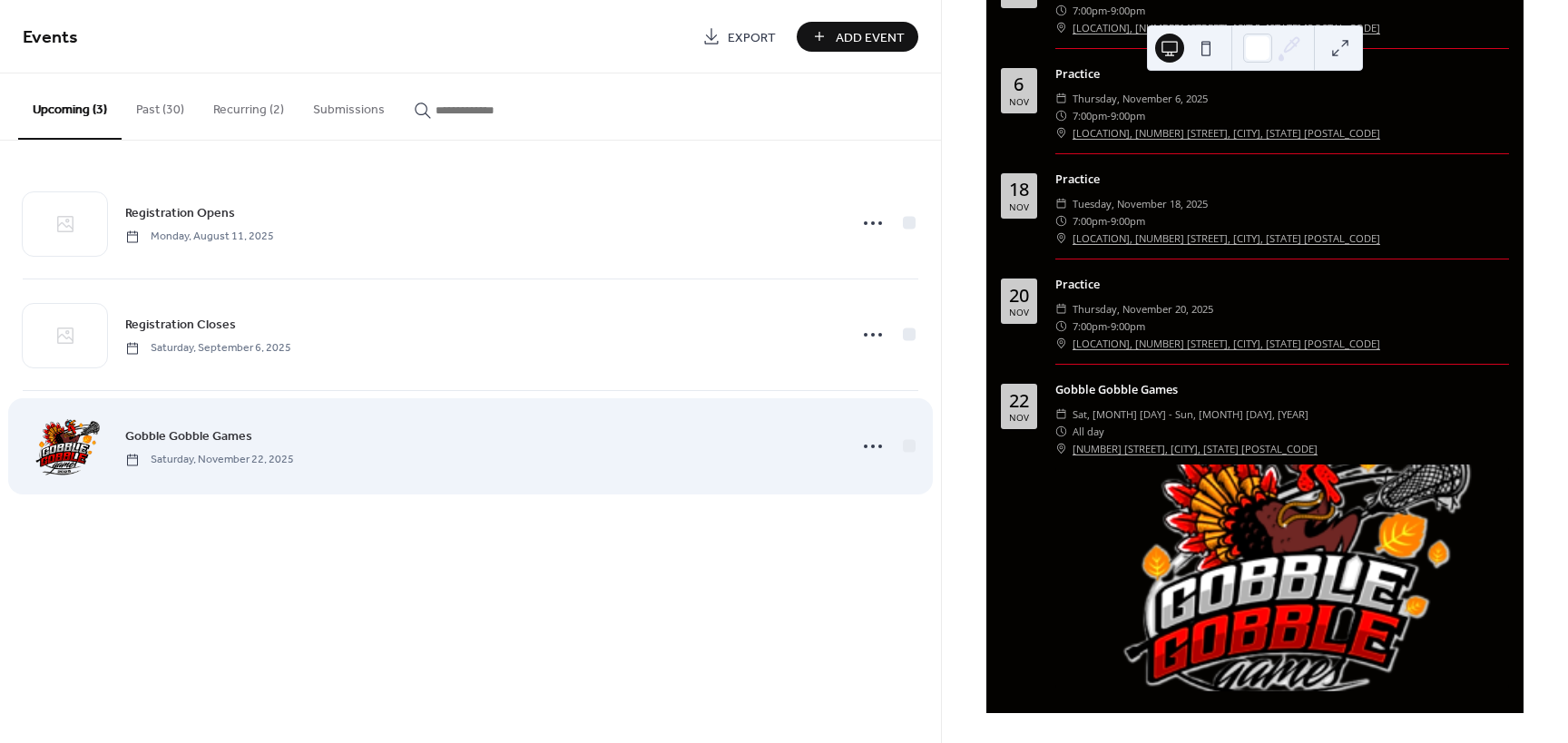 click at bounding box center (64, 447) 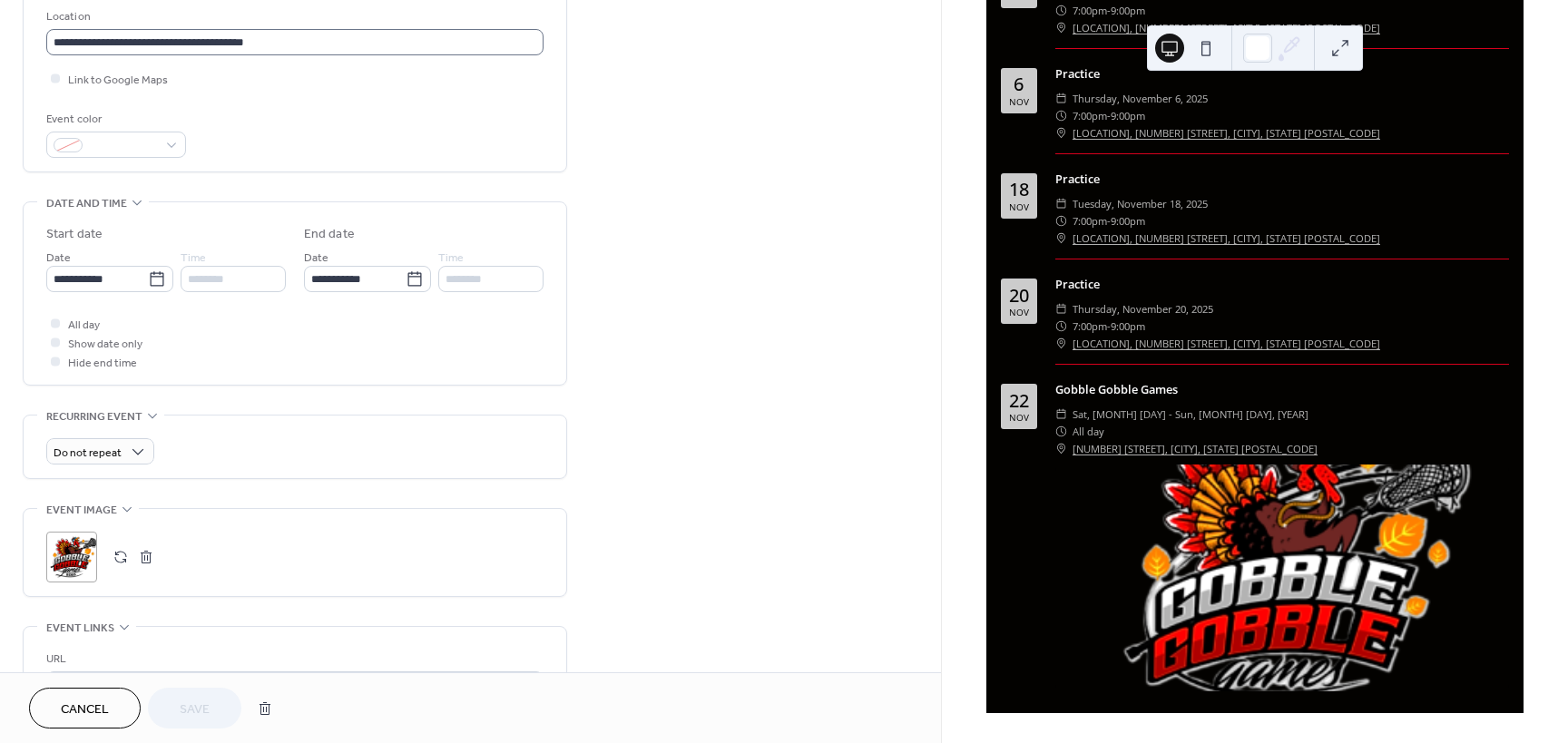 scroll, scrollTop: 544, scrollLeft: 0, axis: vertical 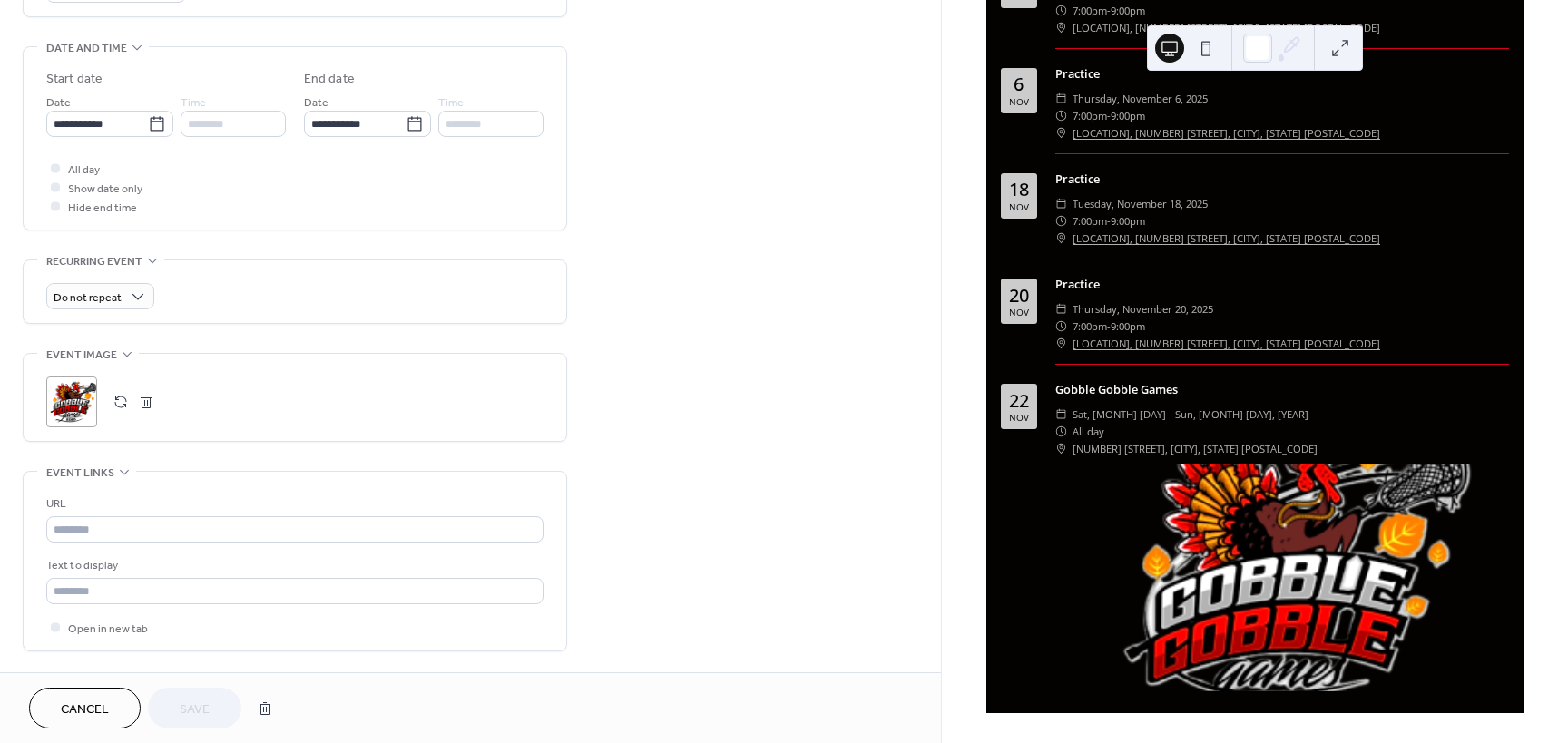click on ";" at bounding box center [72, 402] 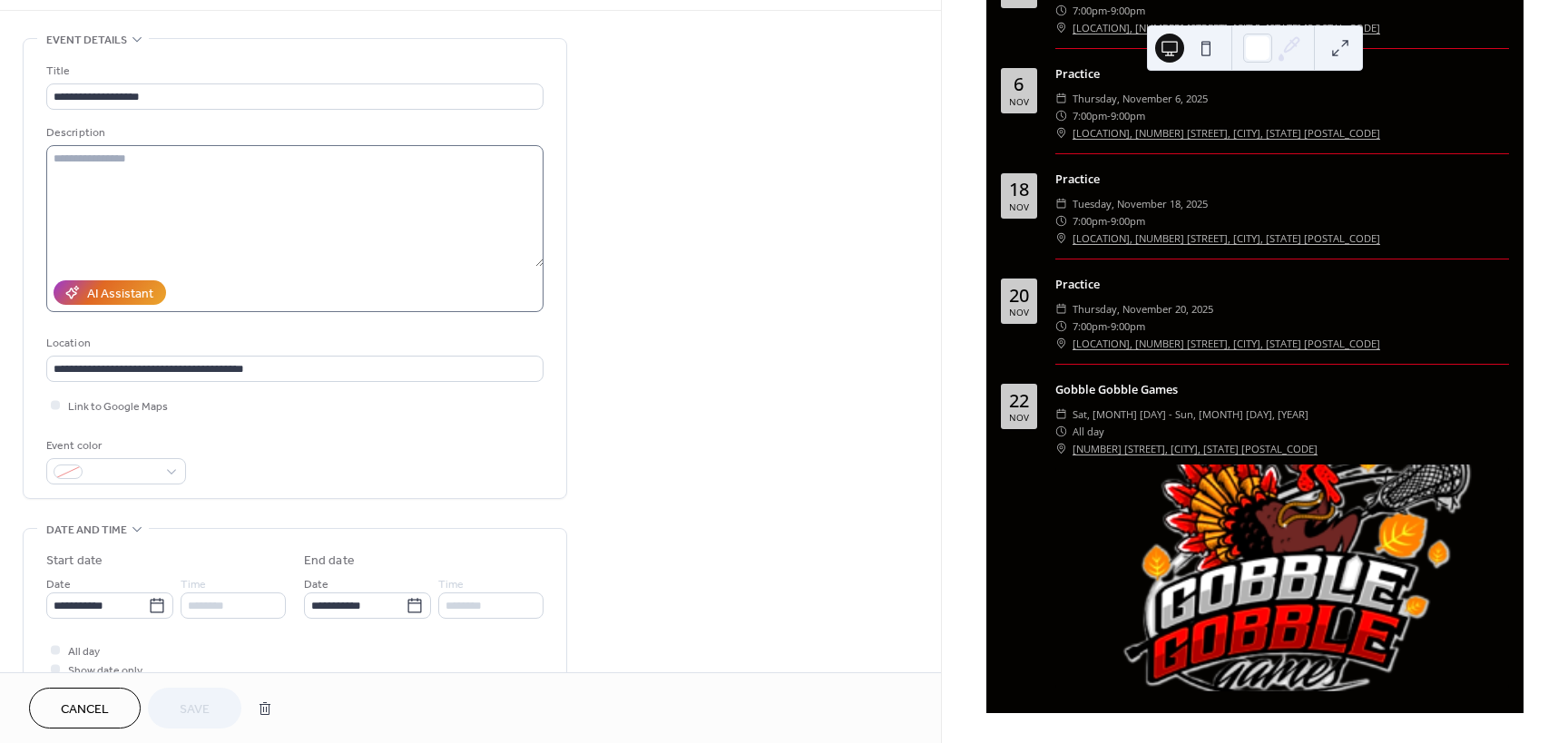 scroll, scrollTop: 0, scrollLeft: 0, axis: both 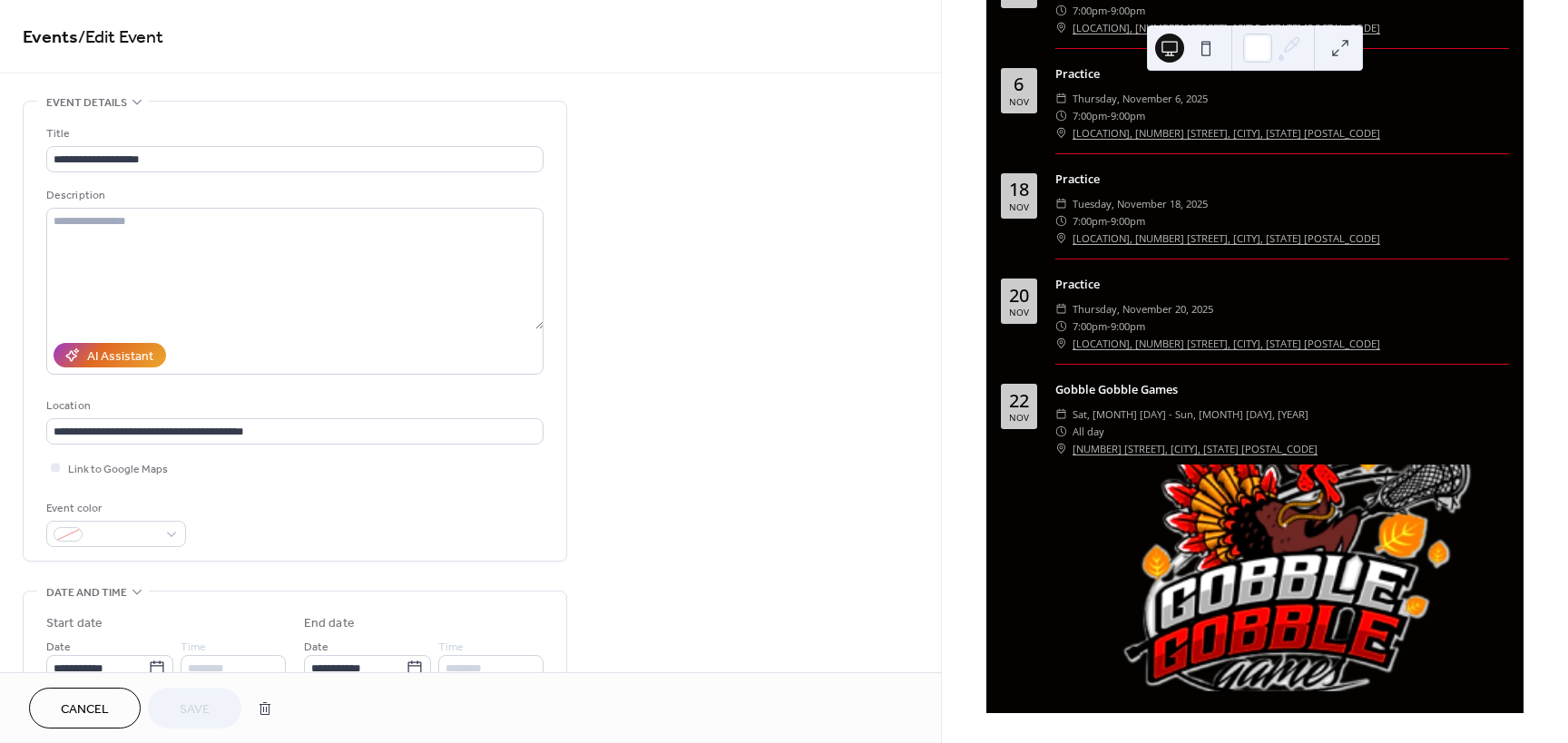 click on "Cancel" at bounding box center [84, 709] 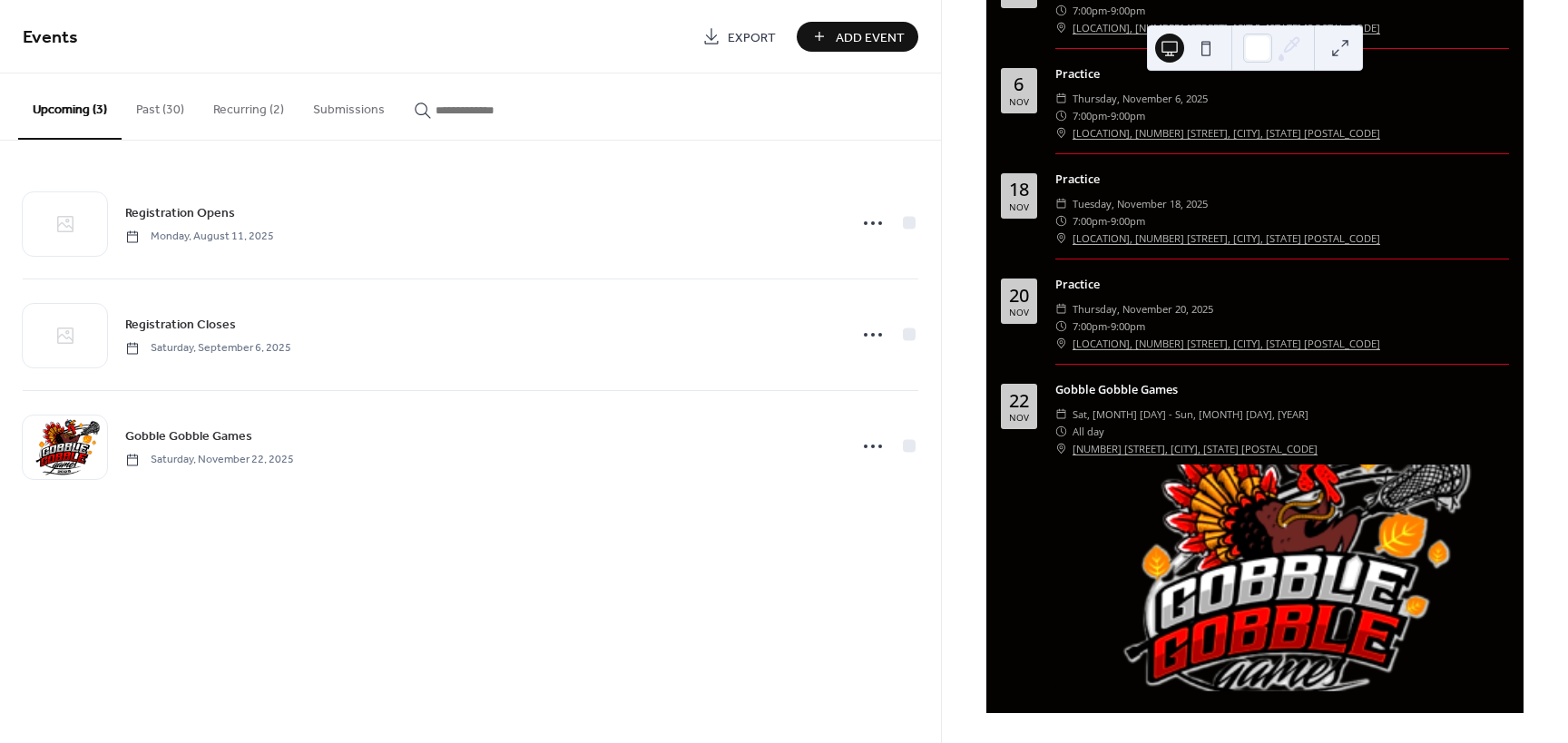 click on "Past (30)" at bounding box center (160, 105) 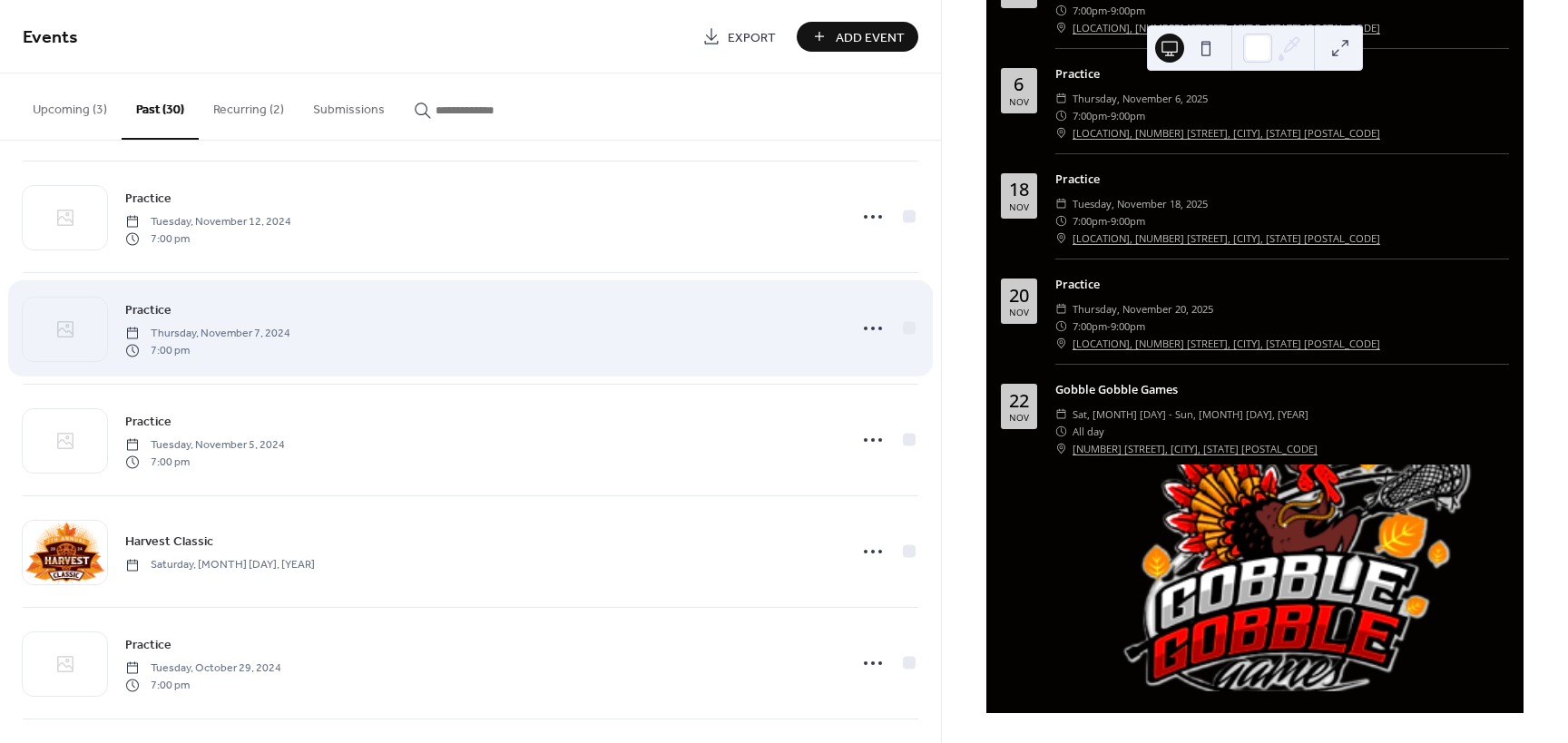 scroll, scrollTop: 454, scrollLeft: 0, axis: vertical 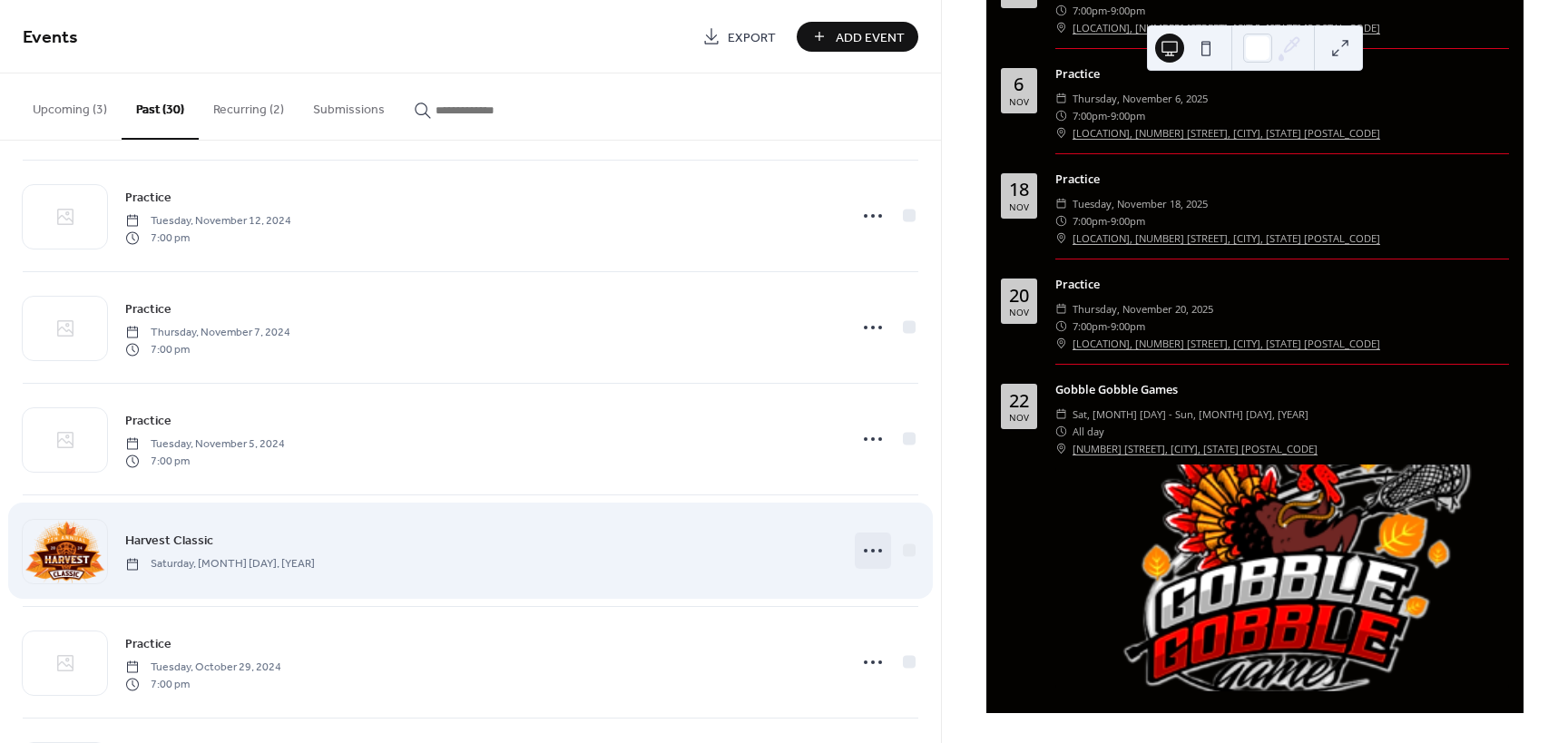 click 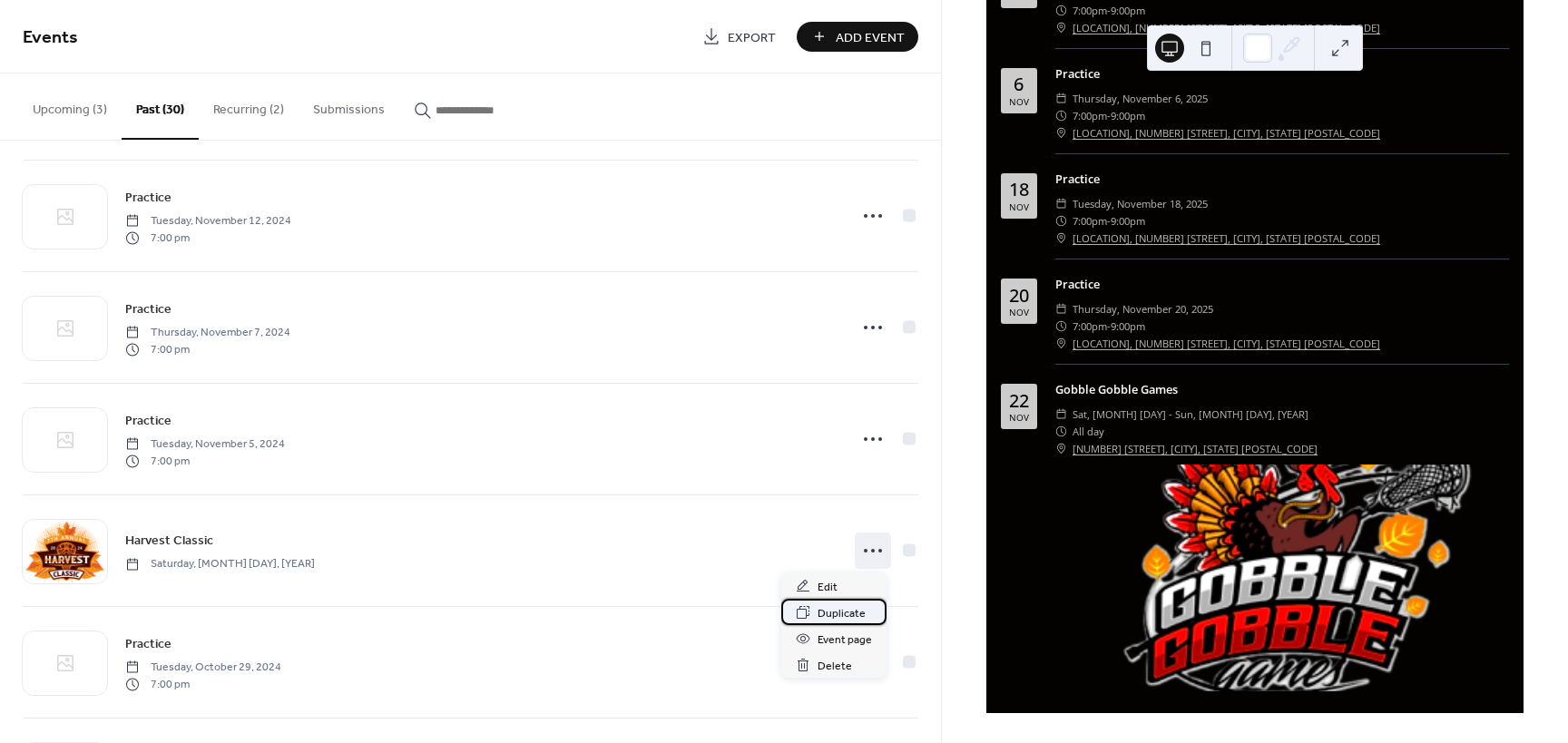 click on "Duplicate" at bounding box center (841, 613) 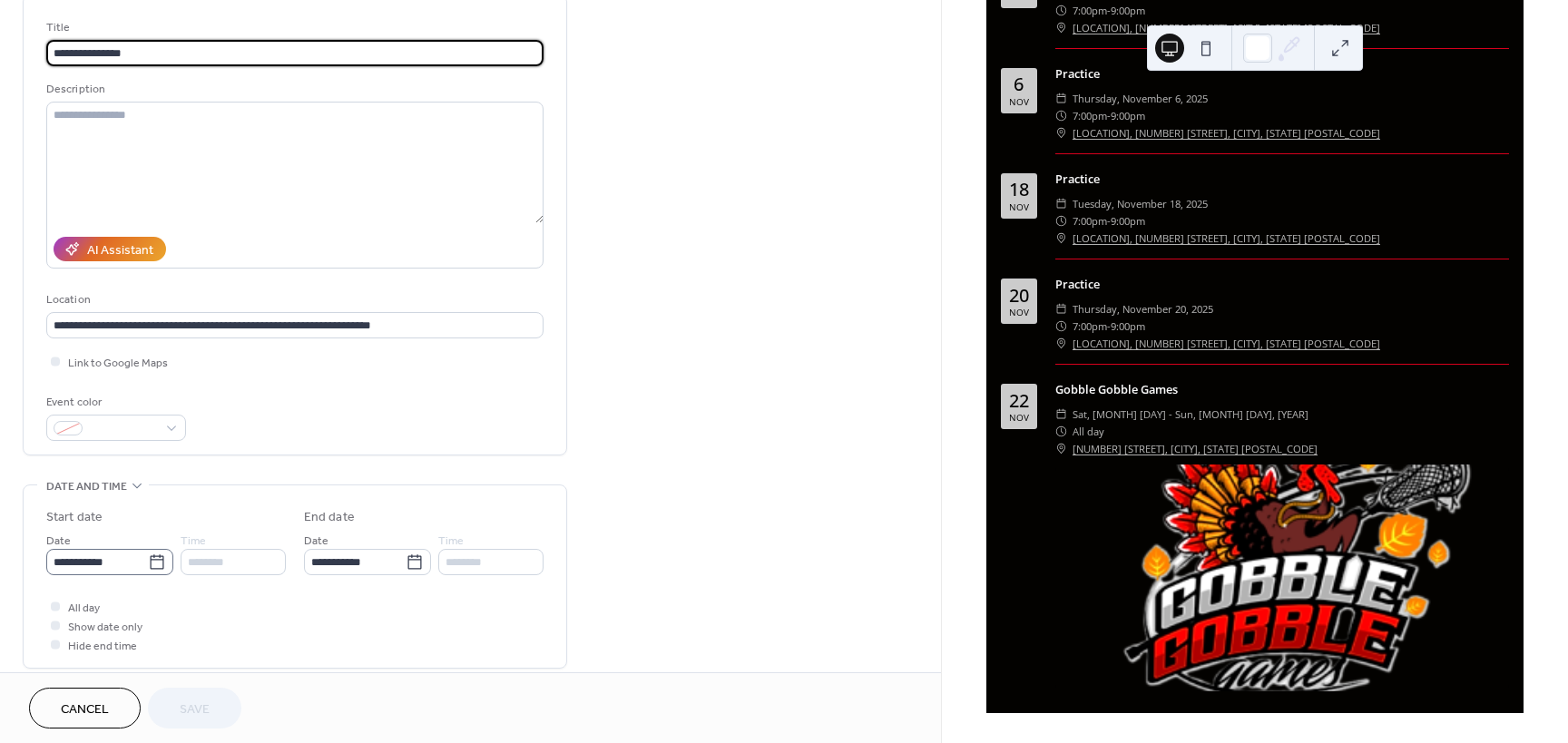 scroll, scrollTop: 181, scrollLeft: 0, axis: vertical 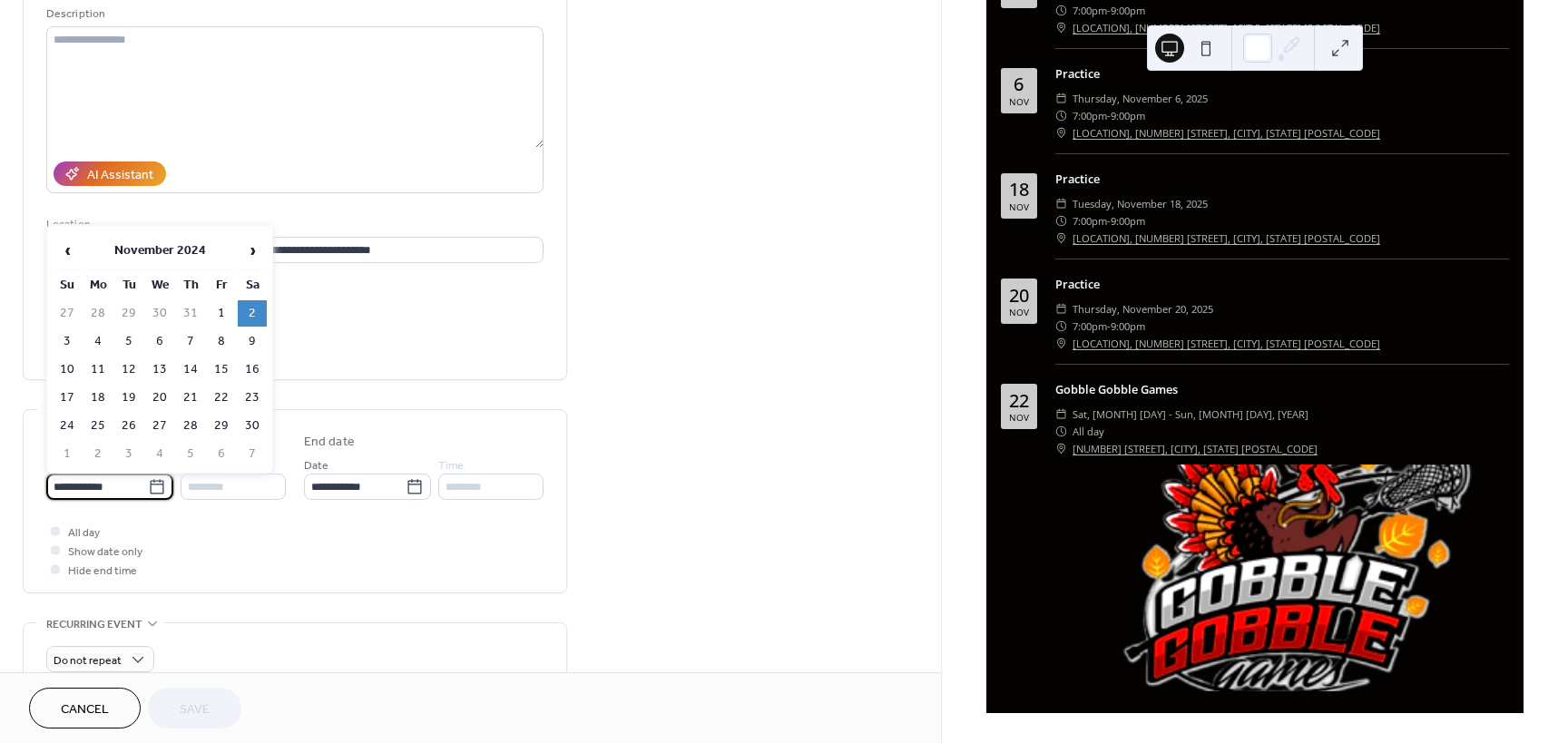 click on "**********" at bounding box center (97, 486) 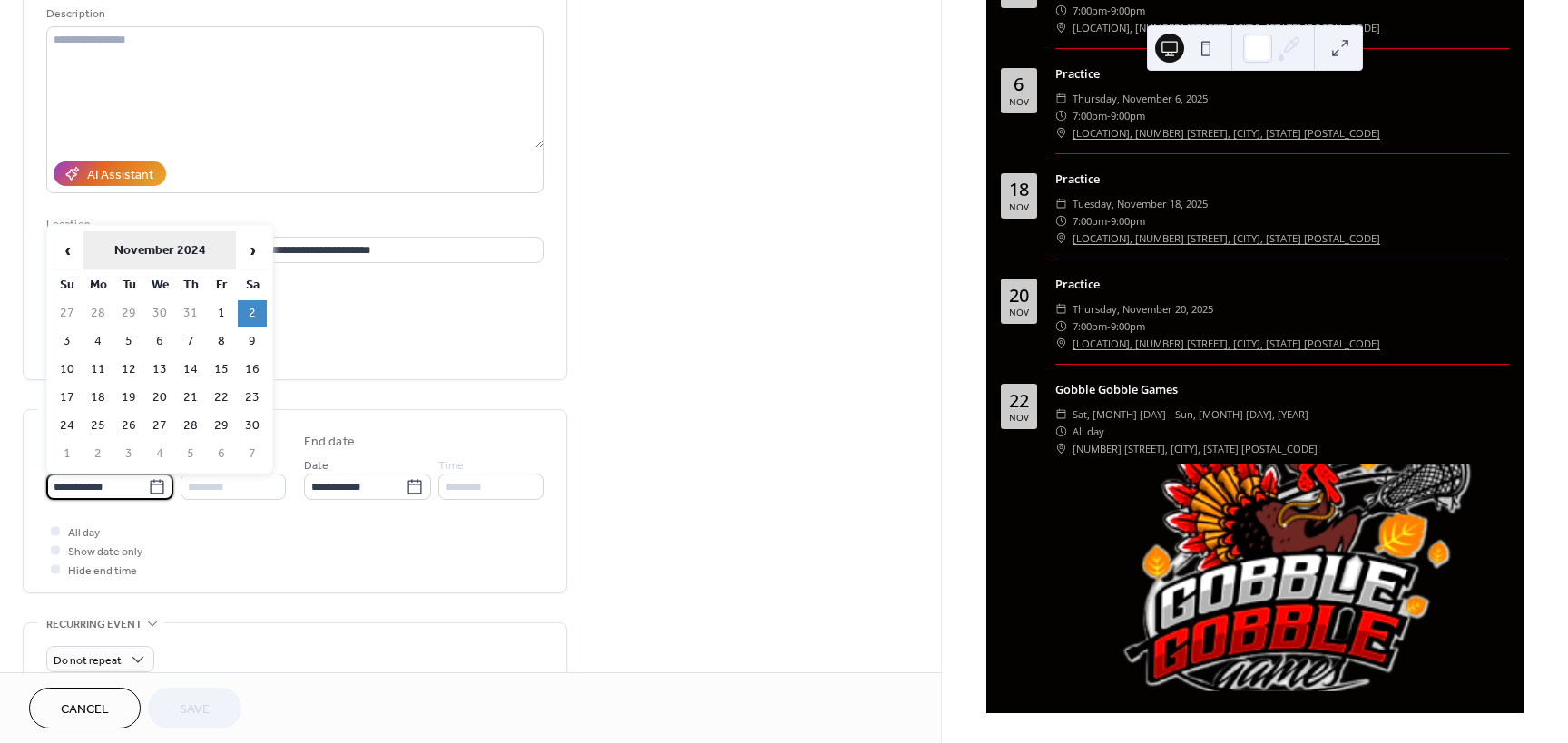 click on "November 2024" at bounding box center [160, 250] 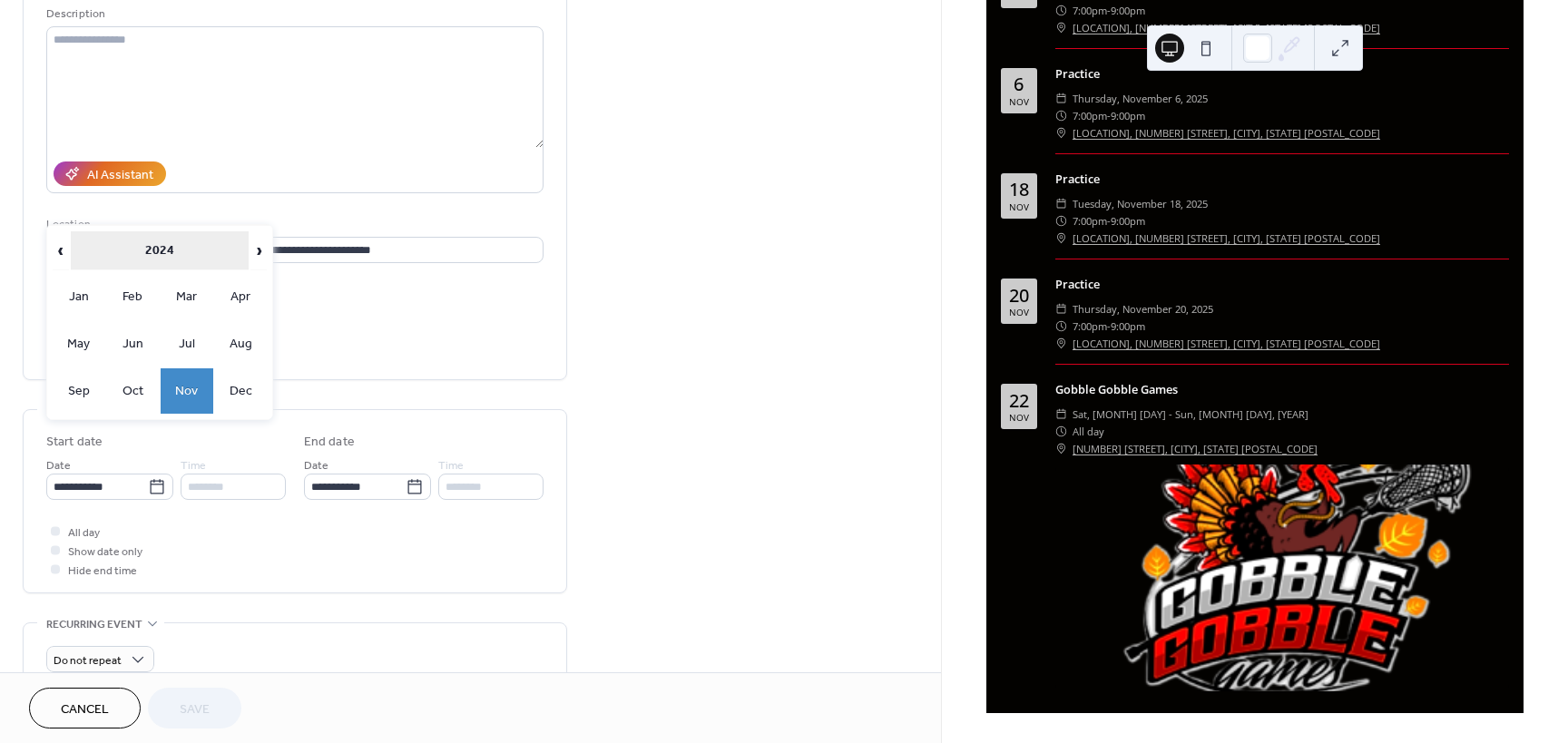 click on "2024" at bounding box center [160, 250] 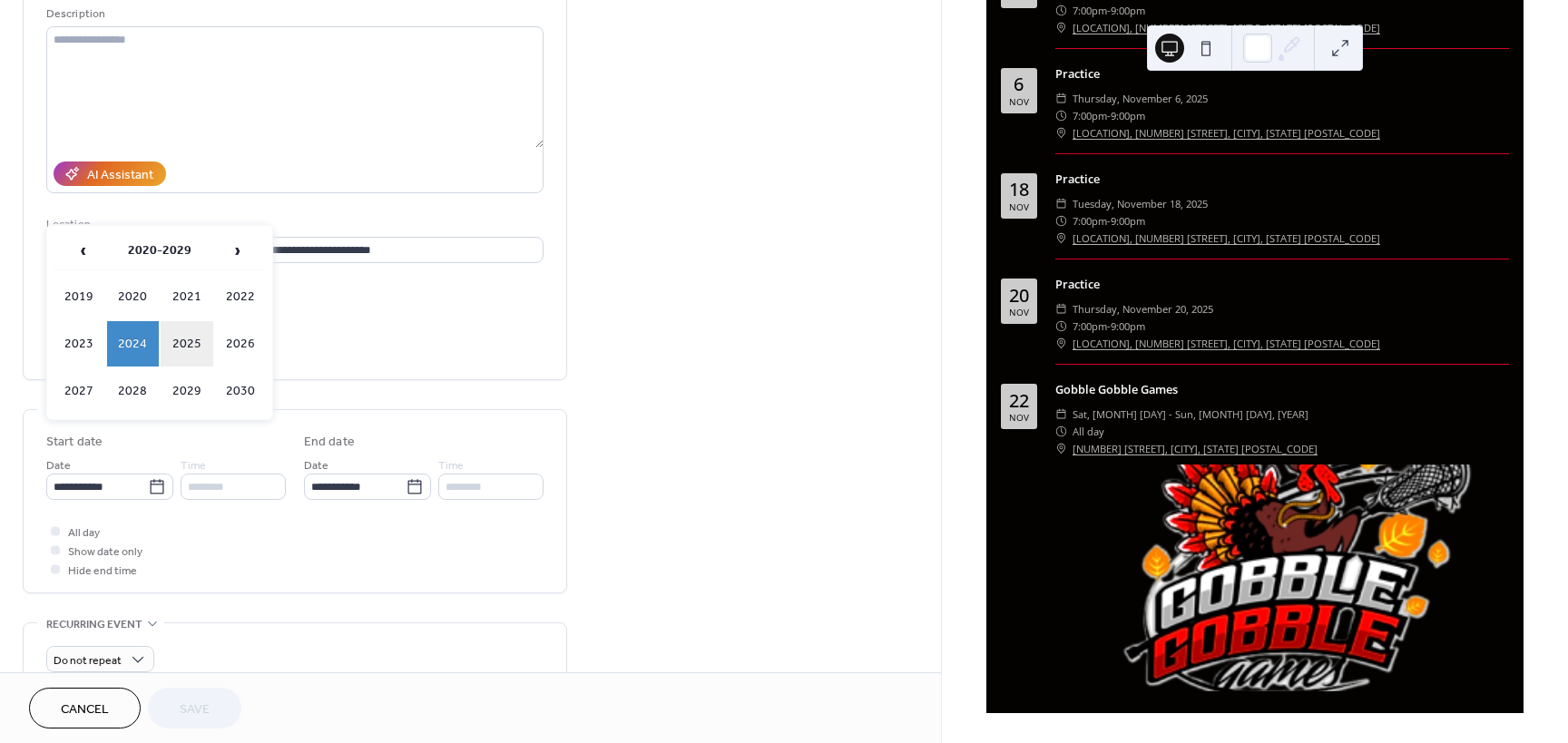 click on "2025" at bounding box center [187, 344] 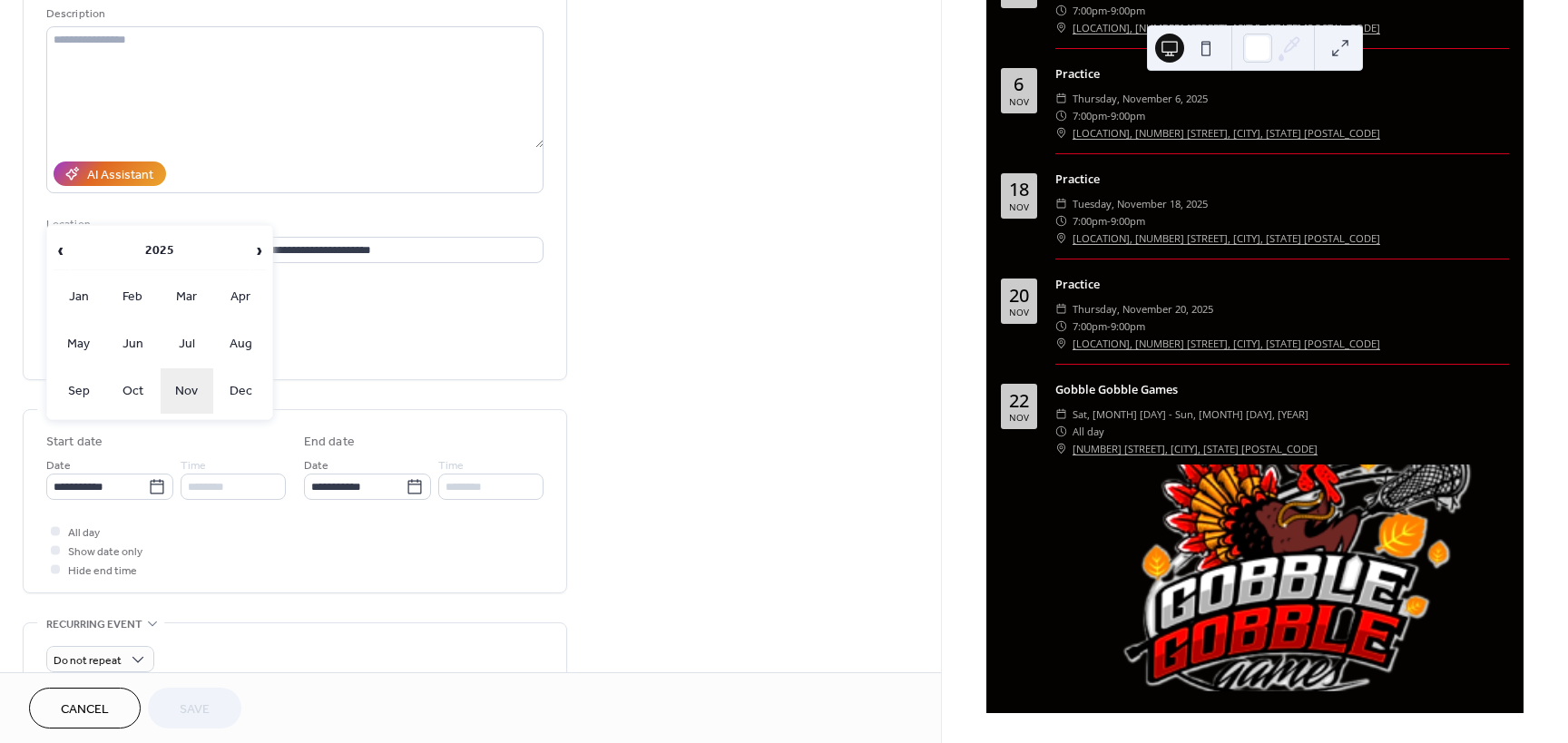click on "Nov" at bounding box center (187, 391) 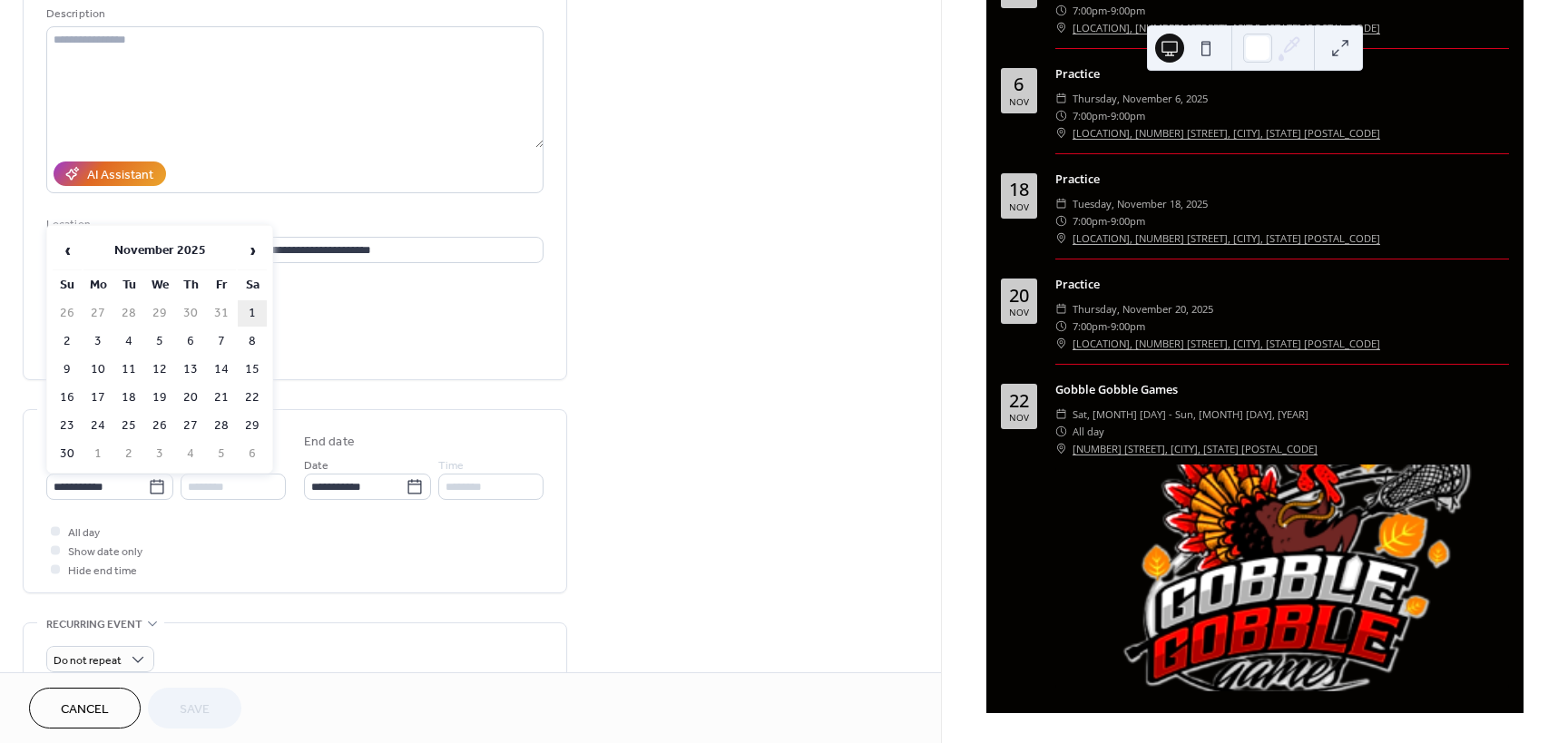 click on "1" at bounding box center [252, 313] 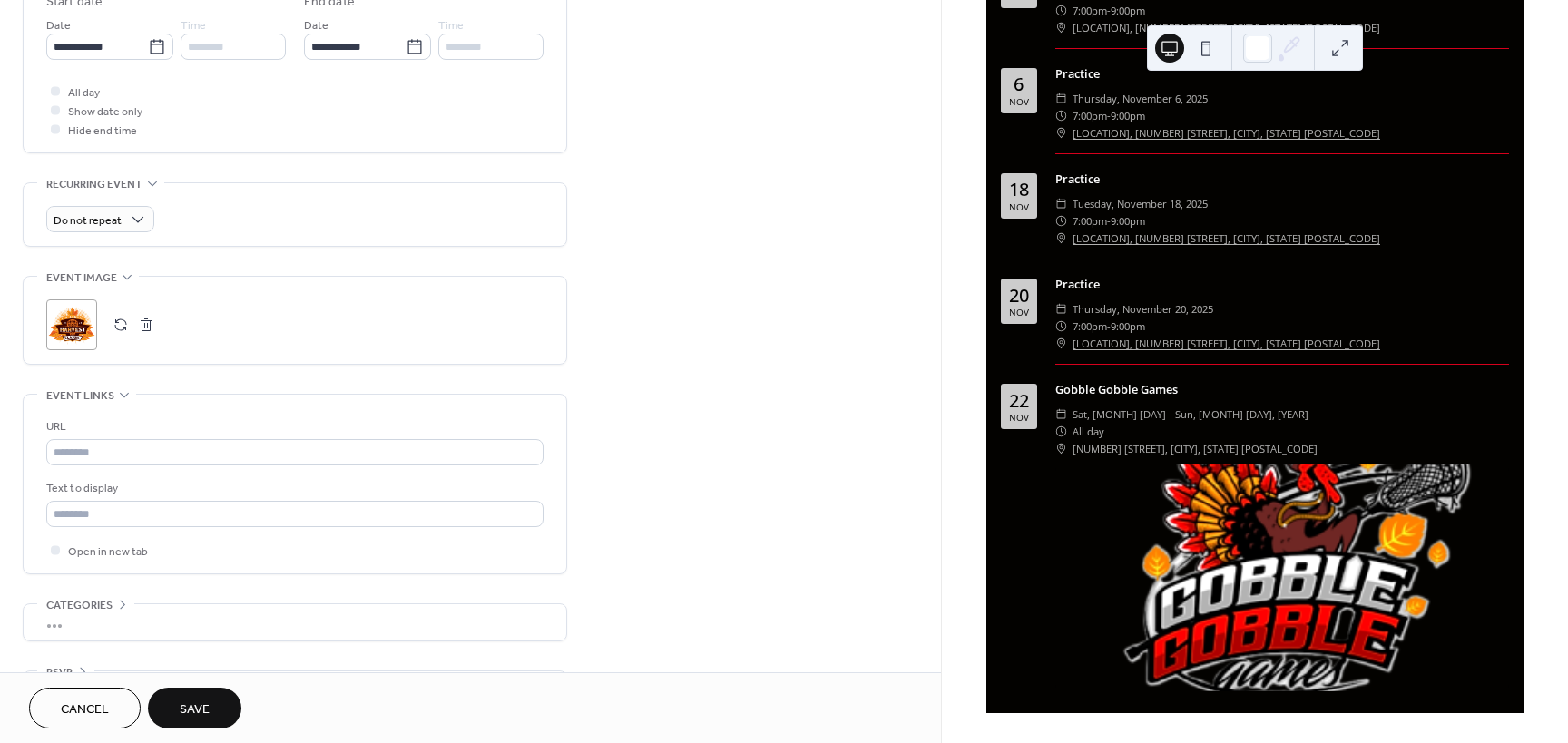 scroll, scrollTop: 635, scrollLeft: 0, axis: vertical 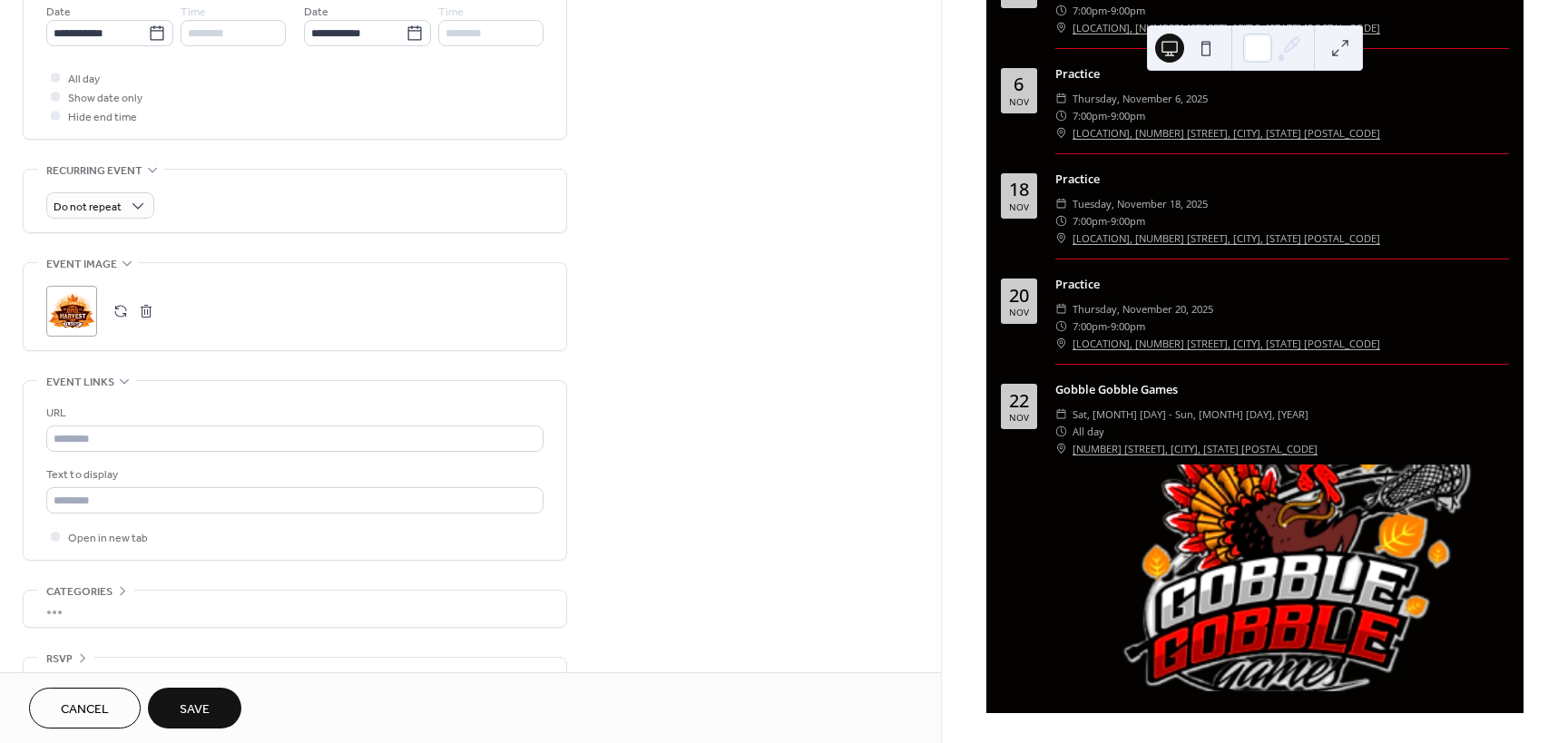 click at bounding box center (121, 311) 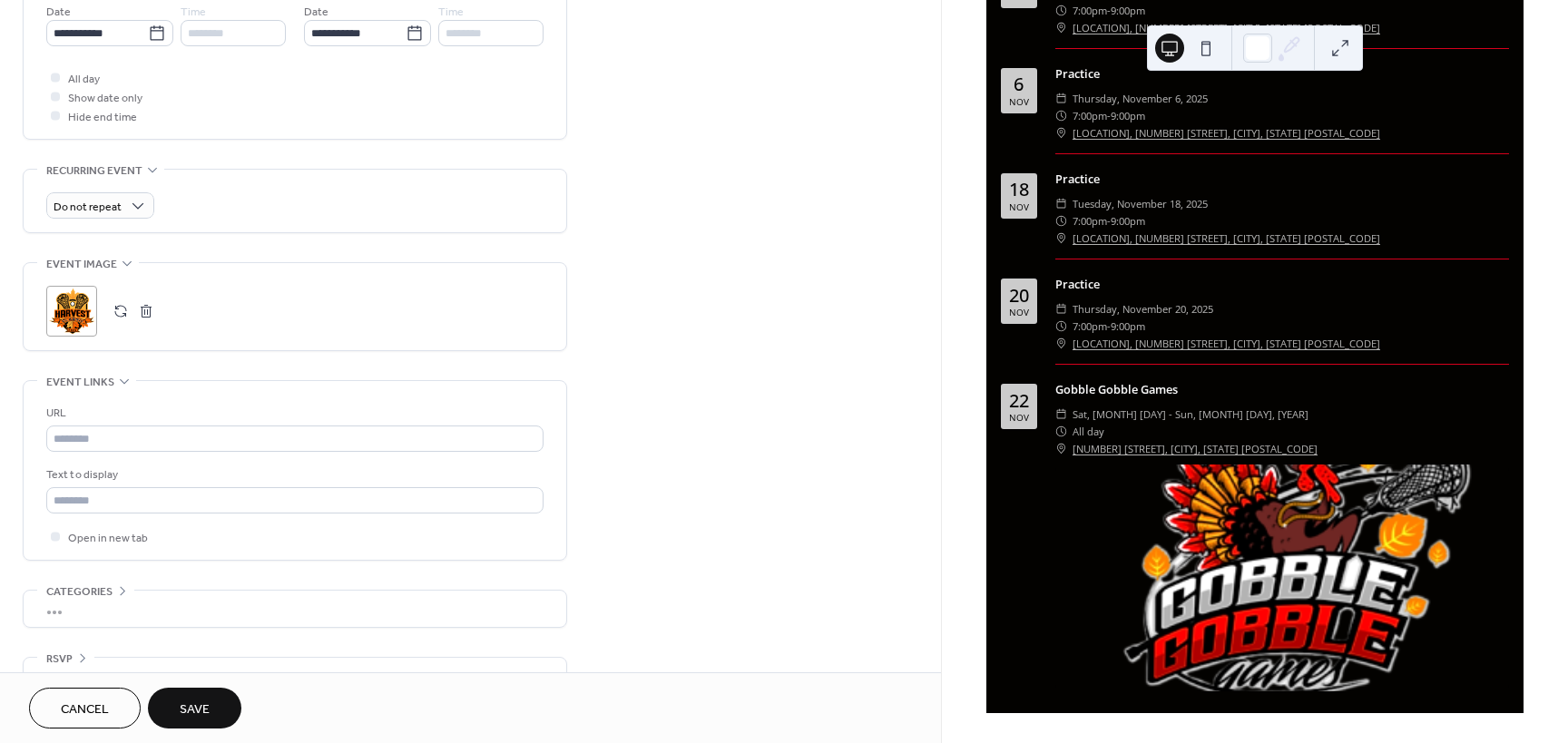 click on "Save" at bounding box center (194, 709) 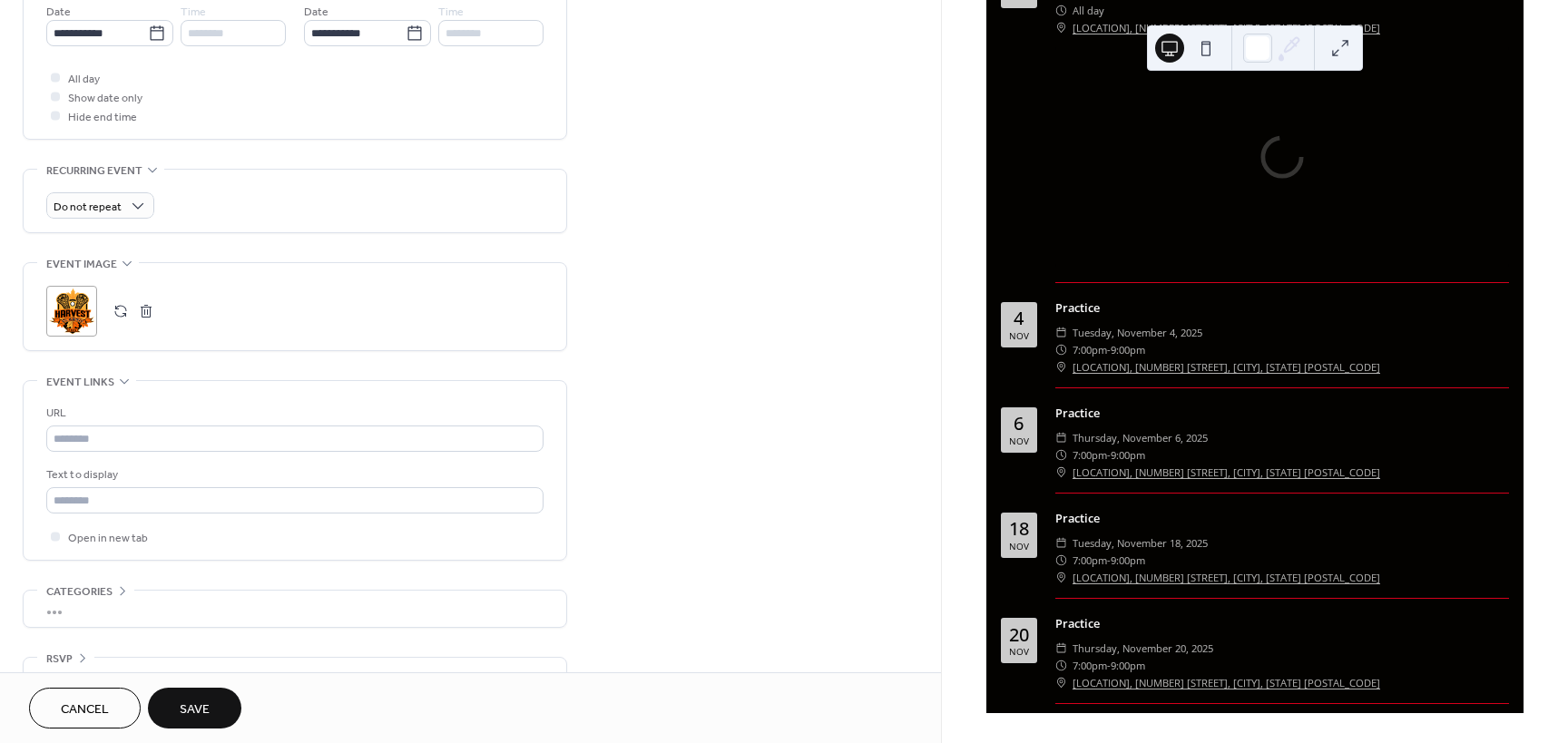 scroll, scrollTop: 1375, scrollLeft: 0, axis: vertical 